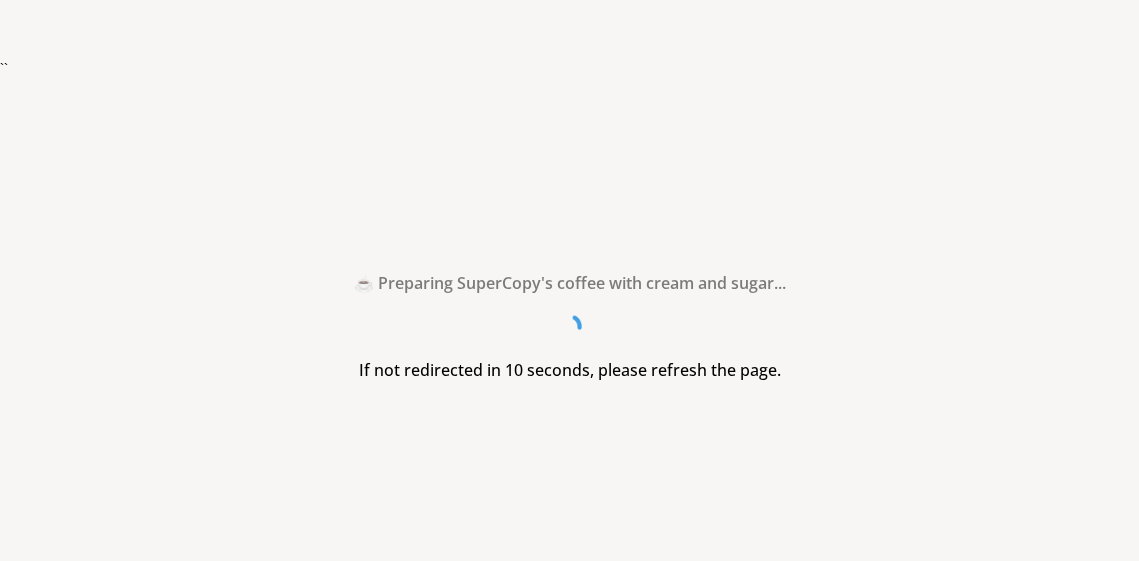 scroll, scrollTop: 0, scrollLeft: 0, axis: both 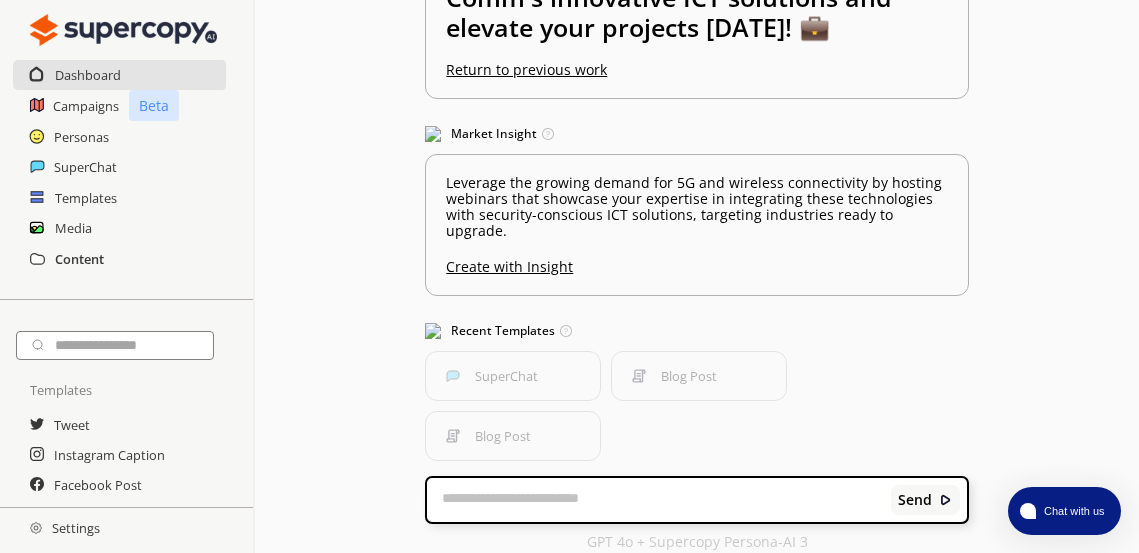 click on "Content" at bounding box center [79, 259] 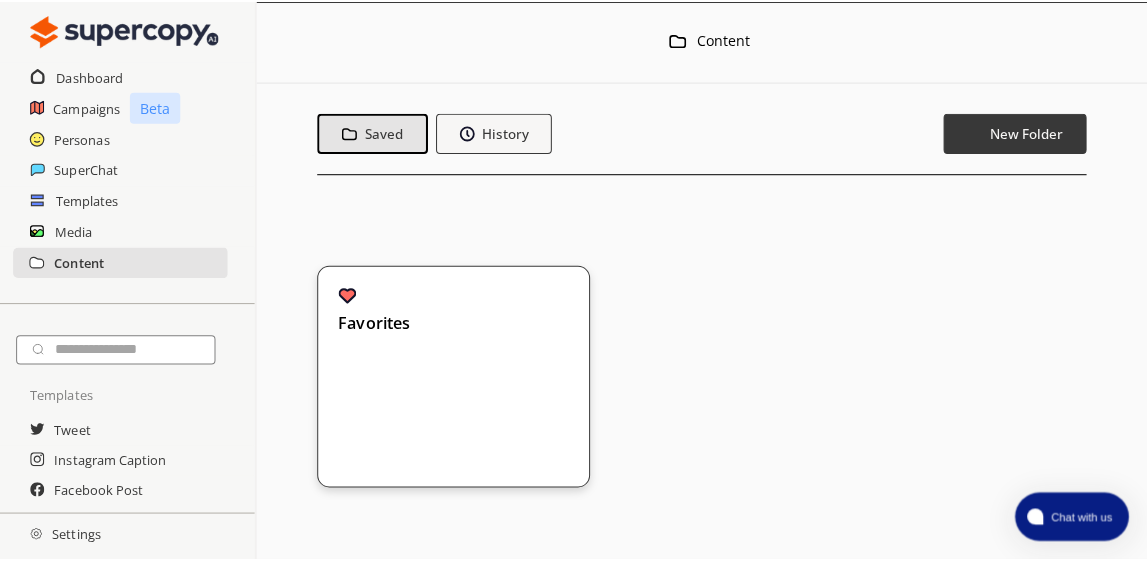 scroll, scrollTop: 0, scrollLeft: 0, axis: both 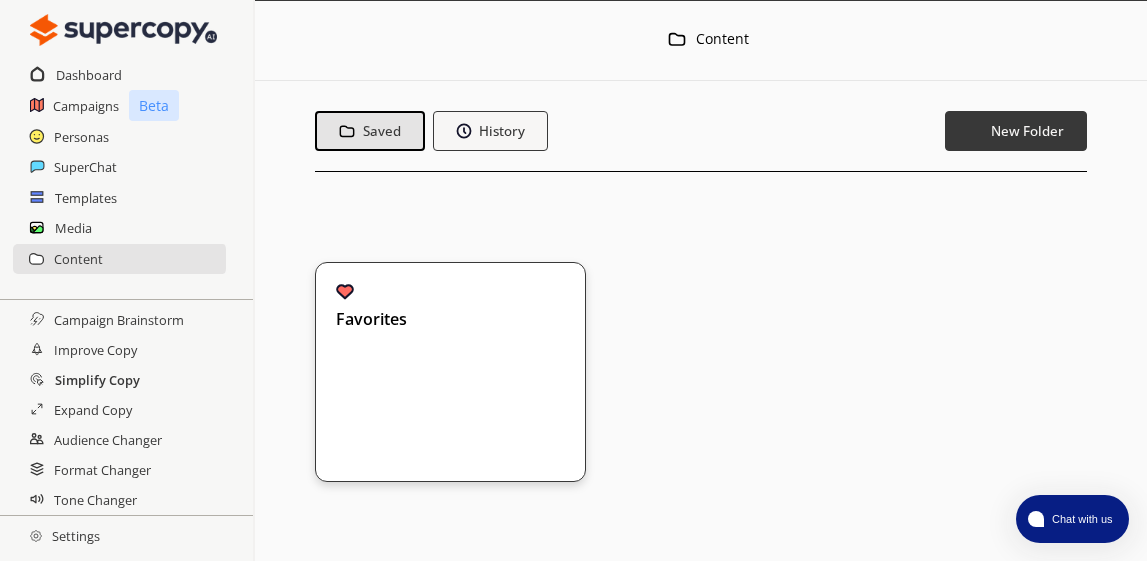 click on "Simplify Copy" at bounding box center (97, 380) 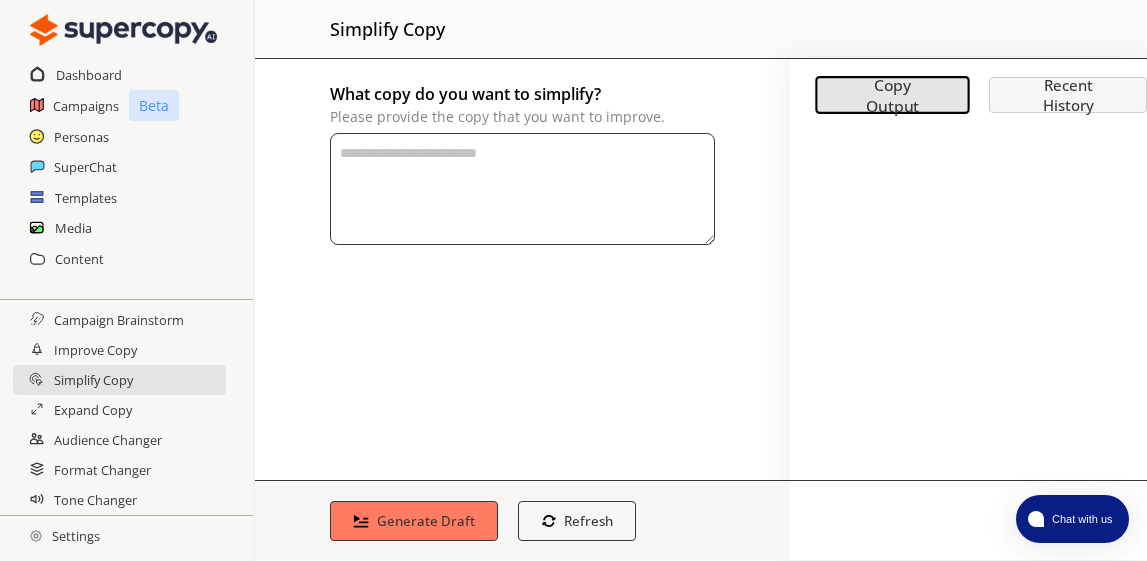 click on "What copy do you want to simplify? Please provide the copy that you want to improve." at bounding box center [522, 189] 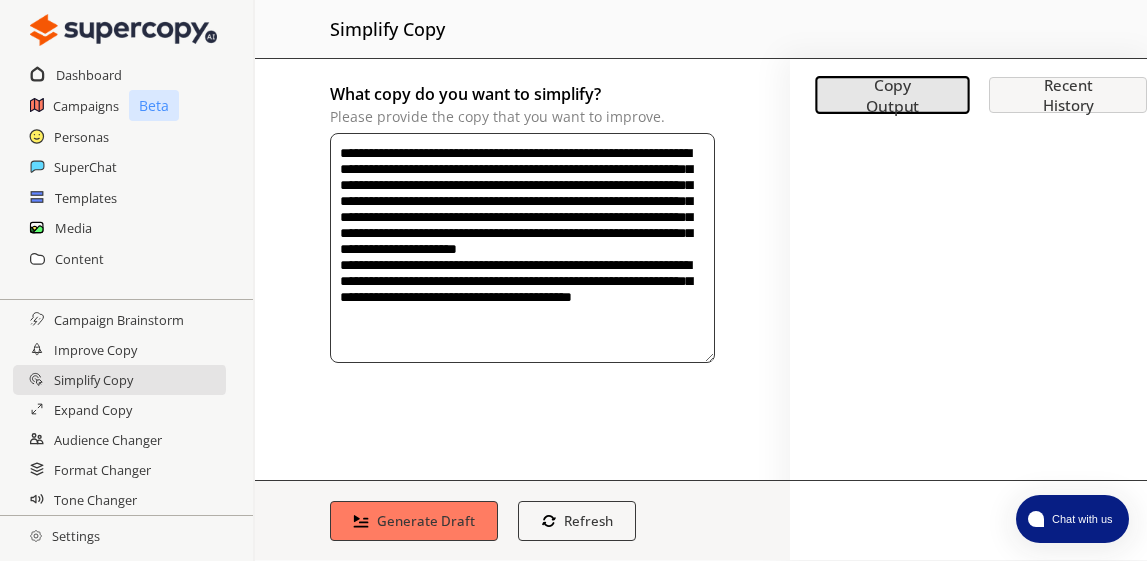 click on "**********" at bounding box center (522, 248) 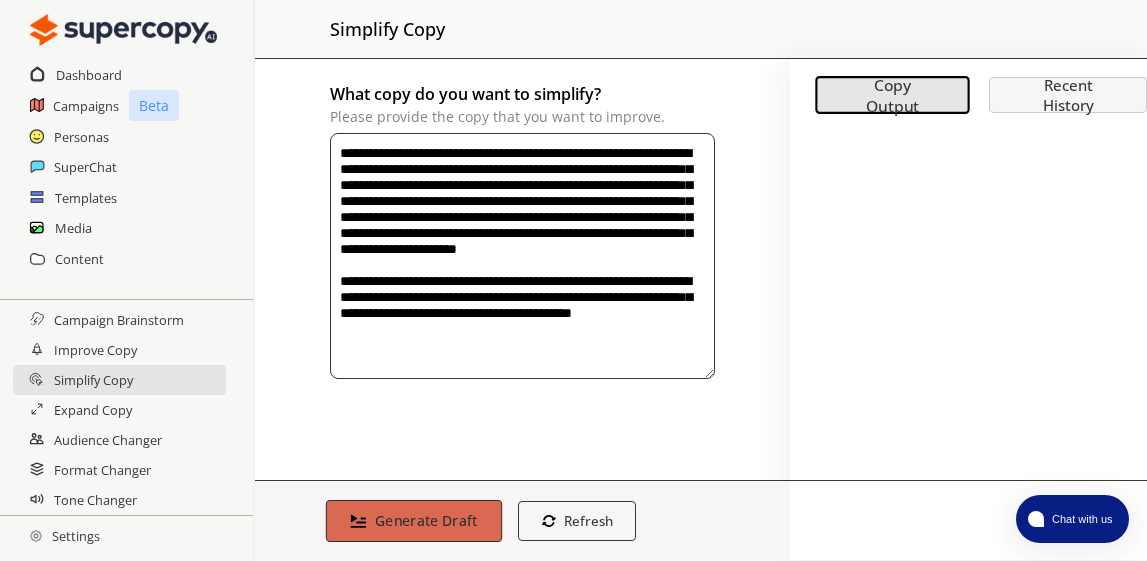 type on "**********" 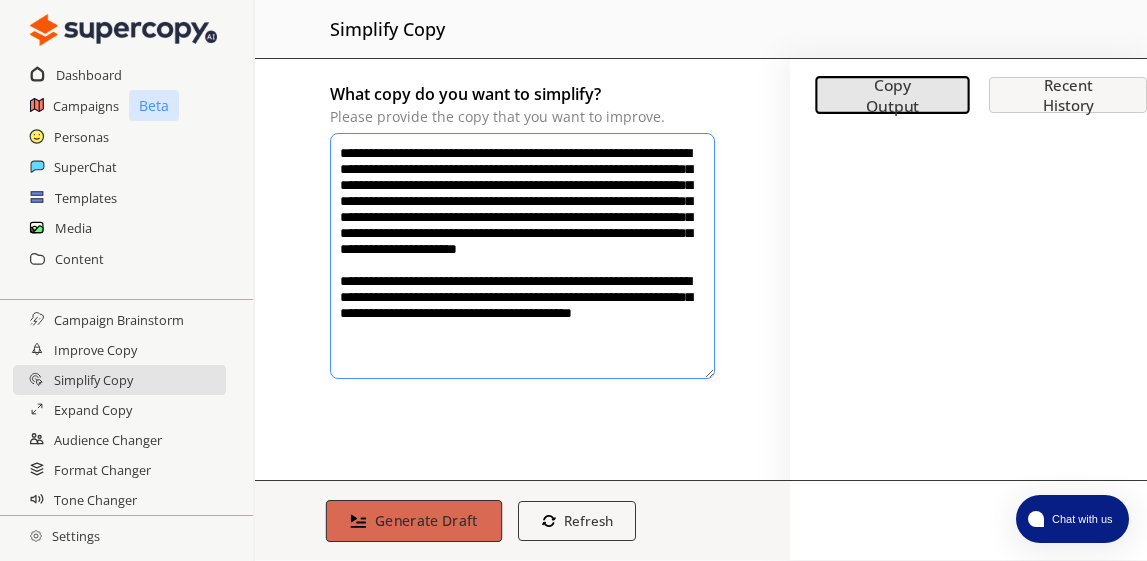 click on "Generate Draft" at bounding box center [426, 520] 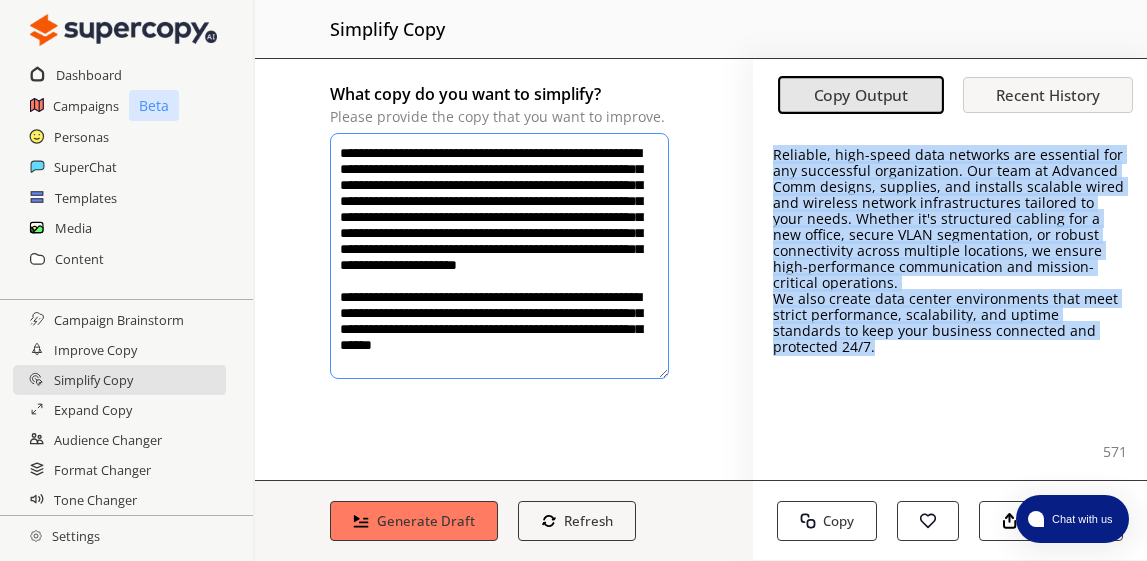 drag, startPoint x: 1114, startPoint y: 337, endPoint x: 756, endPoint y: 153, distance: 402.5171 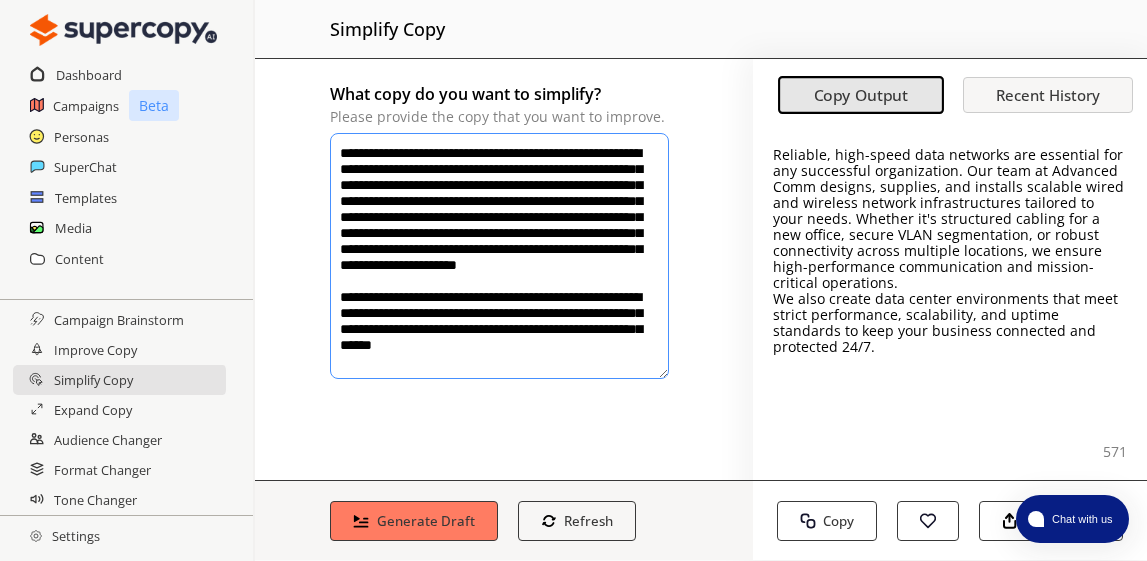 click on "**********" at bounding box center [499, 256] 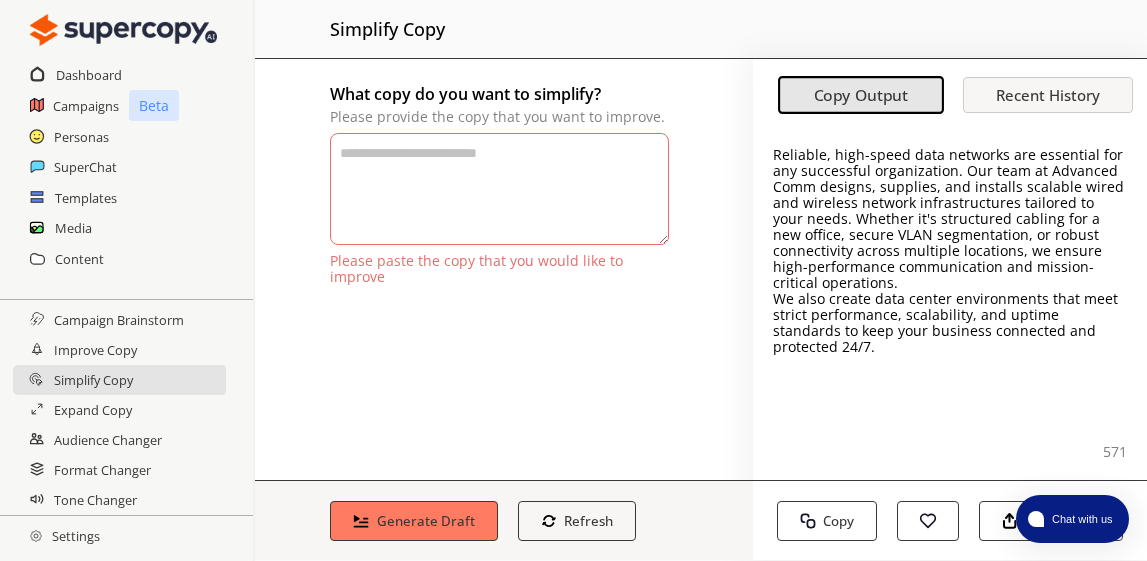 paste on "**********" 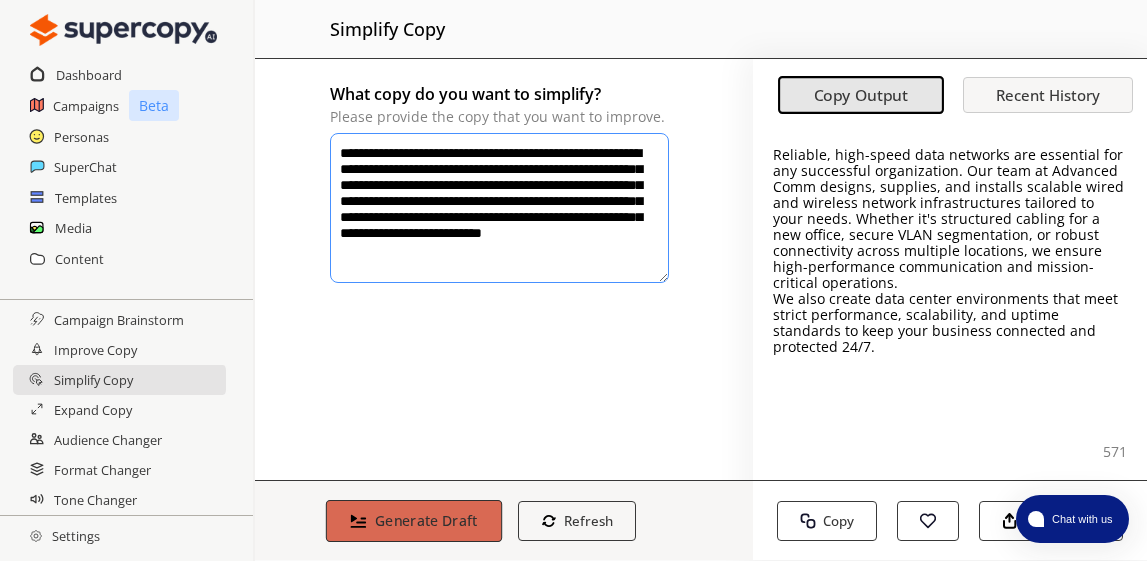 click on "Generate Draft" at bounding box center [426, 520] 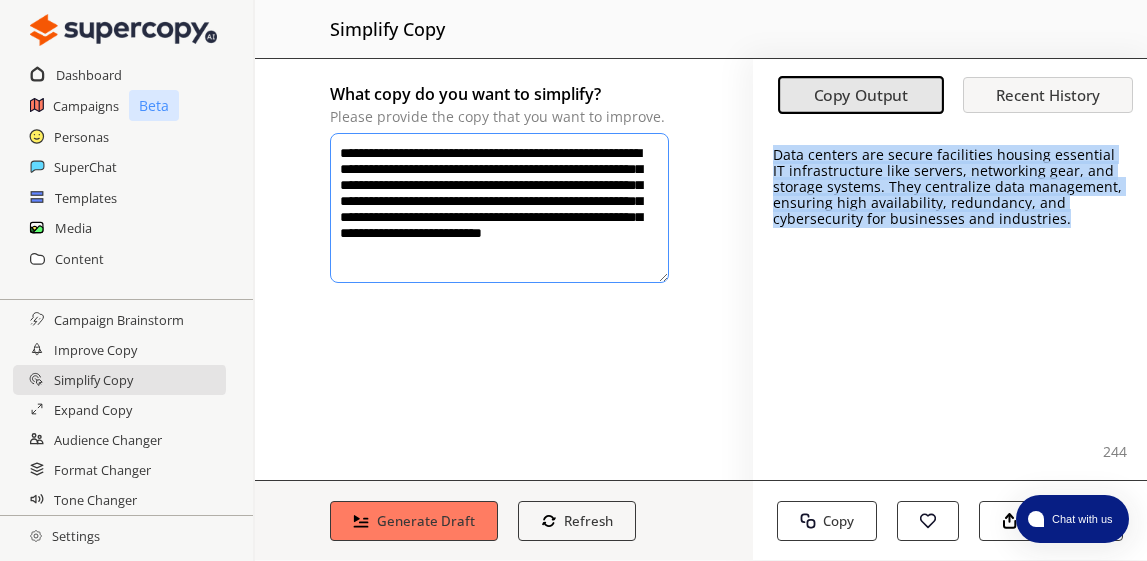 drag, startPoint x: 1055, startPoint y: 222, endPoint x: 760, endPoint y: 156, distance: 302.2929 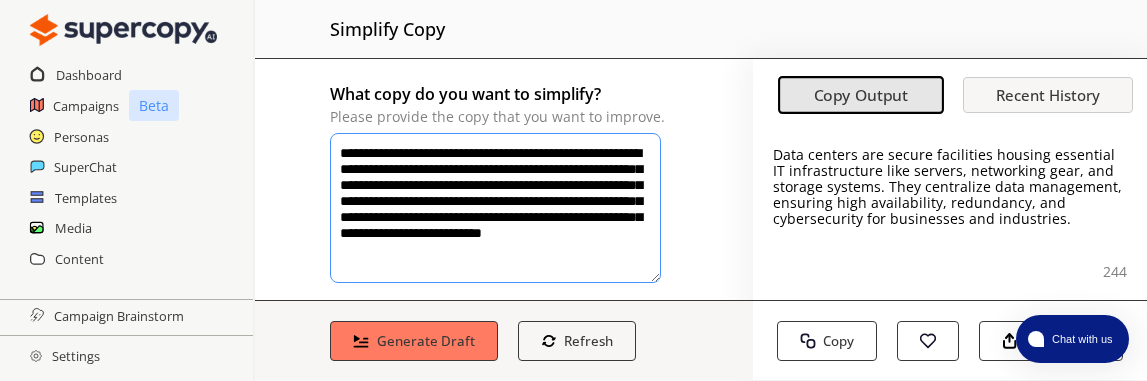 drag, startPoint x: 342, startPoint y: 155, endPoint x: 518, endPoint y: 279, distance: 215.29515 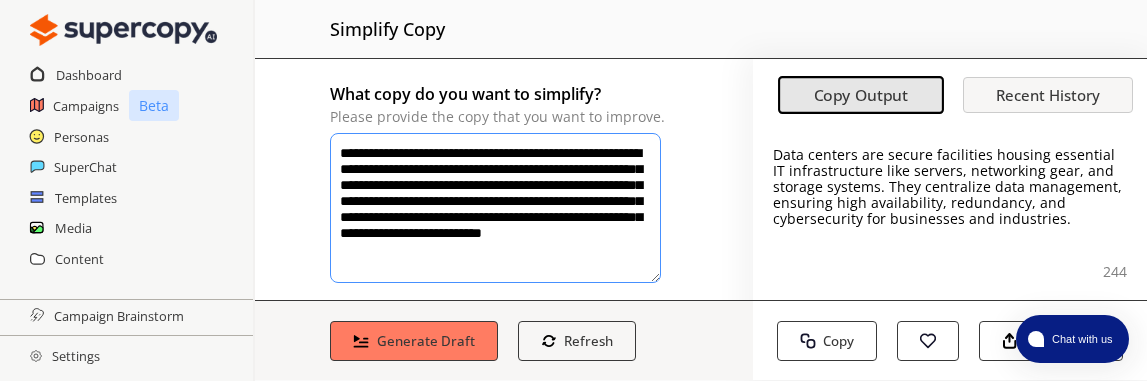paste 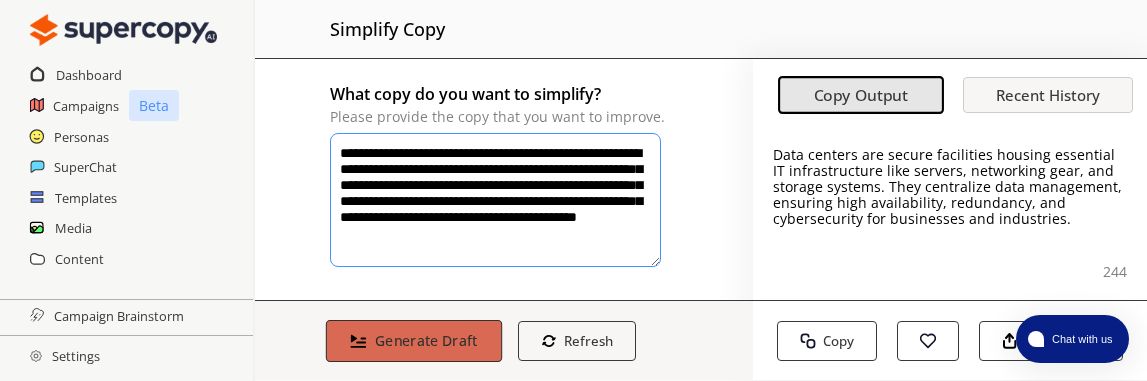 click on "Generate Draft" at bounding box center [426, 340] 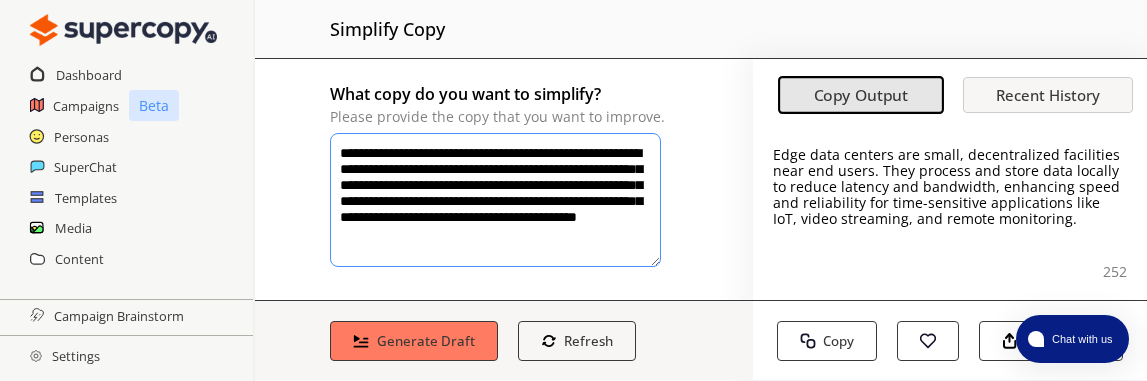 click on "Edge data centers are small, decentralized facilities near end users. They process and store data locally to reduce latency and bandwidth, enhancing speed and reliability for time-sensitive applications like IoT, video streaming, and remote monitoring." at bounding box center [946, 186] 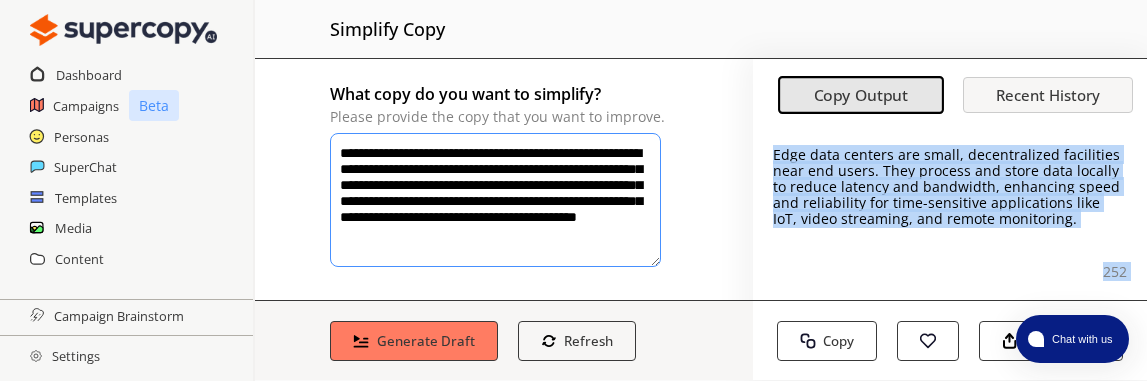 drag, startPoint x: 766, startPoint y: 156, endPoint x: 1024, endPoint y: 231, distance: 268.6801 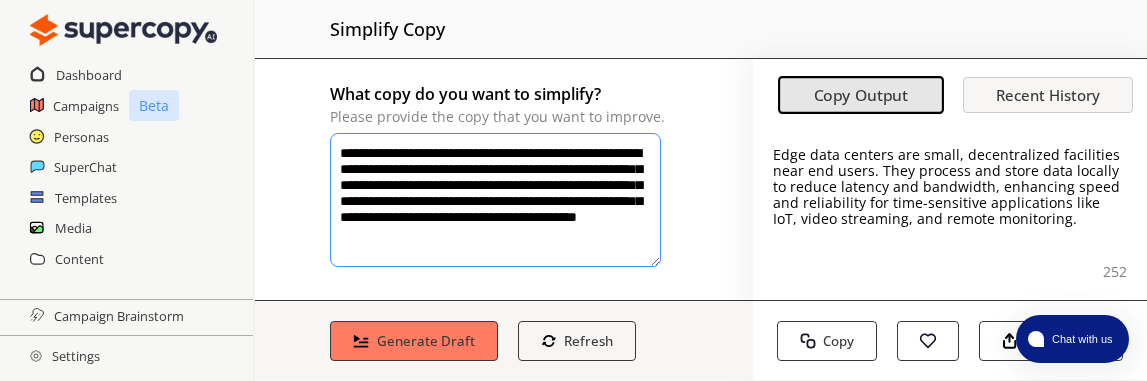 drag, startPoint x: 340, startPoint y: 154, endPoint x: 494, endPoint y: 265, distance: 189.83414 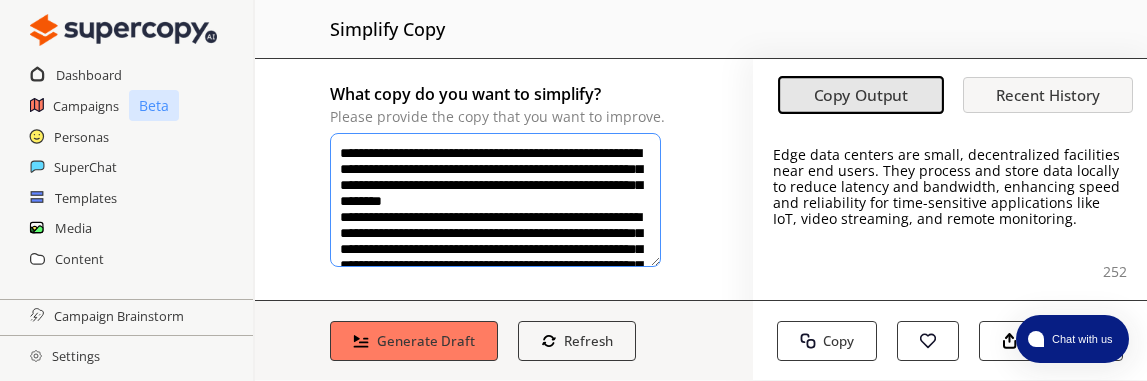 scroll, scrollTop: 83, scrollLeft: 0, axis: vertical 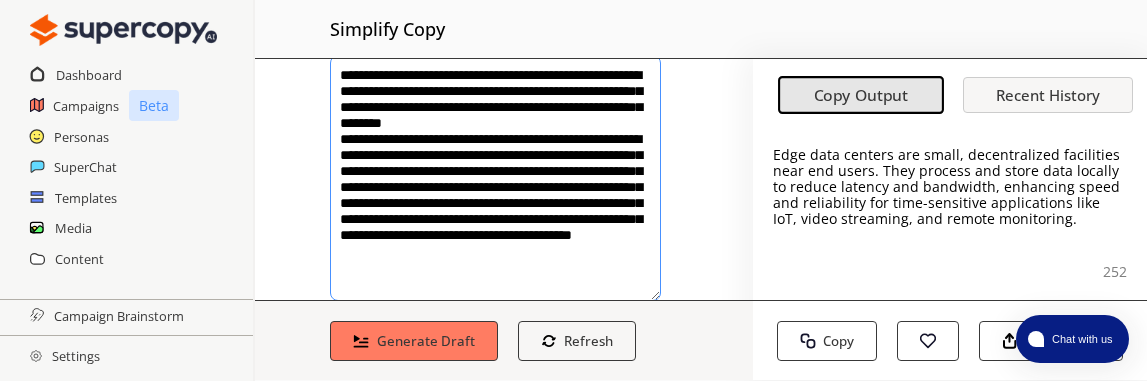 click on "**********" at bounding box center [495, 178] 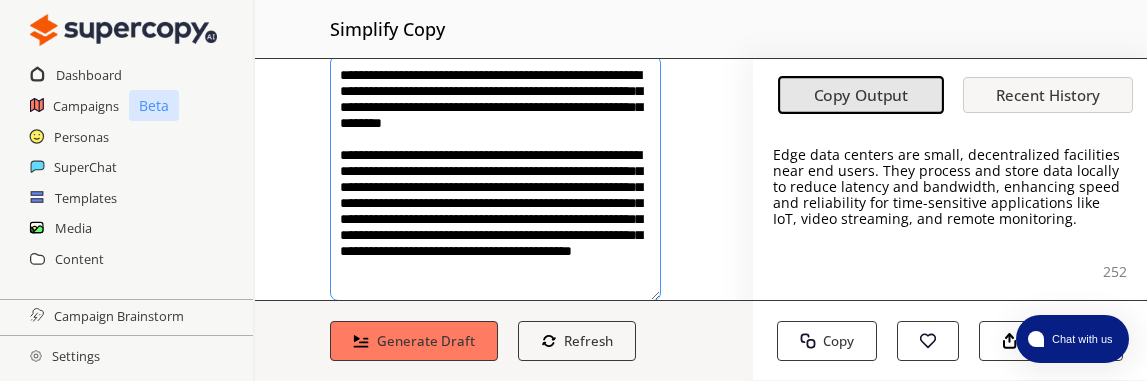 scroll, scrollTop: 0, scrollLeft: 0, axis: both 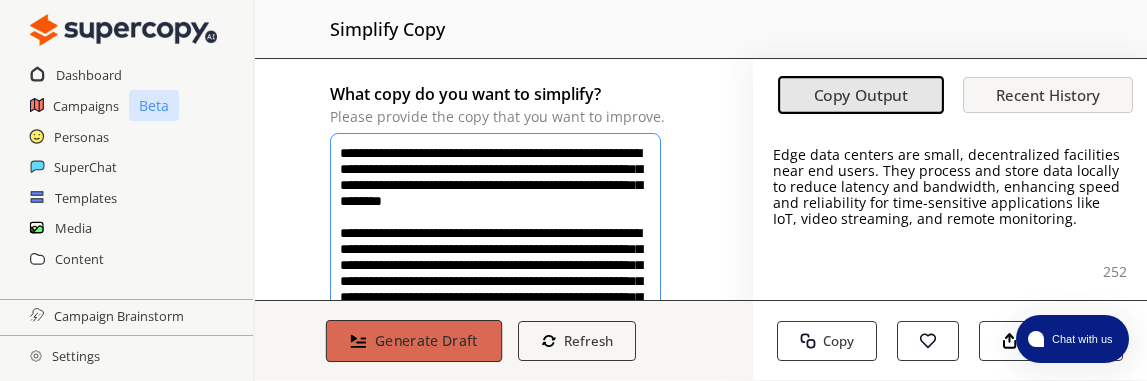 click on "Generate Draft" at bounding box center [426, 340] 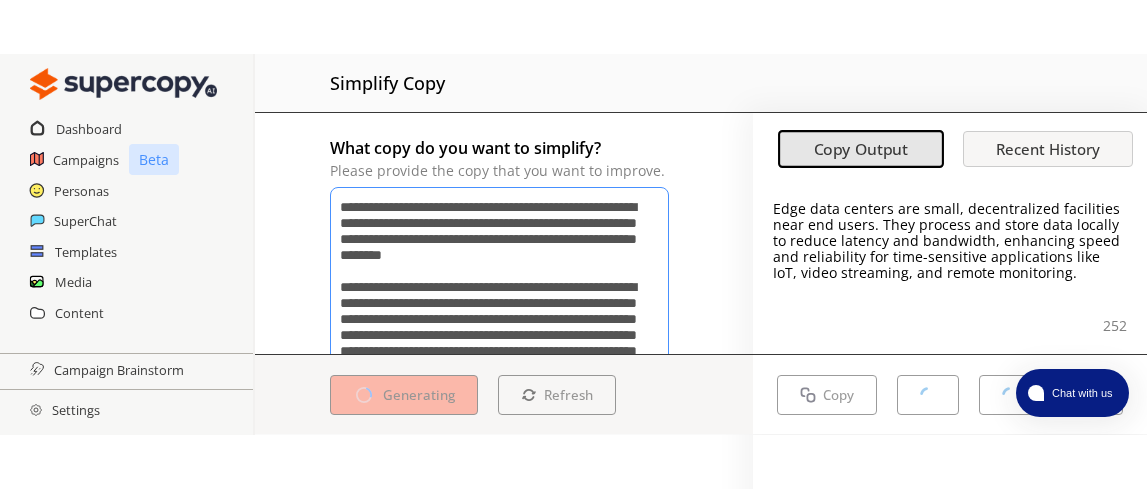 scroll, scrollTop: 8, scrollLeft: 0, axis: vertical 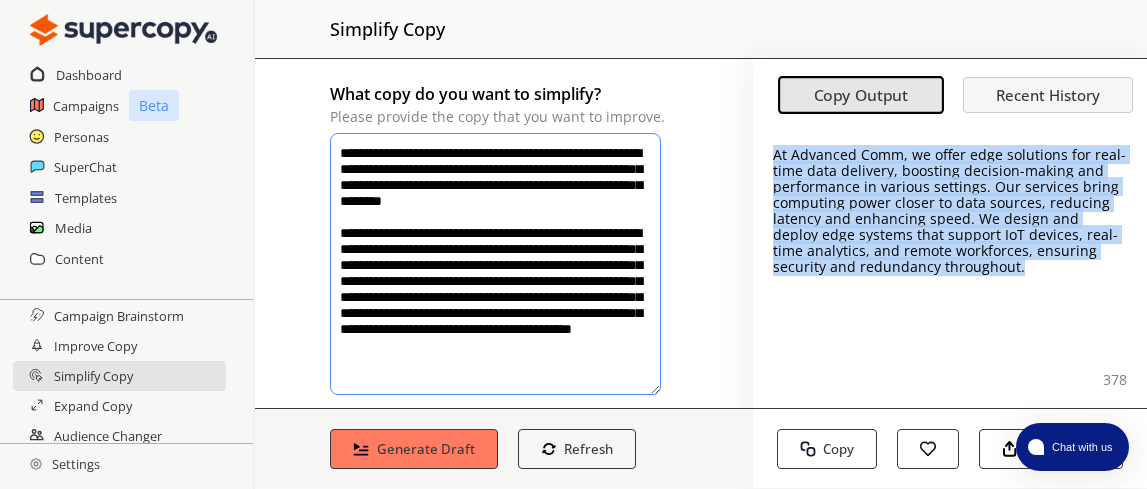 drag, startPoint x: 765, startPoint y: 156, endPoint x: 966, endPoint y: 275, distance: 233.5851 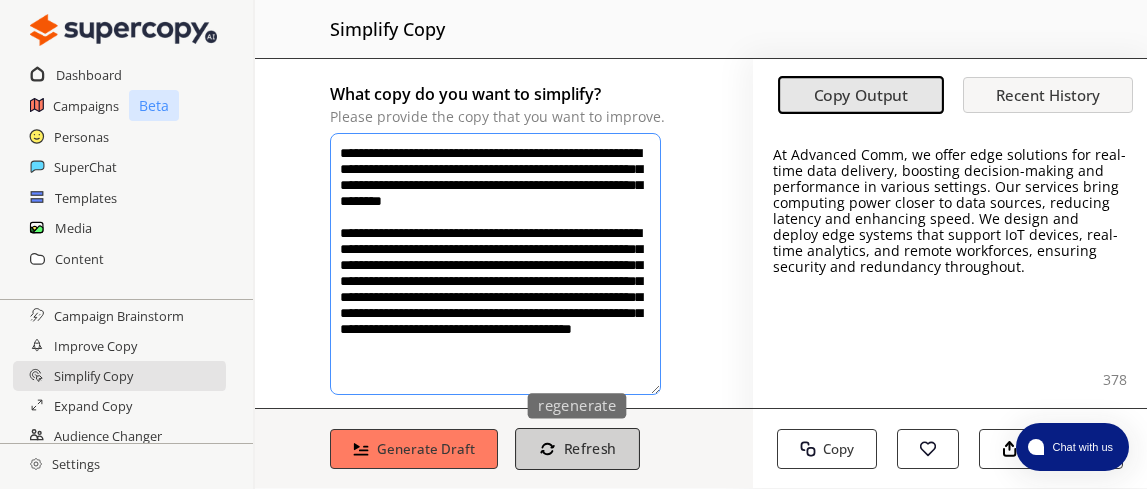 drag, startPoint x: 338, startPoint y: 143, endPoint x: 607, endPoint y: 397, distance: 369.9689 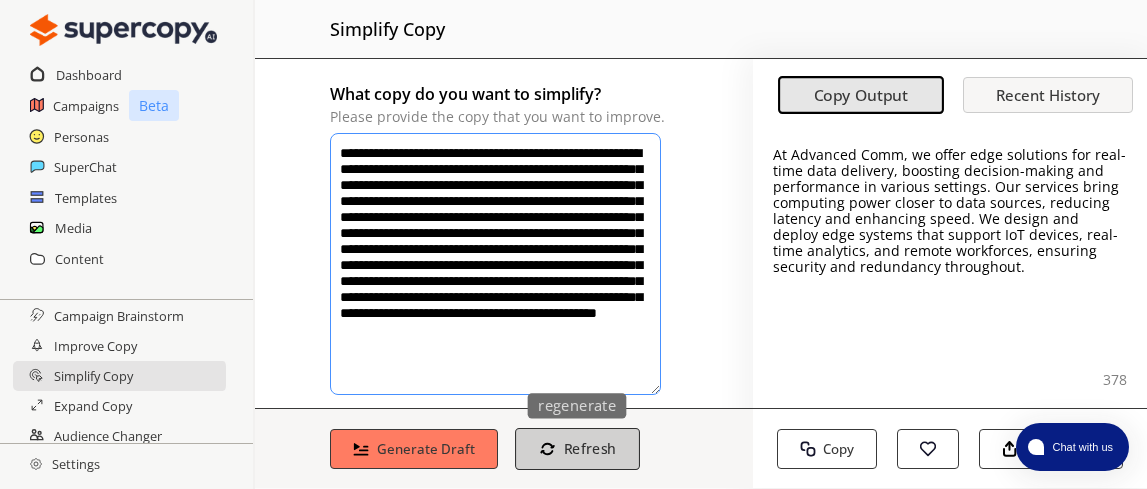 scroll, scrollTop: 0, scrollLeft: 0, axis: both 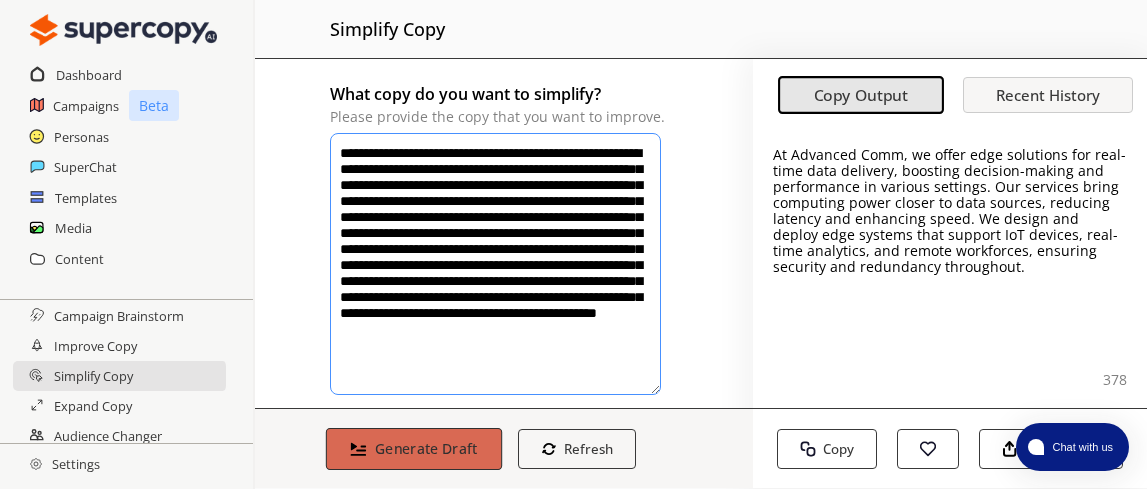 type on "**********" 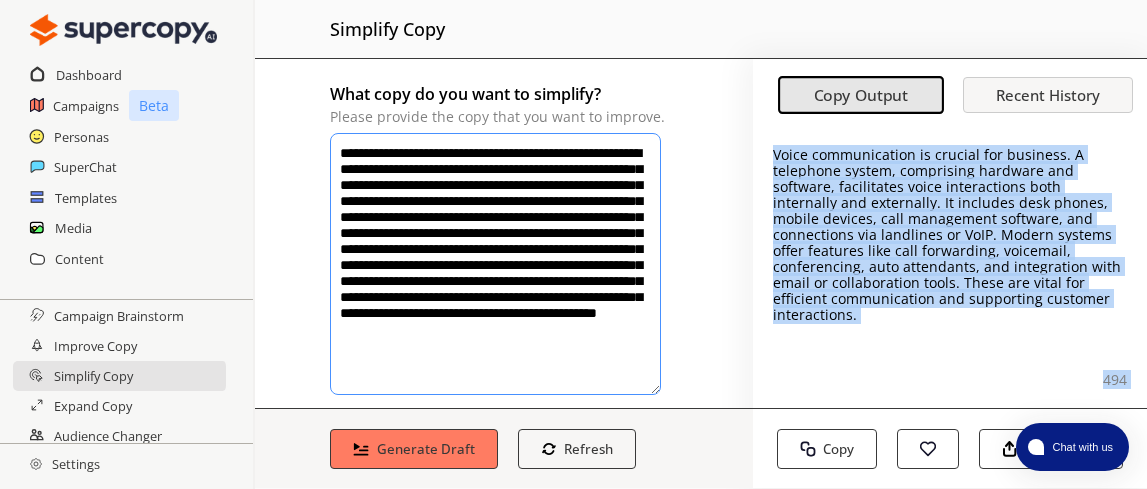 drag, startPoint x: 763, startPoint y: 156, endPoint x: 852, endPoint y: 327, distance: 192.77448 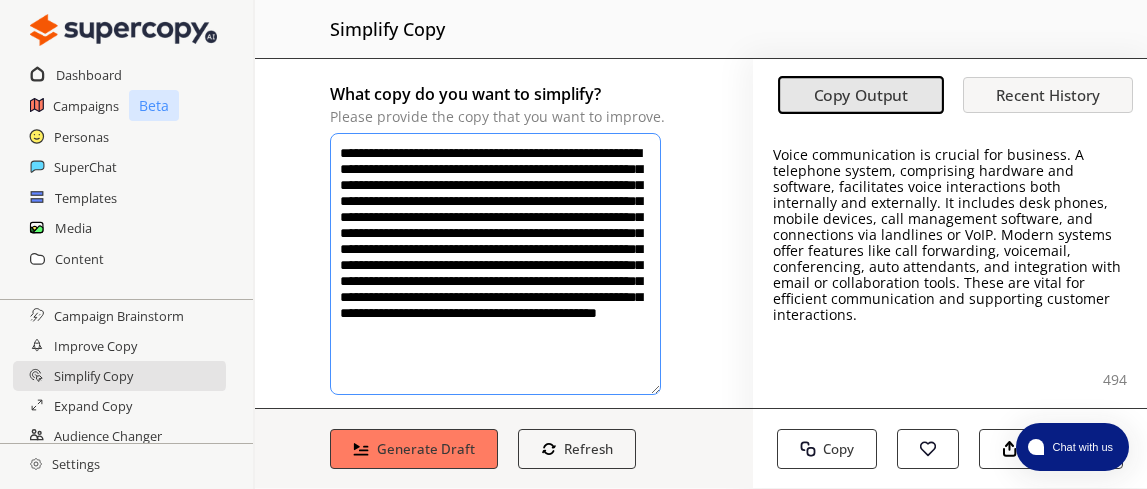 scroll, scrollTop: 29, scrollLeft: 0, axis: vertical 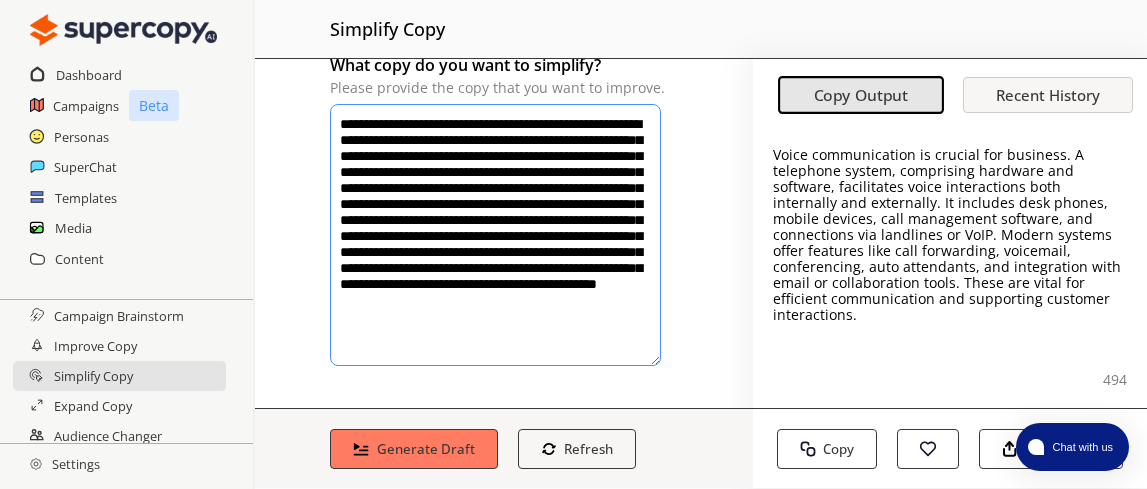 drag, startPoint x: 337, startPoint y: 155, endPoint x: 660, endPoint y: 472, distance: 452.56824 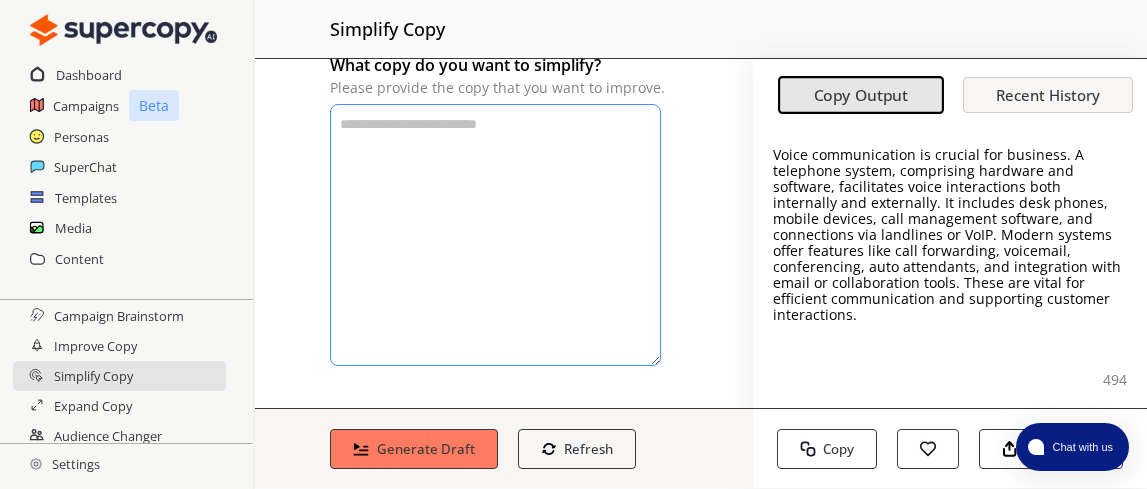 scroll, scrollTop: 0, scrollLeft: 0, axis: both 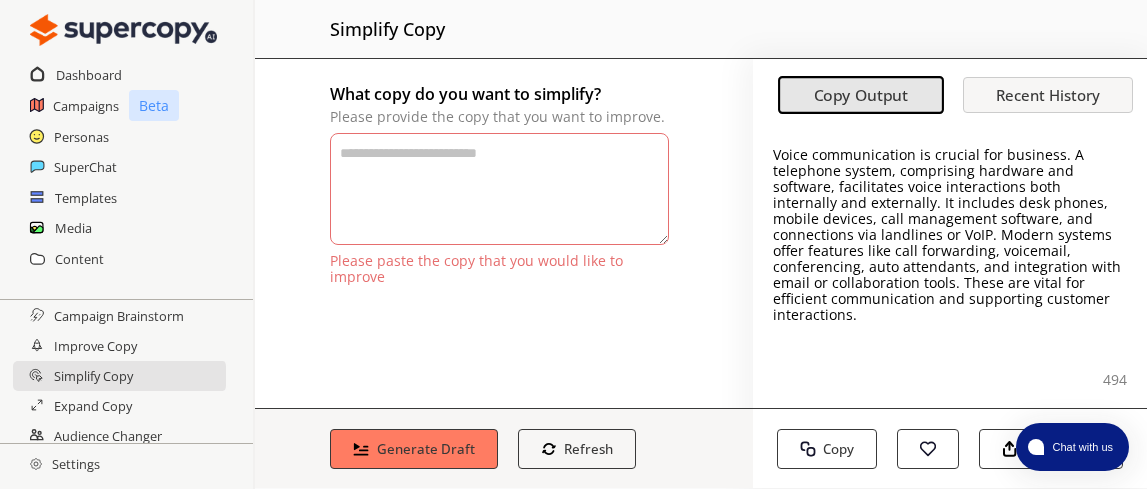 paste on "**********" 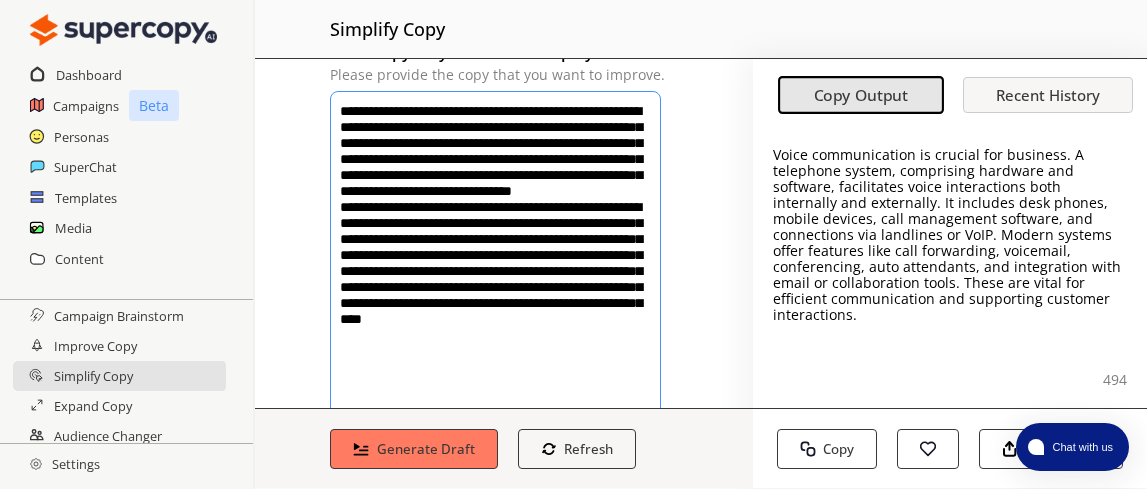 scroll, scrollTop: 26, scrollLeft: 0, axis: vertical 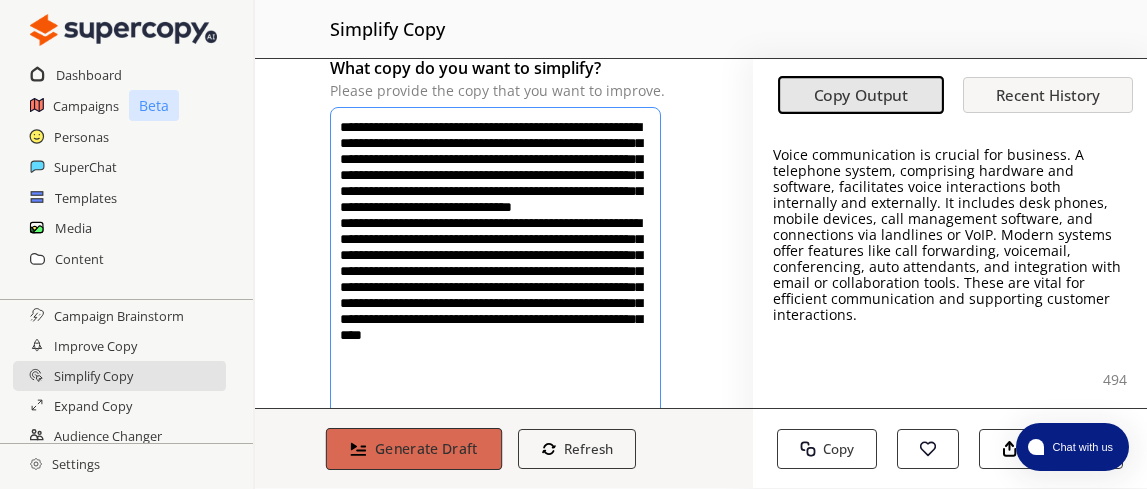 type on "**********" 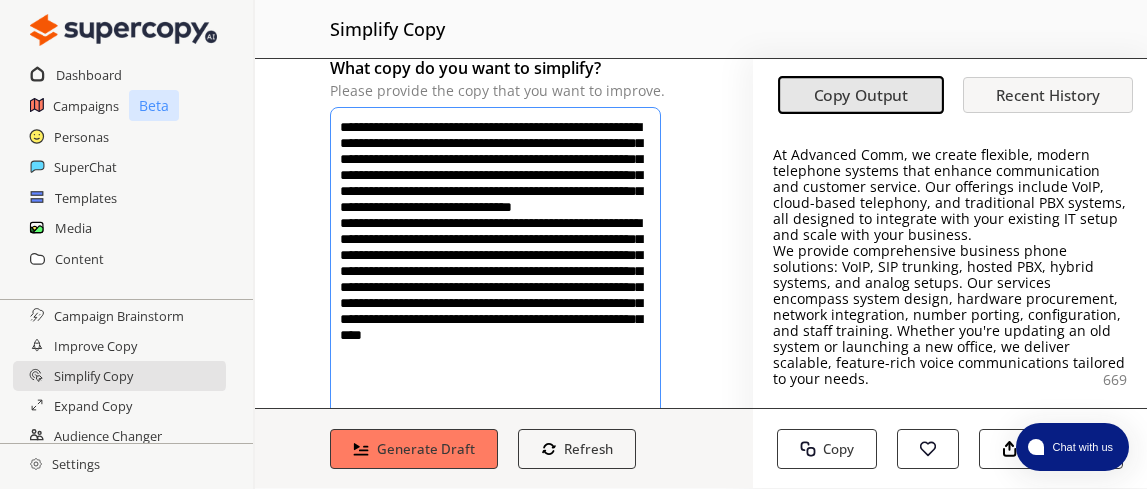 click on "At Advanced Comm, we create flexible, modern telephone systems that enhance communication and customer service. Our offerings include VoIP, cloud-based telephony, and traditional PBX systems, all designed to integrate with your existing IT setup and scale with your business." at bounding box center (950, 195) 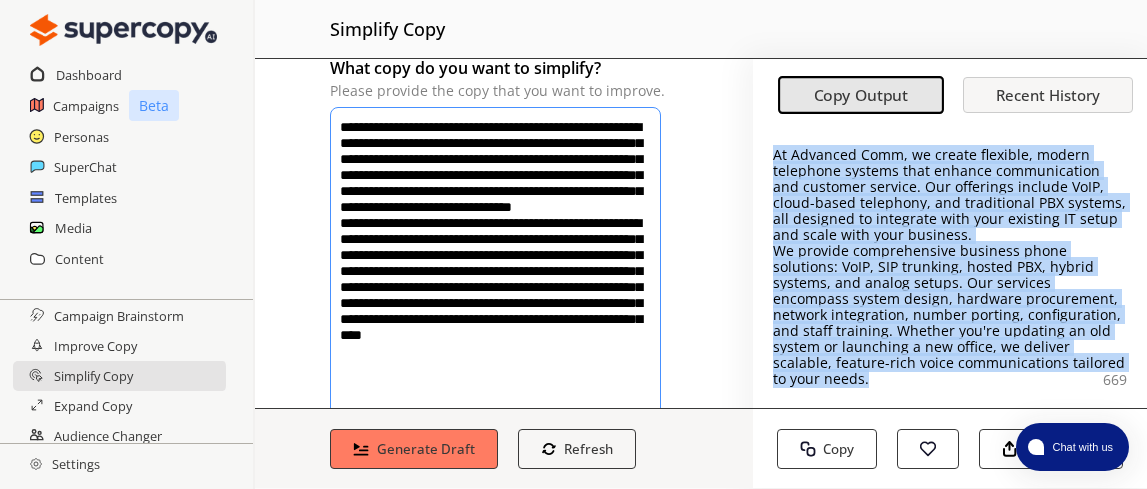 drag, startPoint x: 766, startPoint y: 157, endPoint x: 993, endPoint y: 382, distance: 319.6154 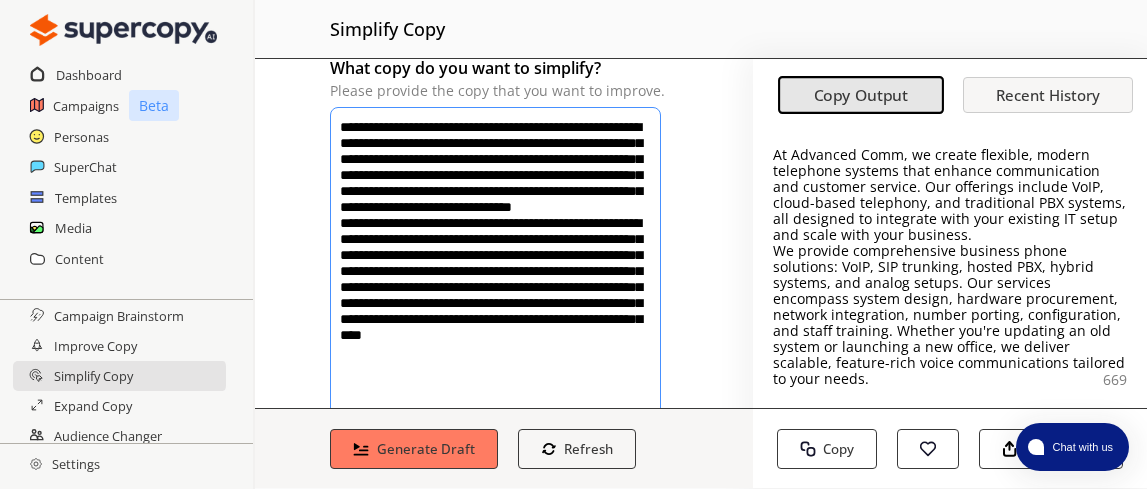 scroll, scrollTop: 77, scrollLeft: 0, axis: vertical 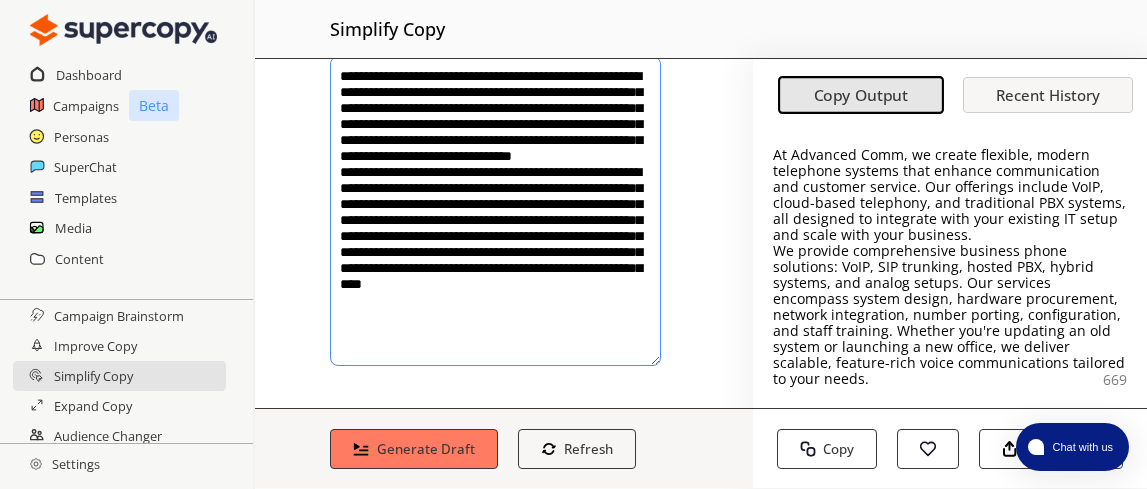 drag, startPoint x: 344, startPoint y: 126, endPoint x: 659, endPoint y: 441, distance: 445.47726 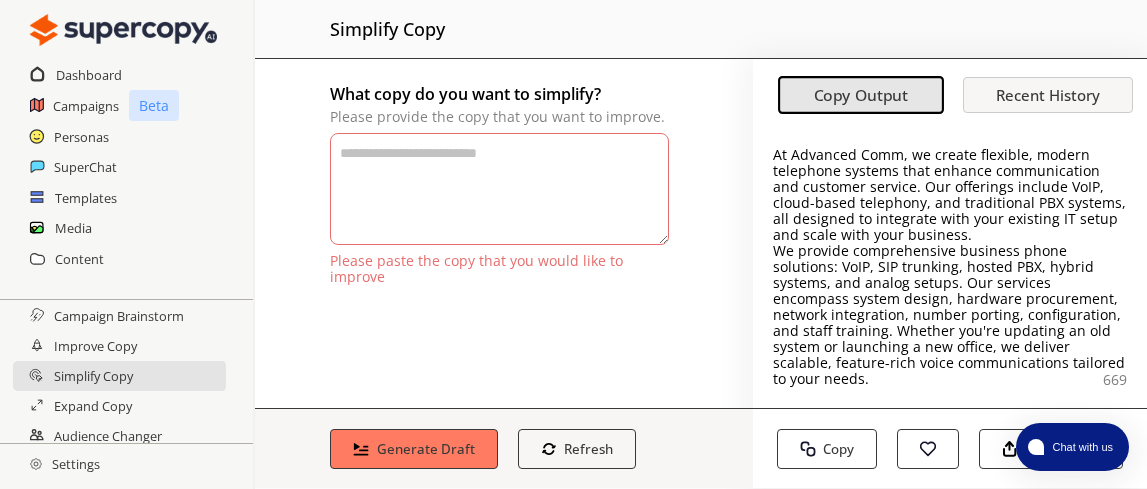 scroll, scrollTop: 0, scrollLeft: 0, axis: both 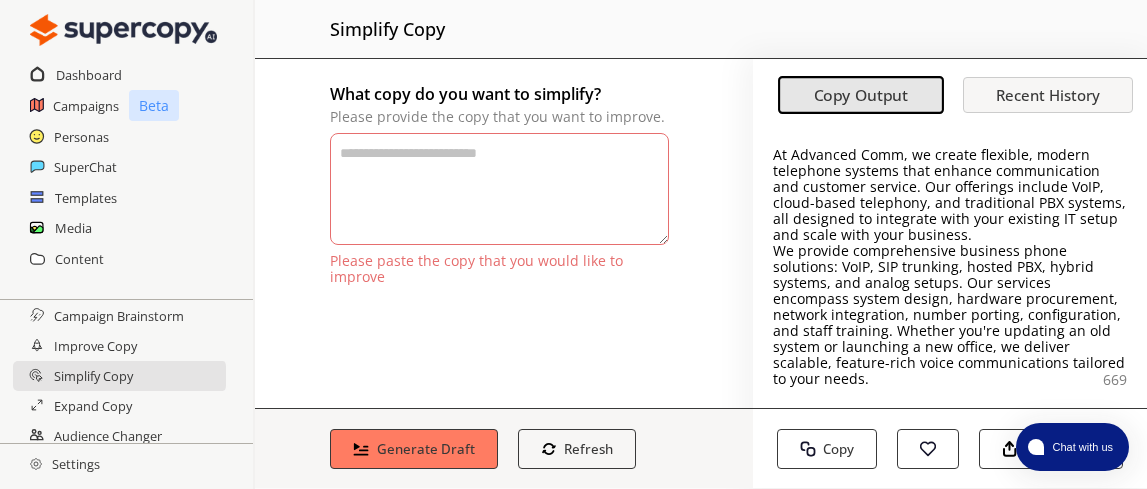paste on "**********" 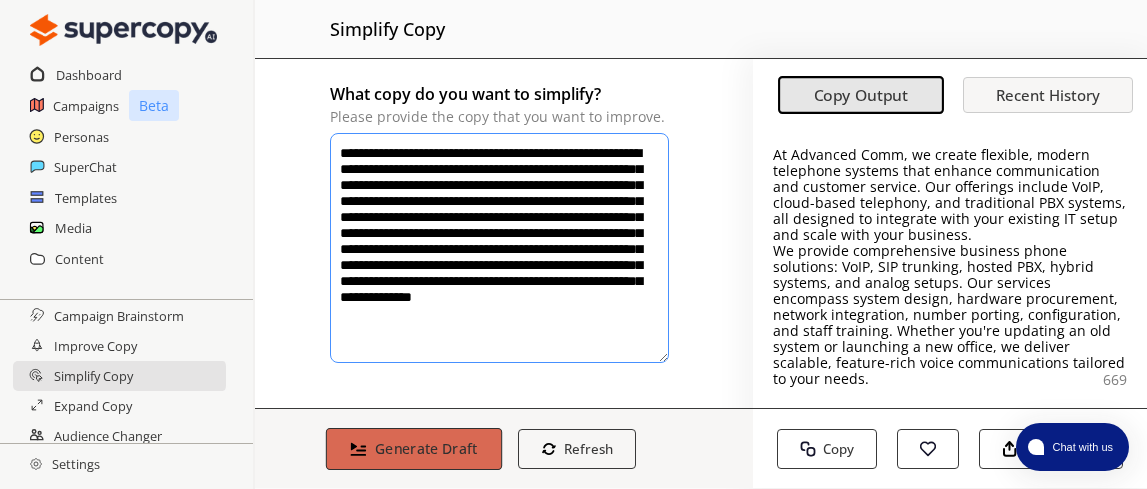 type on "**********" 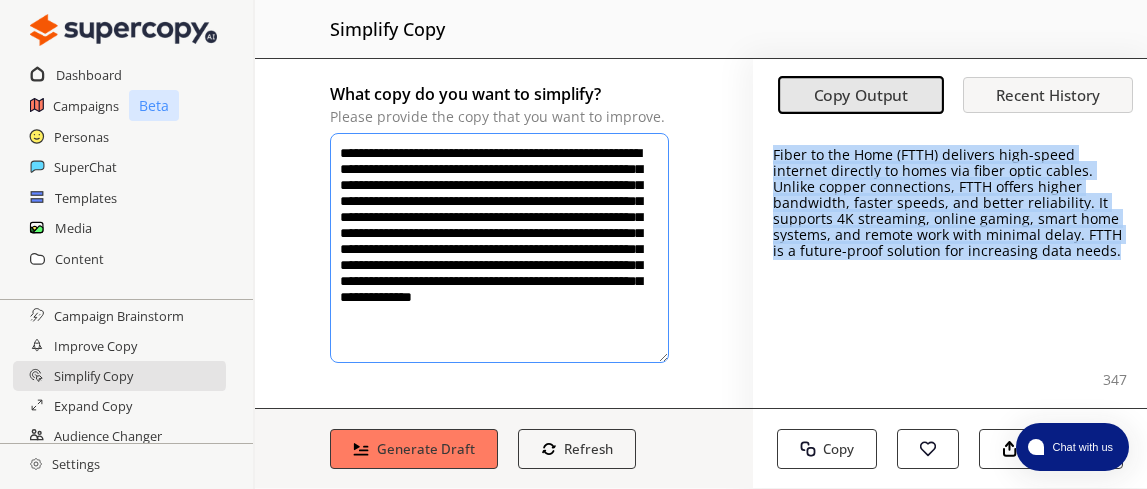 drag, startPoint x: 766, startPoint y: 160, endPoint x: 1115, endPoint y: 257, distance: 362.22922 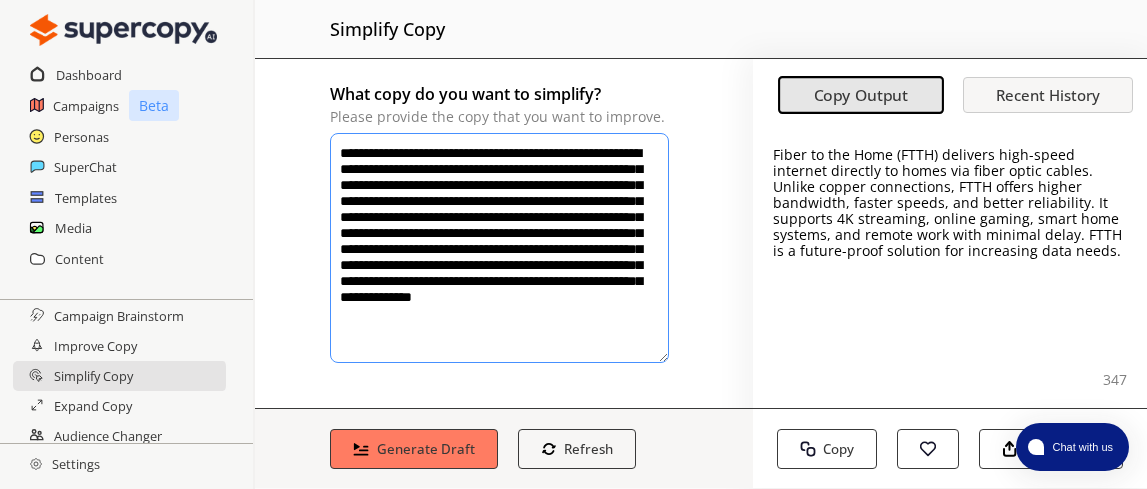 drag, startPoint x: 342, startPoint y: 155, endPoint x: 437, endPoint y: 355, distance: 221.4159 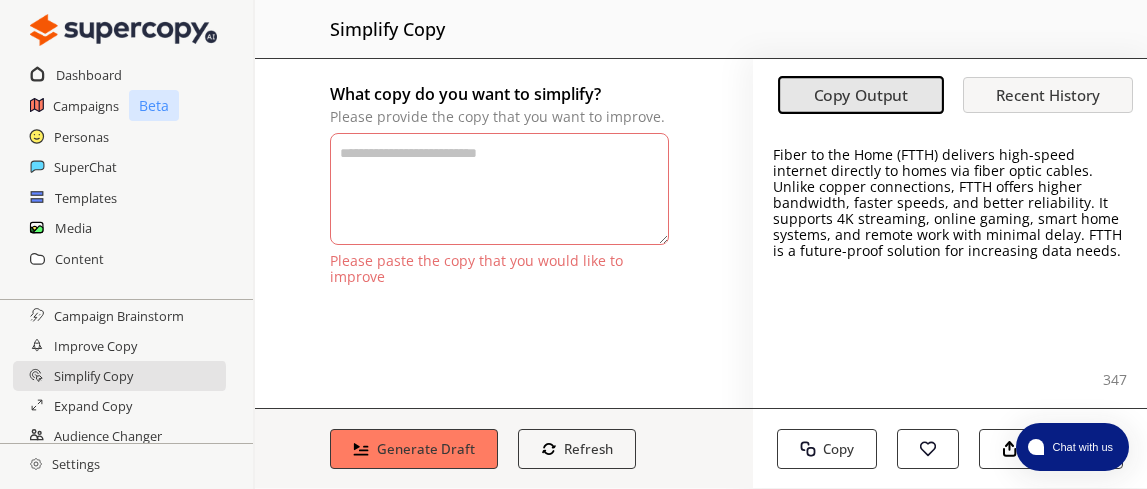 paste on "**********" 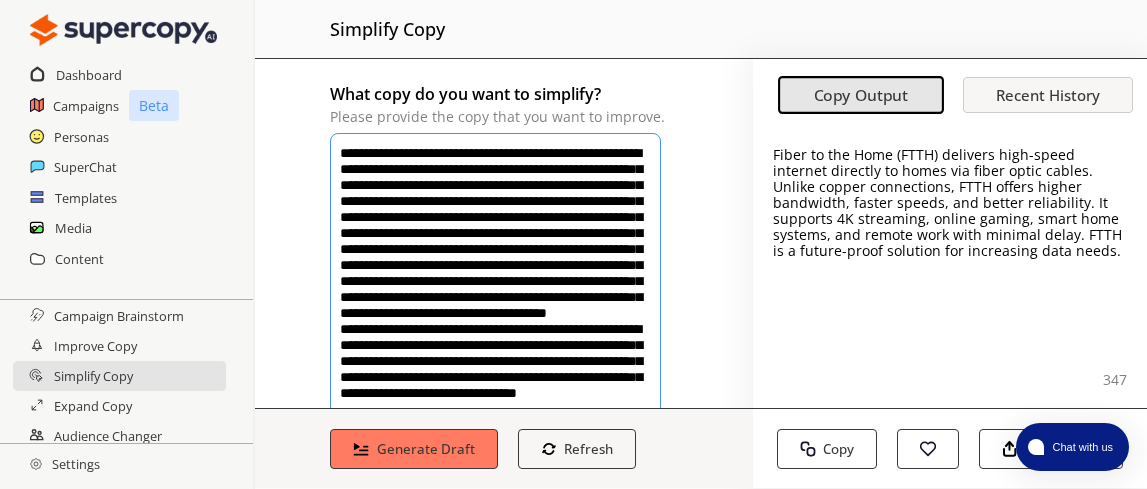 scroll, scrollTop: 85, scrollLeft: 0, axis: vertical 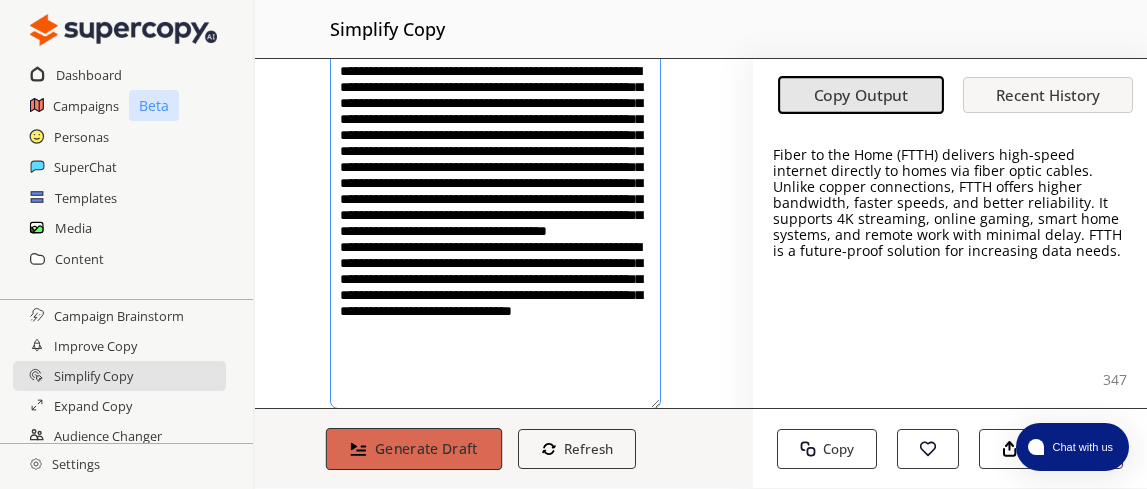 type on "**********" 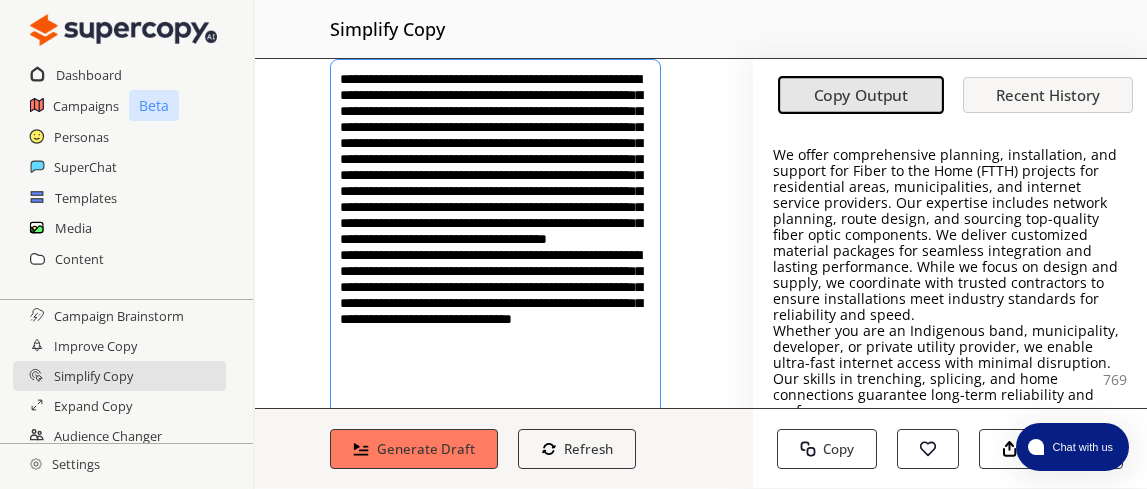 scroll, scrollTop: 125, scrollLeft: 0, axis: vertical 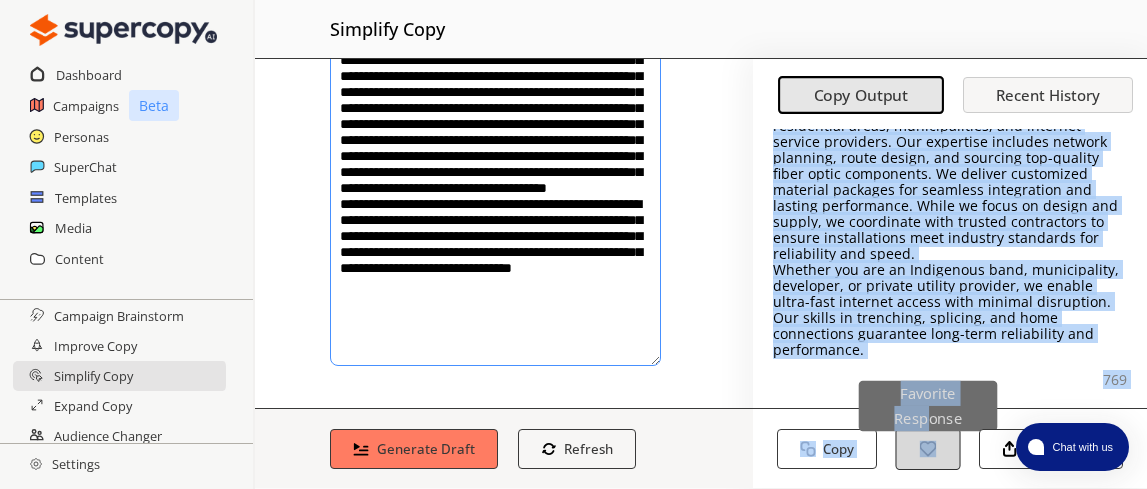 drag, startPoint x: 766, startPoint y: 158, endPoint x: 916, endPoint y: 408, distance: 291.5476 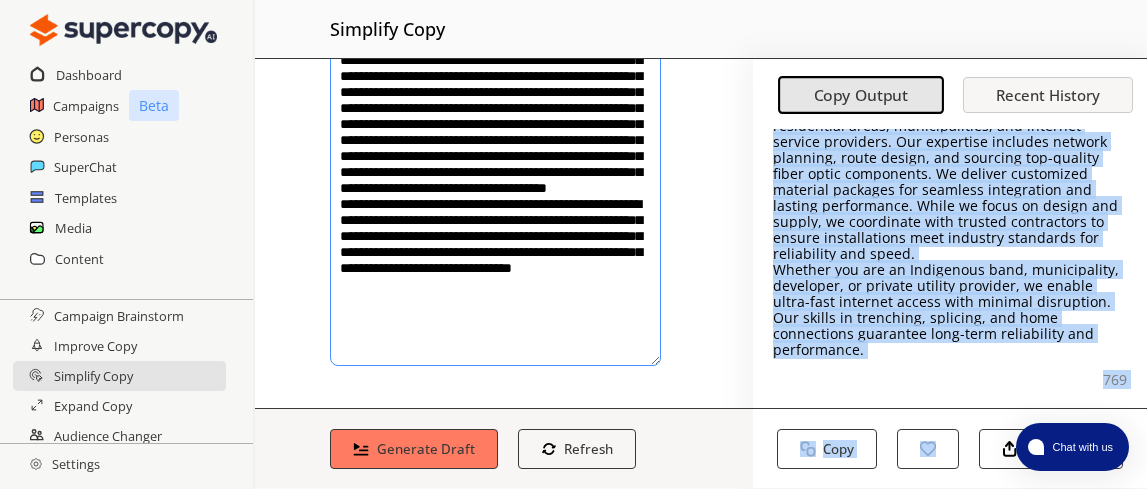 click on "We offer comprehensive planning, installation, and support for Fiber to the Home (FTTH) projects for residential areas, municipalities, and internet service providers. Our expertise includes network planning, route design, and sourcing top-quality fiber optic components. We deliver customized material packages for seamless integration and lasting performance. While we focus on design and supply, we coordinate with trusted contractors to ensure installations meet industry standards for reliability and speed. Whether you are an Indigenous band, municipality, developer, or private utility provider, we enable ultra-fast internet access with minimal disruption. Our skills in trenching, splicing, and home connections guarantee long-term reliability and performance." at bounding box center (950, 268) 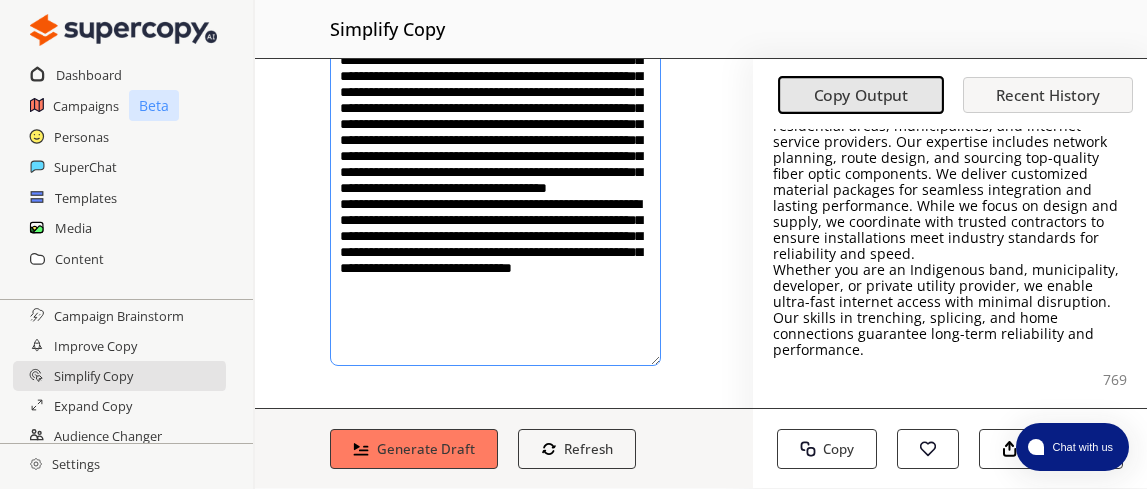 click at bounding box center [950, 350] 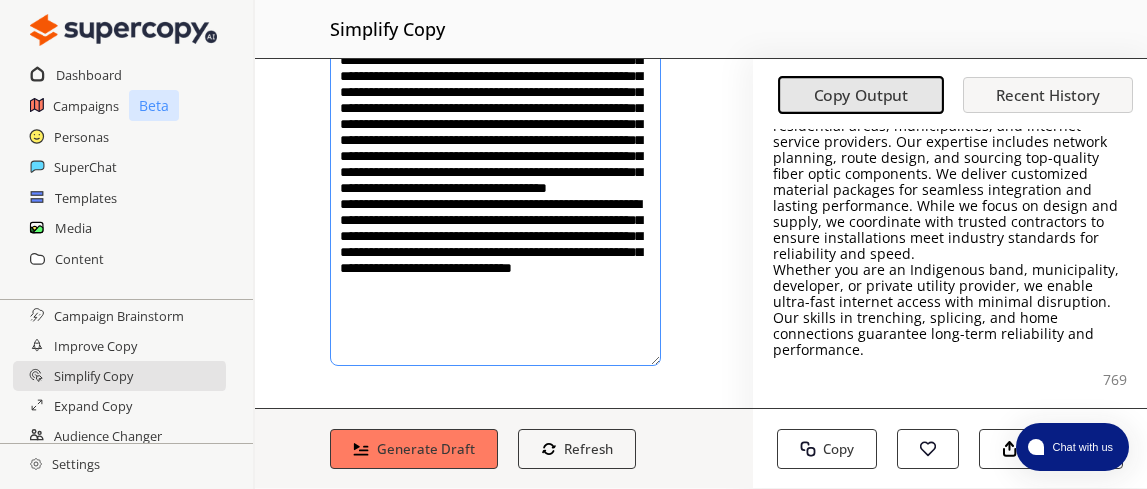 scroll, scrollTop: 8, scrollLeft: 0, axis: vertical 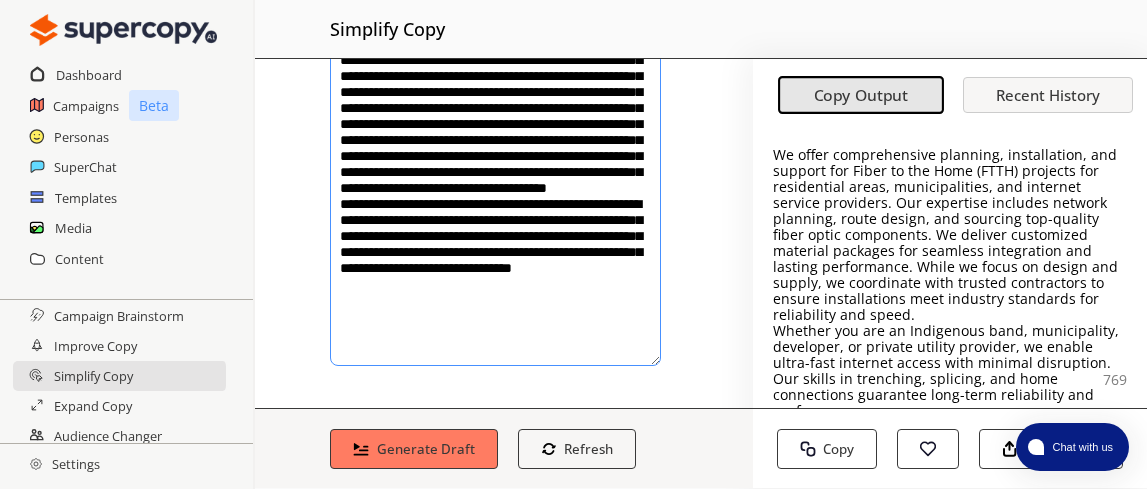 drag, startPoint x: 342, startPoint y: 151, endPoint x: 653, endPoint y: 431, distance: 418.4746 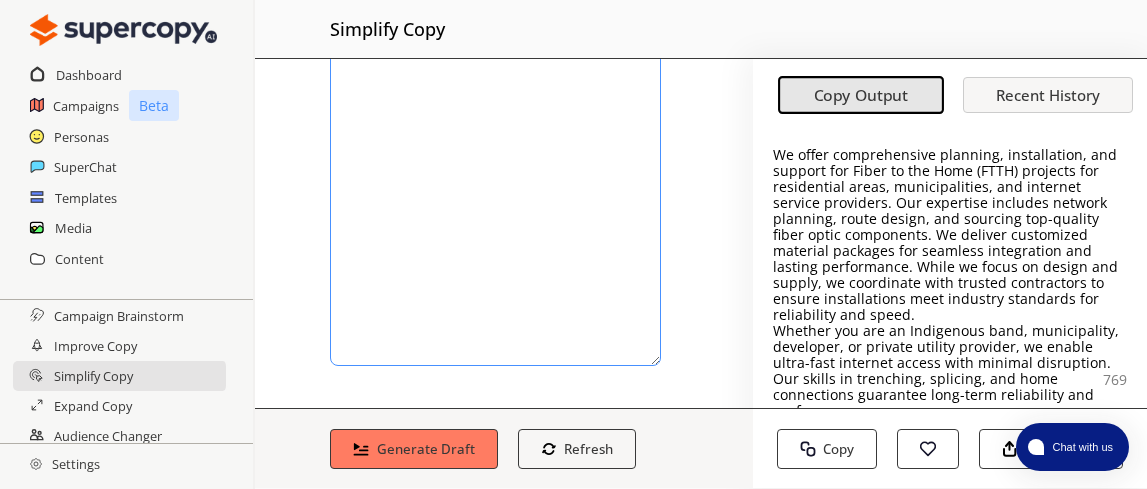 scroll, scrollTop: 0, scrollLeft: 0, axis: both 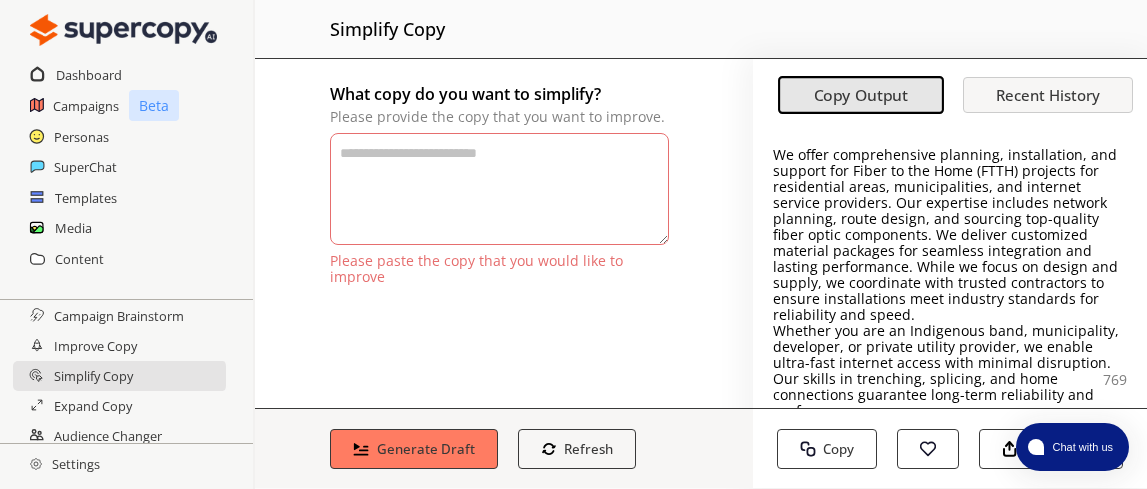 paste on "**********" 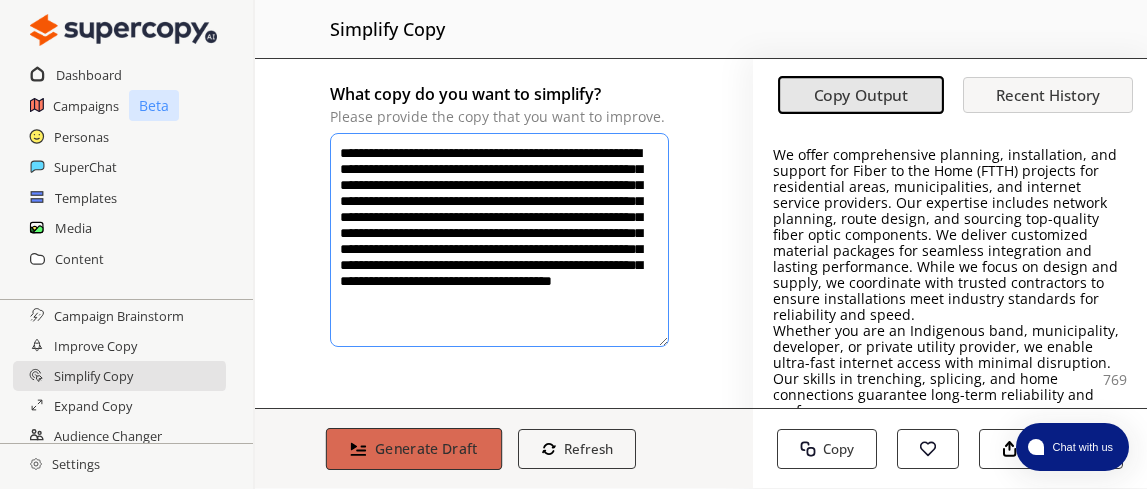 type on "**********" 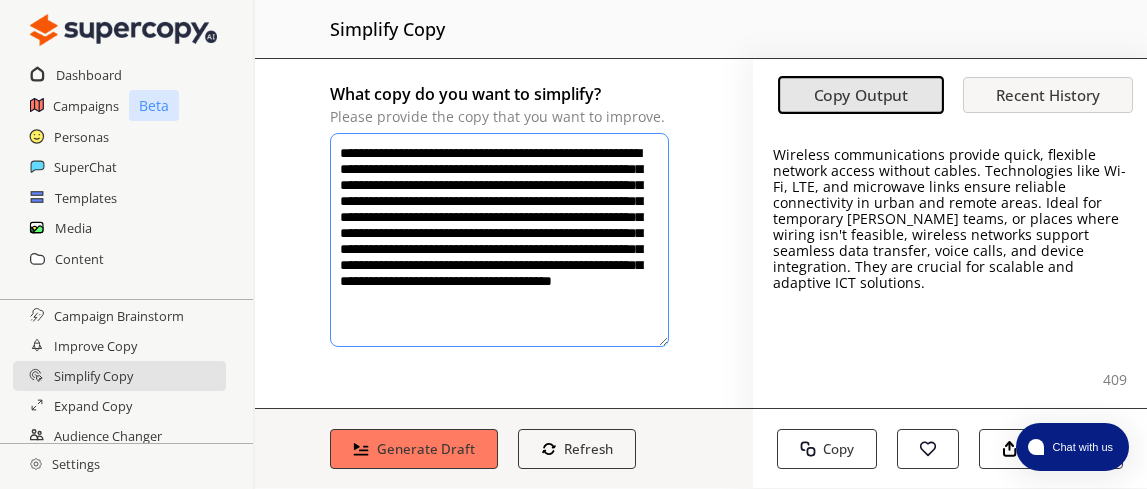 click on "Wireless communications provide quick, flexible network access without cables. Technologies like Wi-Fi, LTE, and microwave links ensure reliable connectivity in urban and remote areas. Ideal for temporary [PERSON_NAME] teams, or places where wiring isn't feasible, wireless networks support seamless data transfer, voice calls, and device integration. They are crucial for scalable and adaptive ICT solutions." at bounding box center [949, 218] 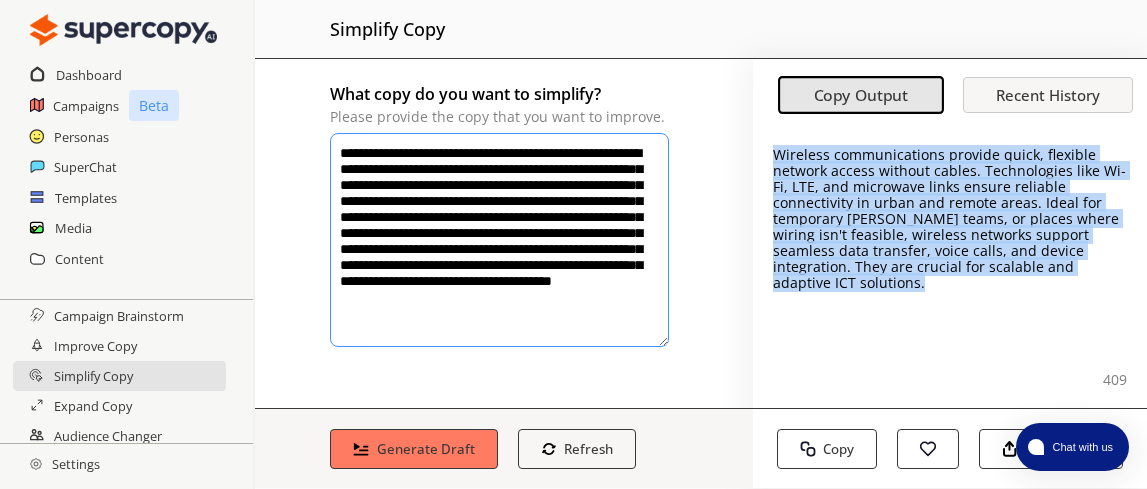 drag, startPoint x: 767, startPoint y: 155, endPoint x: 941, endPoint y: 287, distance: 218.40329 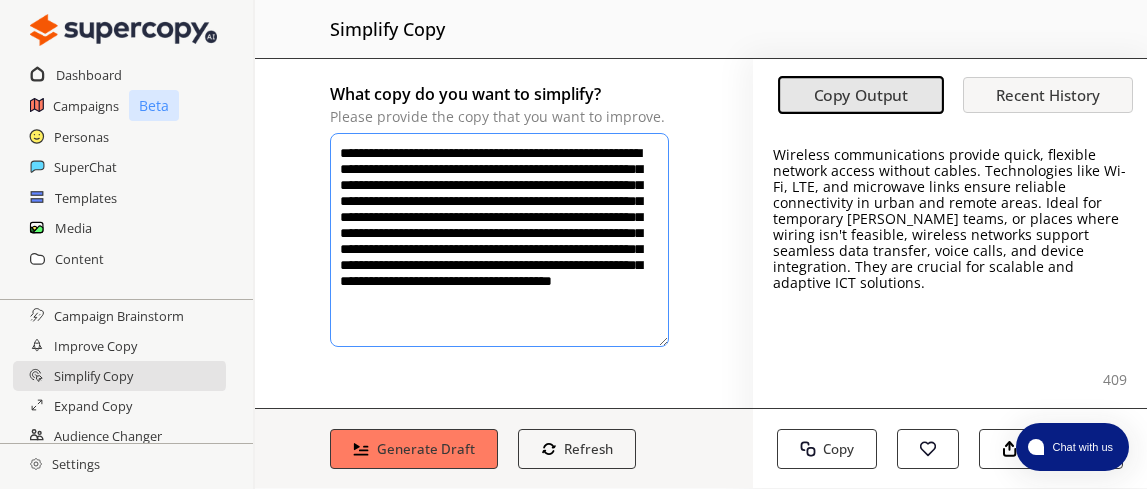 drag, startPoint x: 341, startPoint y: 152, endPoint x: 608, endPoint y: 394, distance: 360.35123 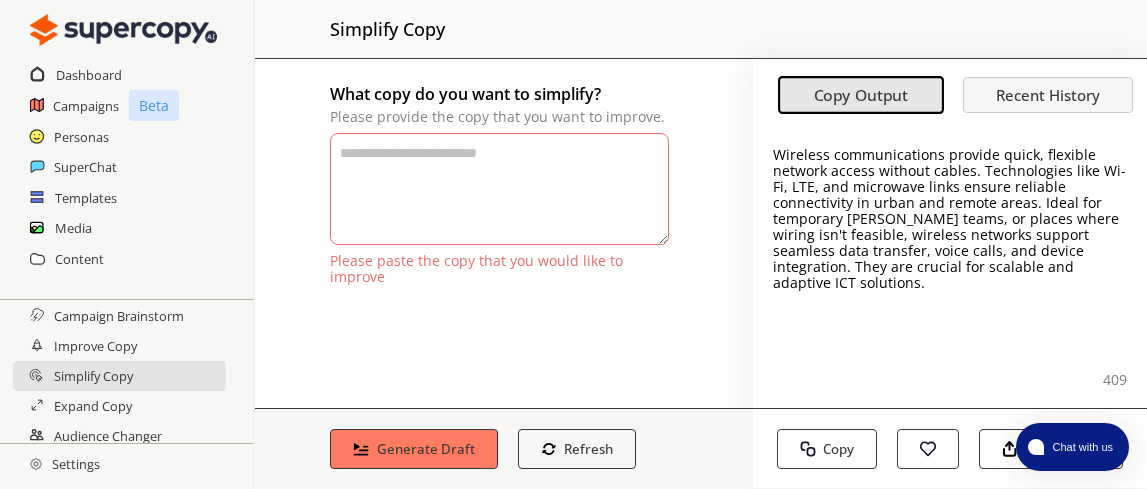 paste on "**********" 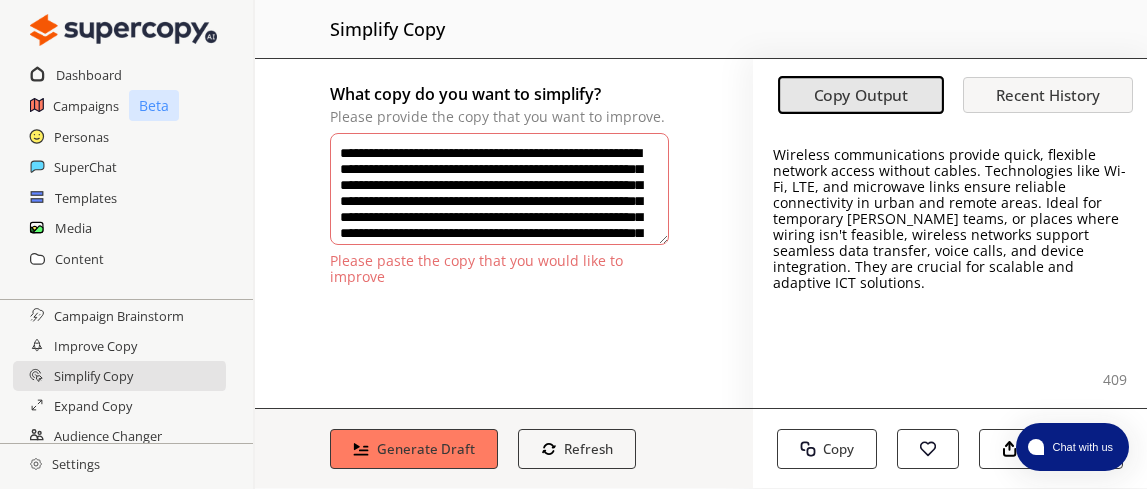 scroll, scrollTop: 76, scrollLeft: 0, axis: vertical 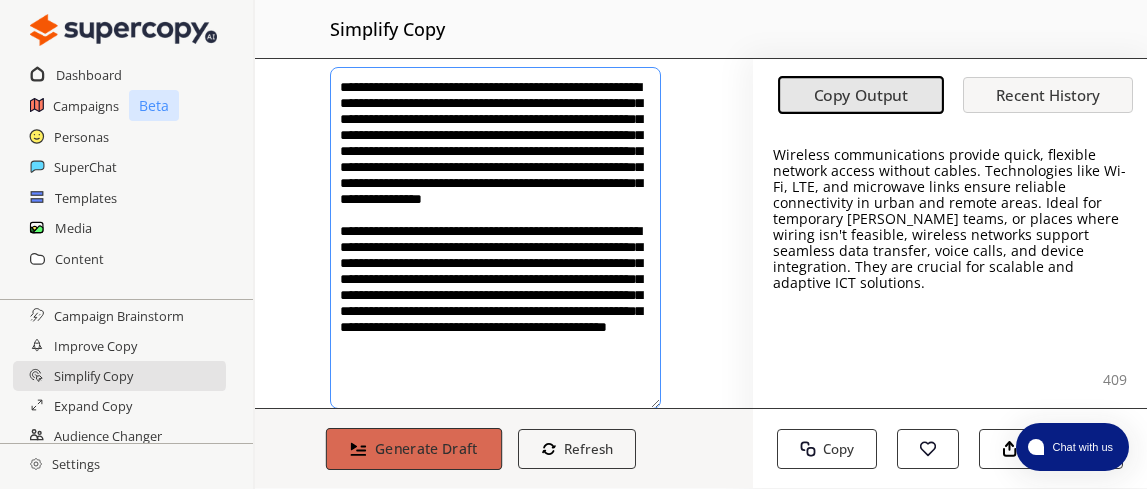 type on "**********" 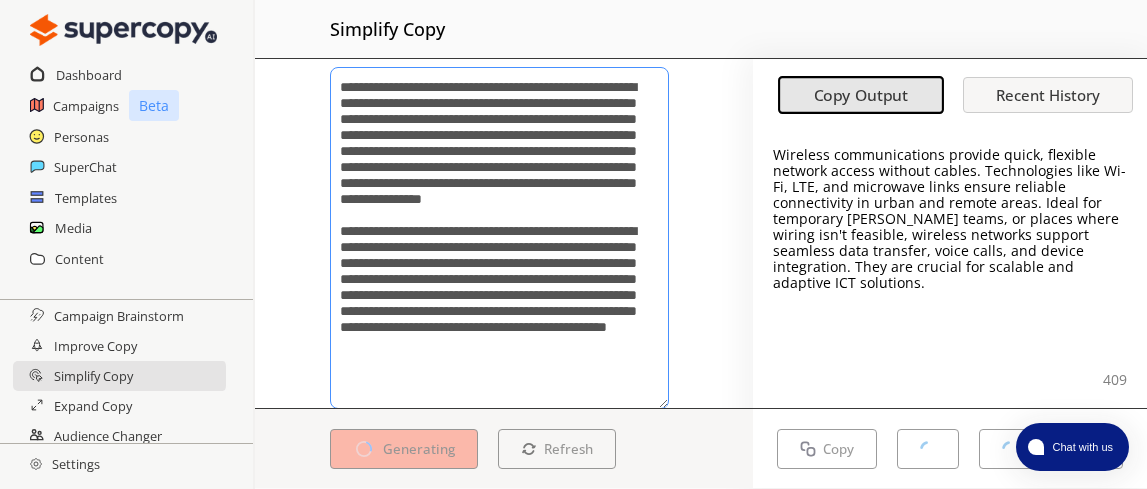 scroll, scrollTop: 8, scrollLeft: 0, axis: vertical 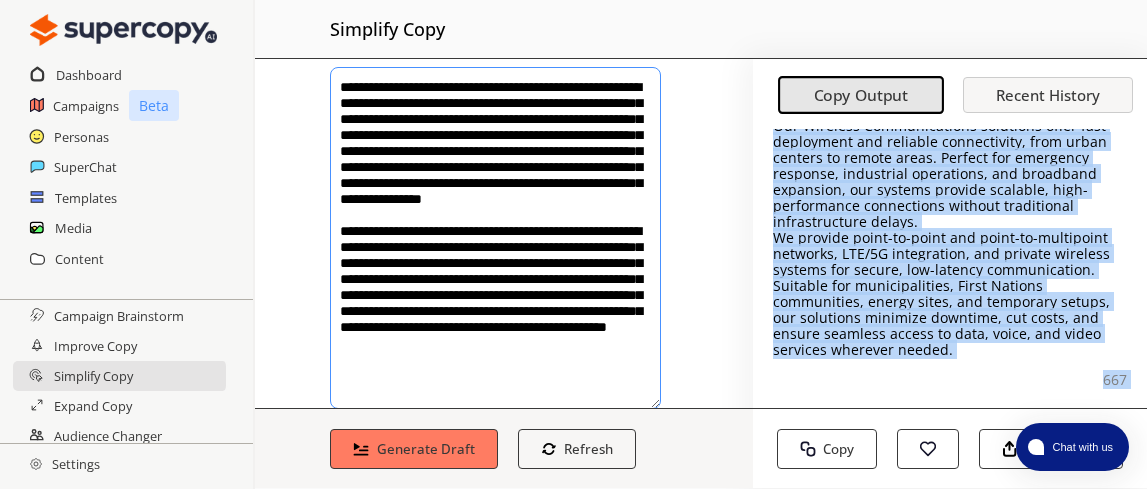 drag, startPoint x: 765, startPoint y: 158, endPoint x: 944, endPoint y: 354, distance: 265.43738 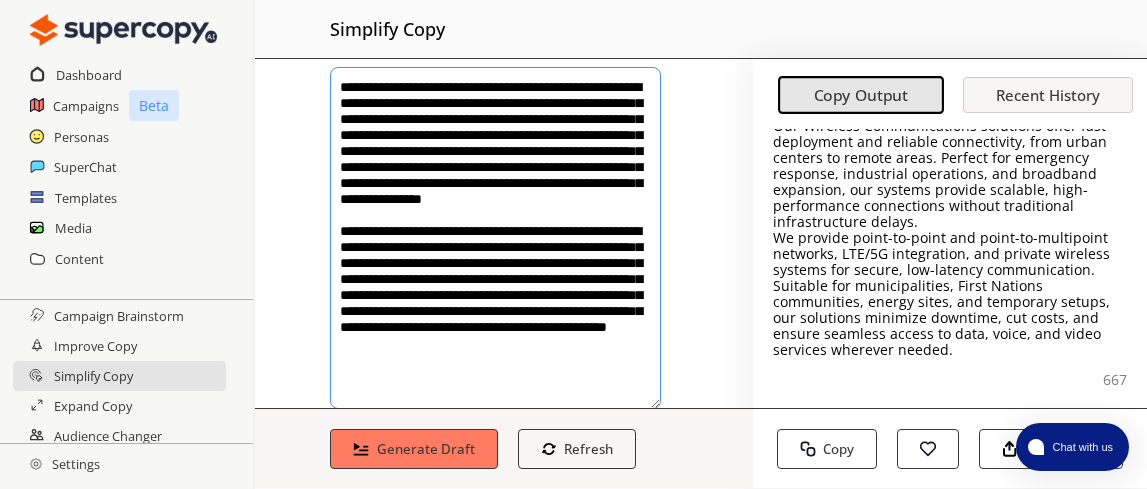 scroll, scrollTop: 109, scrollLeft: 0, axis: vertical 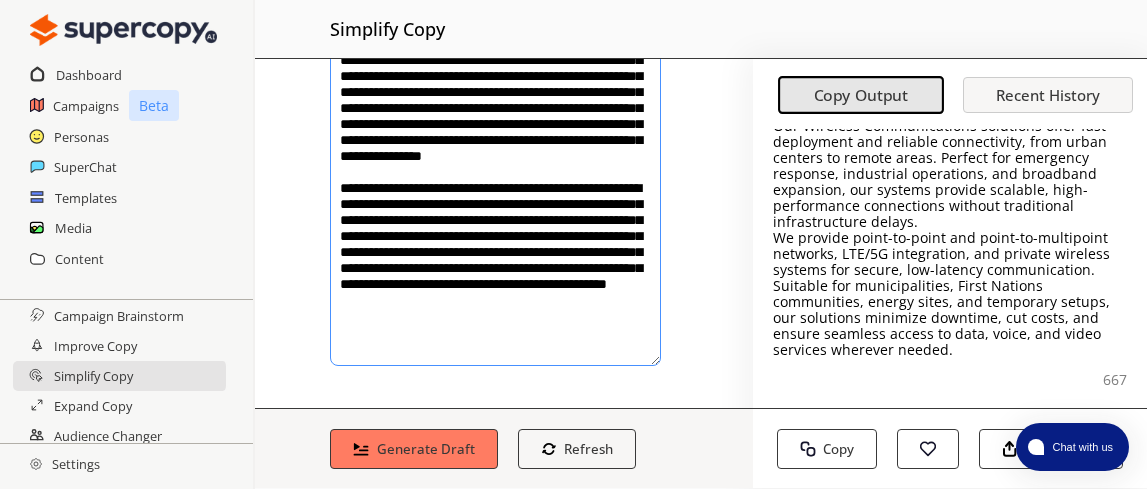 drag, startPoint x: 343, startPoint y: 77, endPoint x: 656, endPoint y: 492, distance: 519.8019 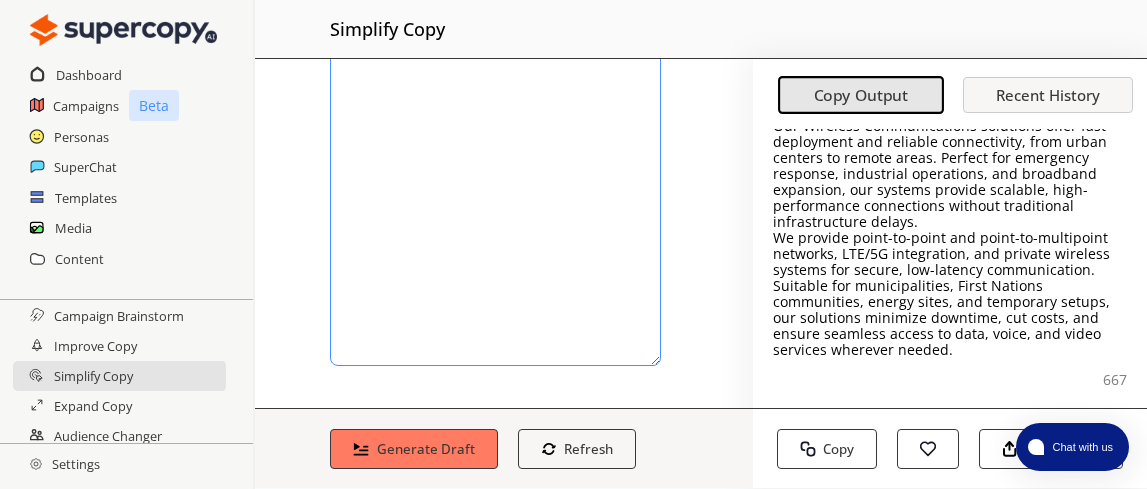 scroll, scrollTop: 0, scrollLeft: 0, axis: both 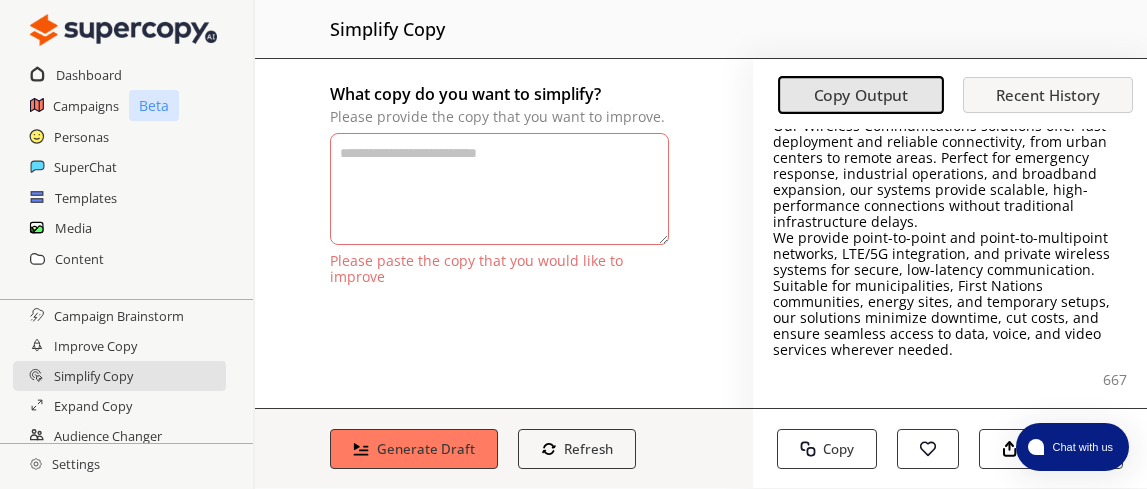 paste on "**********" 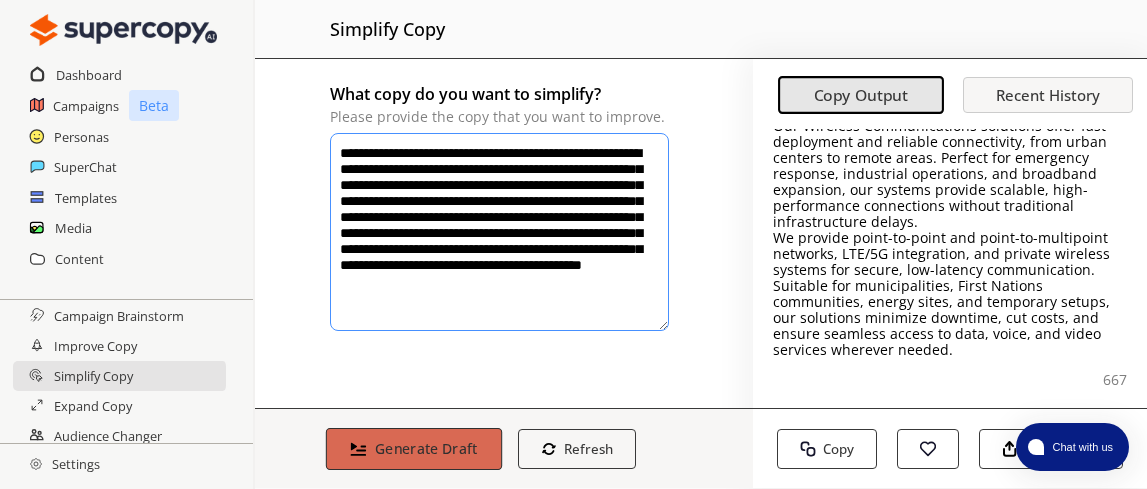 type on "**********" 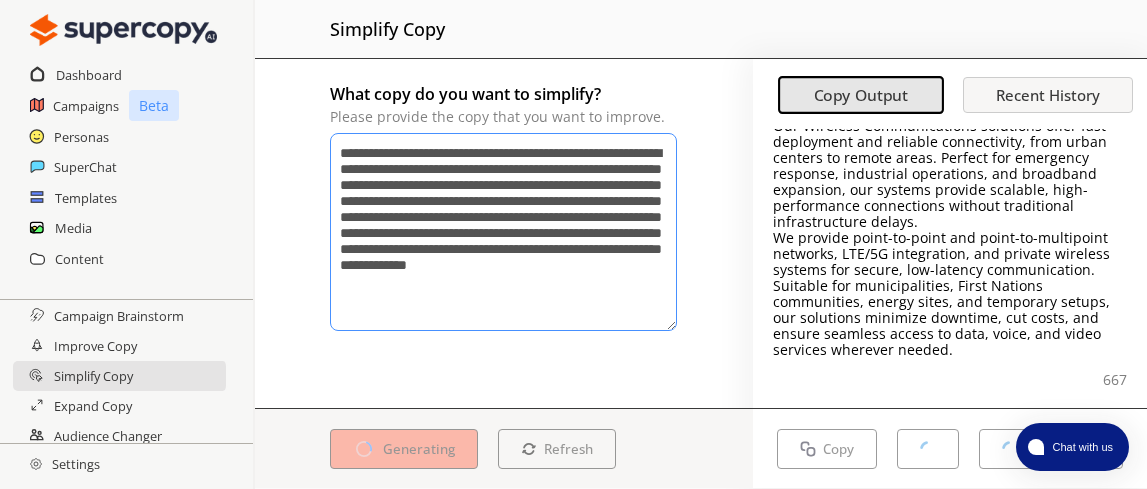 scroll, scrollTop: 0, scrollLeft: 0, axis: both 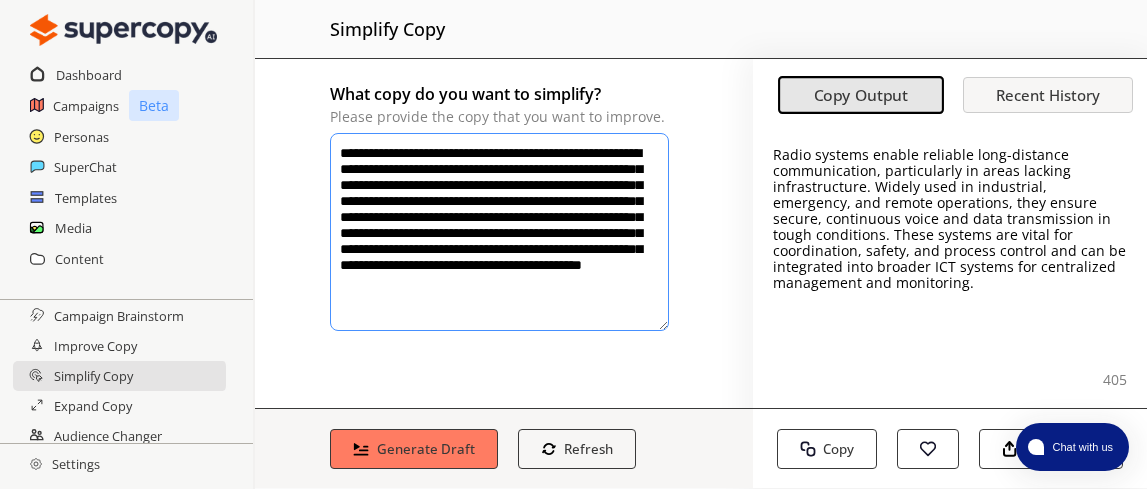 click on "Radio systems enable reliable long-distance communication, particularly in areas lacking infrastructure. Widely used in industrial, emergency, and remote operations, they ensure secure, continuous voice and data transmission in tough conditions. These systems are vital for coordination, safety, and process control and can be integrated into broader ICT systems for centralized management and monitoring." at bounding box center (949, 218) 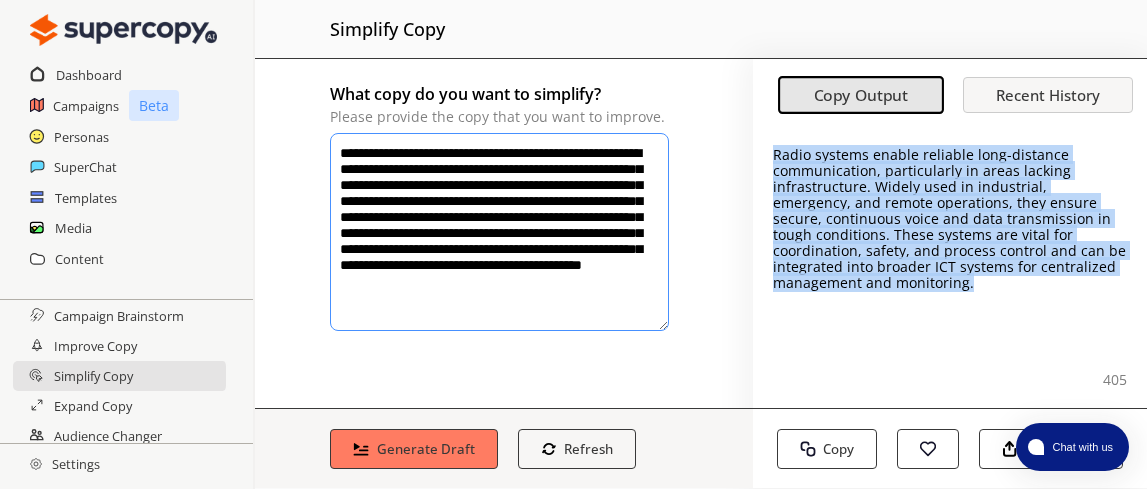 drag, startPoint x: 766, startPoint y: 155, endPoint x: 987, endPoint y: 291, distance: 259.49374 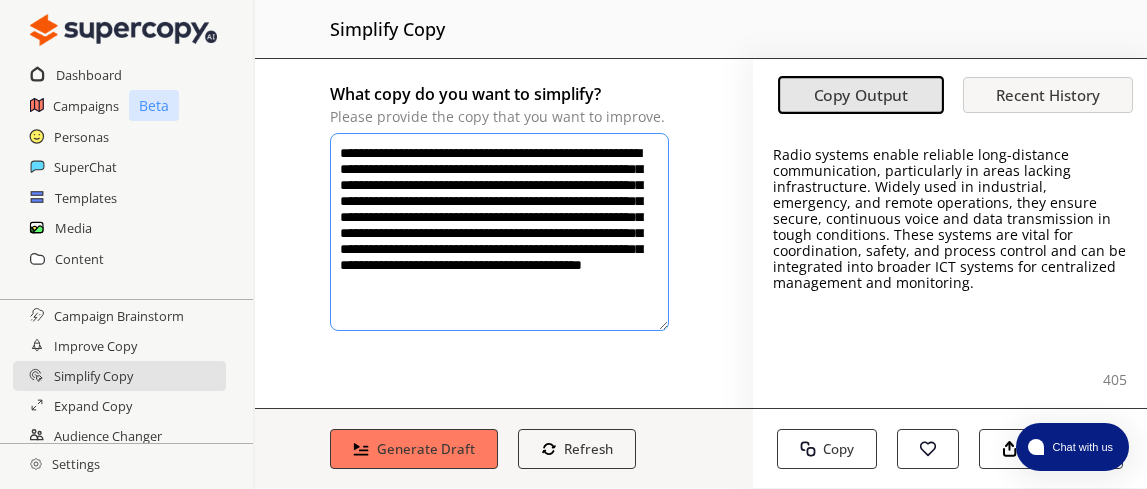 drag, startPoint x: 342, startPoint y: 152, endPoint x: 622, endPoint y: 337, distance: 335.5965 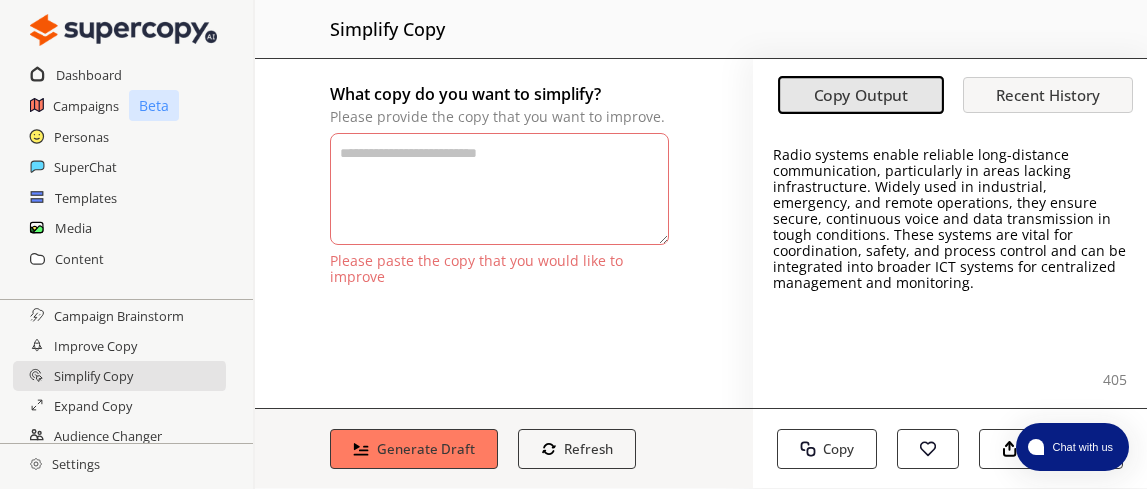 paste on "**********" 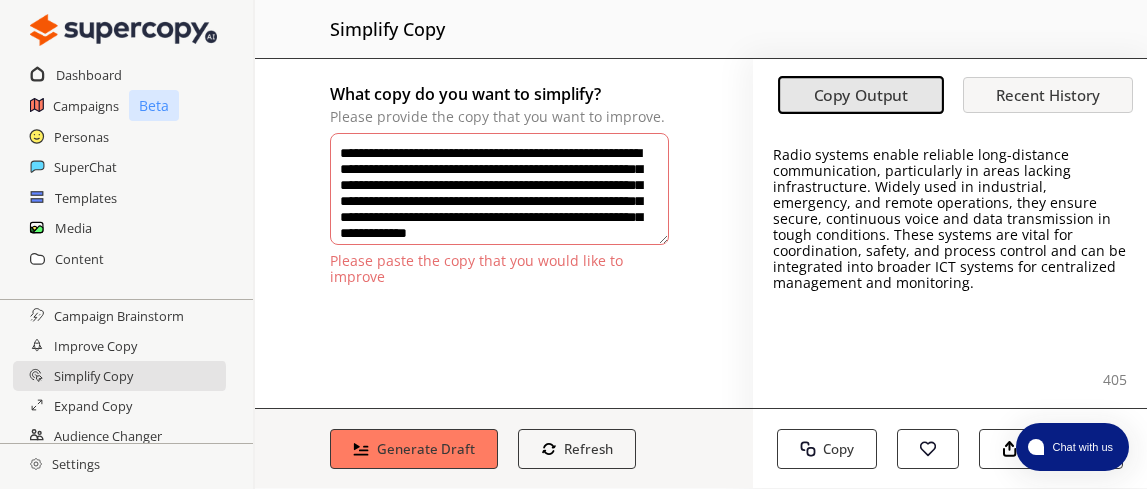 scroll, scrollTop: 92, scrollLeft: 0, axis: vertical 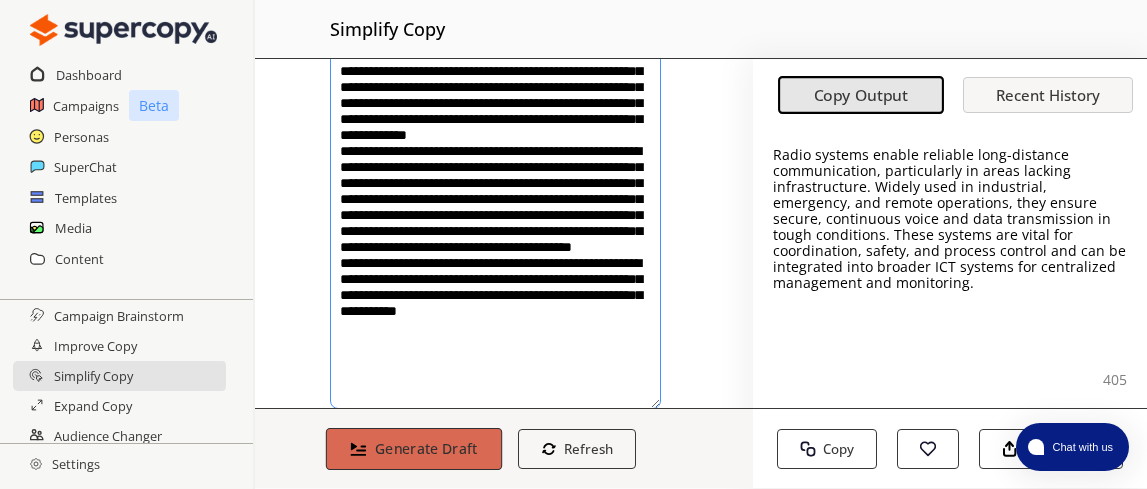 type on "**********" 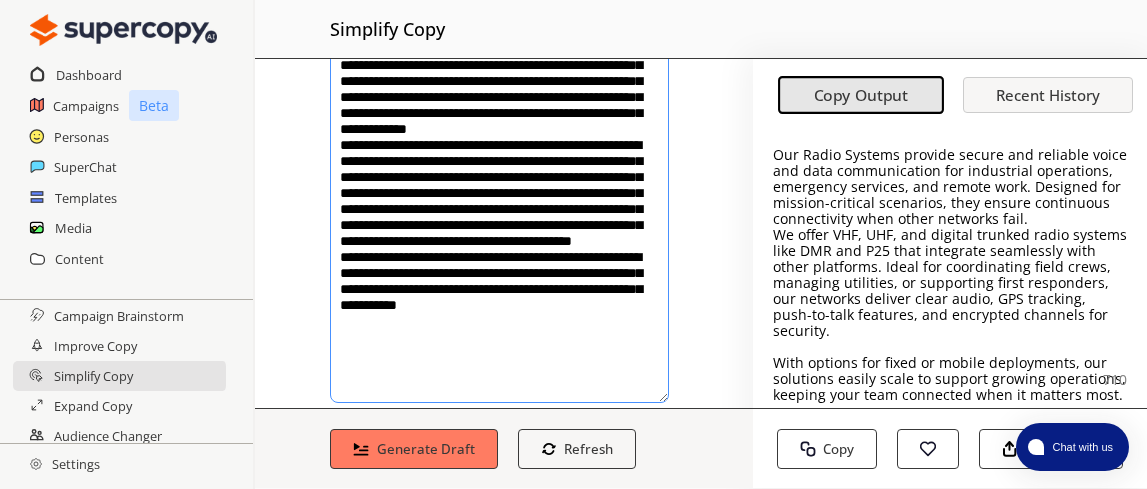 scroll, scrollTop: 8, scrollLeft: 0, axis: vertical 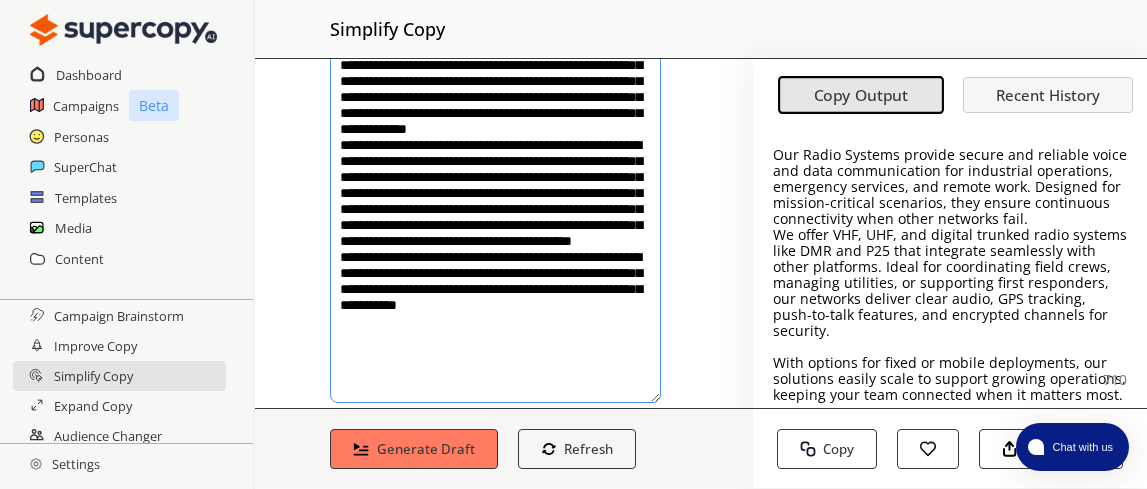 click on "Our Radio Systems provide secure and reliable voice and data communication for industrial operations, emergency services, and remote work. Designed for mission-critical scenarios, they ensure continuous connectivity when other networks fail." at bounding box center [950, 187] 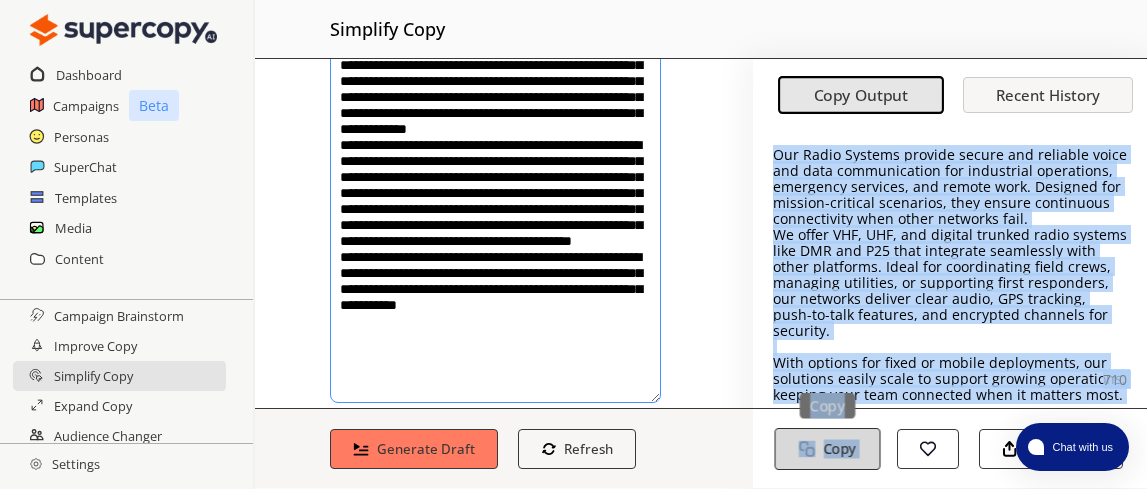scroll, scrollTop: 29, scrollLeft: 0, axis: vertical 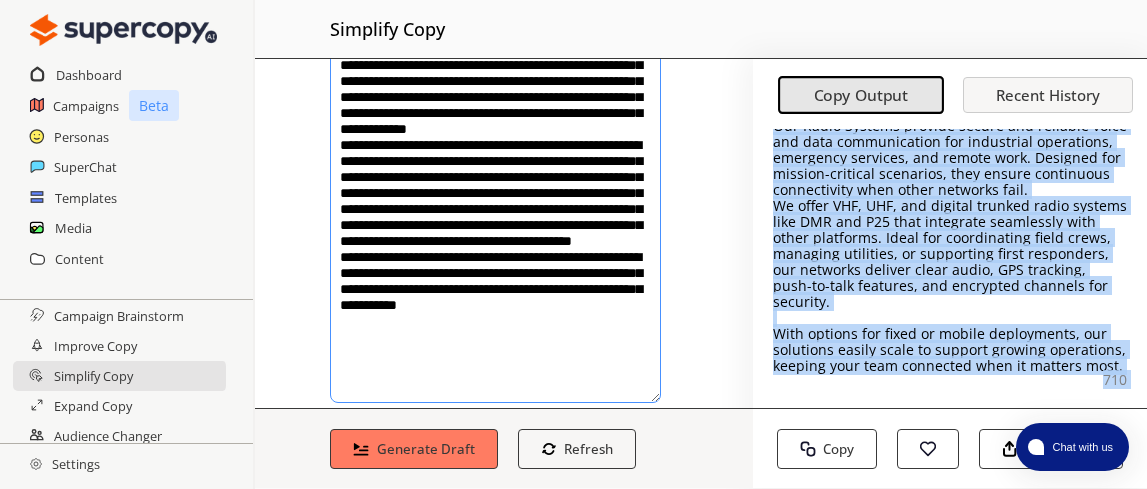 drag, startPoint x: 767, startPoint y: 155, endPoint x: 1112, endPoint y: 357, distance: 399.7862 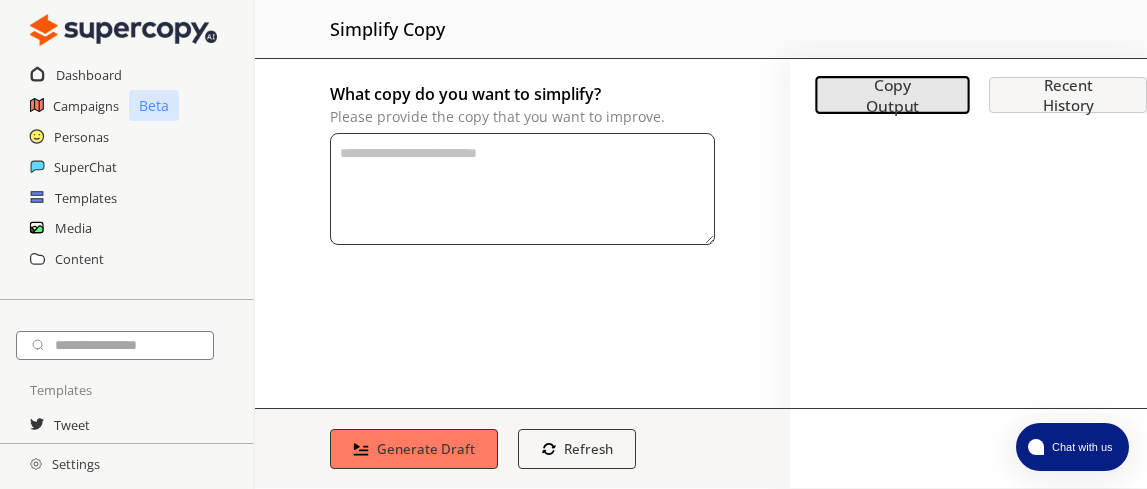 click on "What copy do you want to simplify? Please provide the copy that you want to improve." at bounding box center [522, 189] 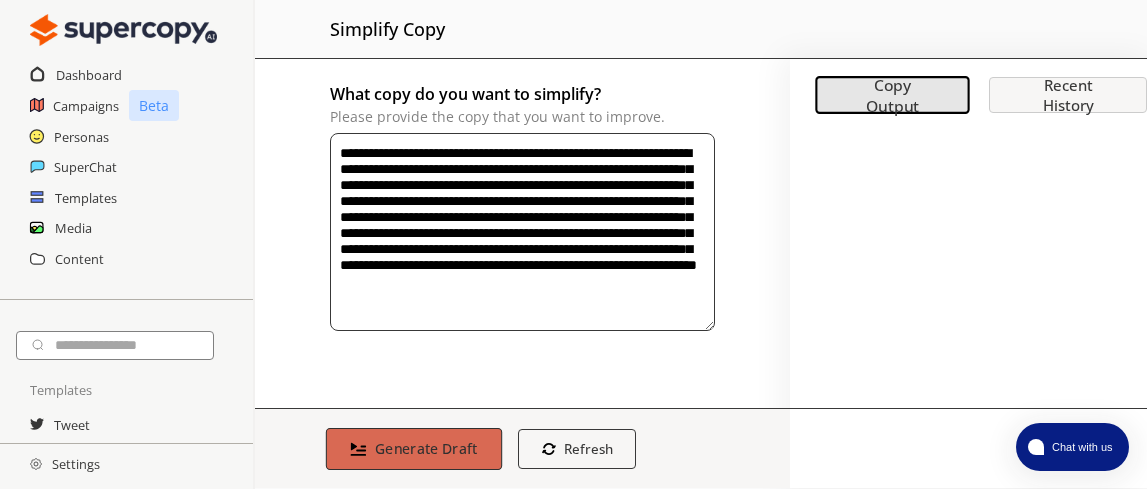 type on "**********" 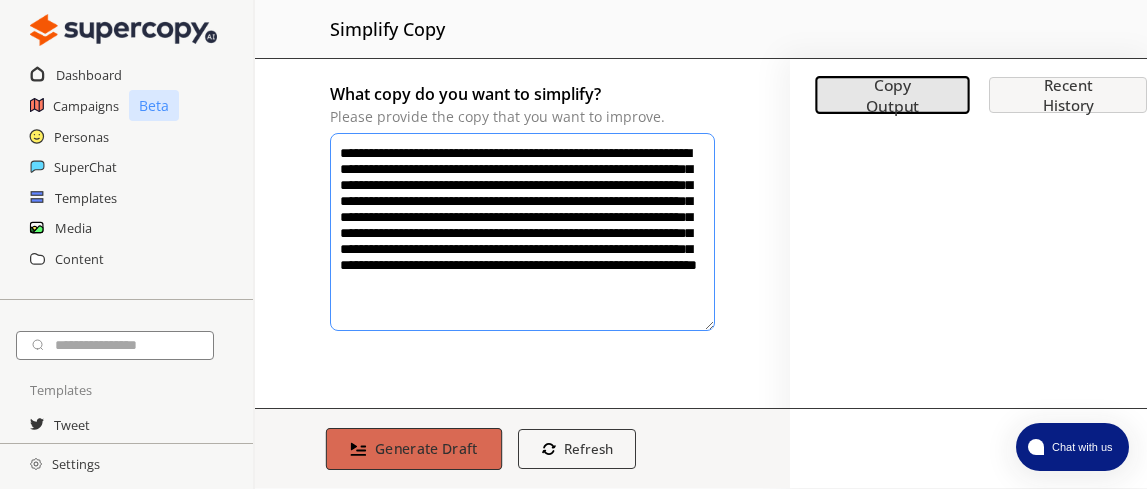 click on "Generate Draft" at bounding box center (426, 448) 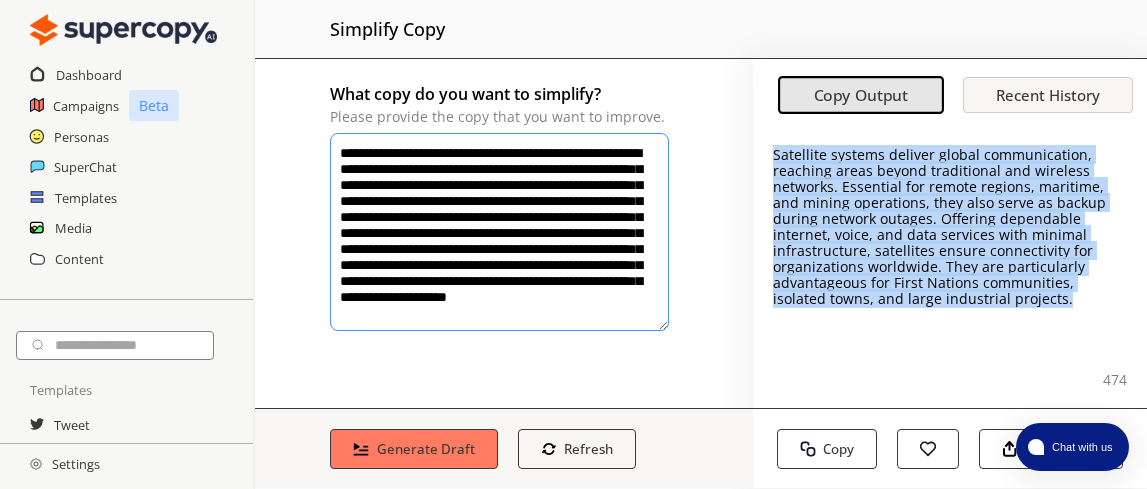 drag, startPoint x: 764, startPoint y: 160, endPoint x: 1007, endPoint y: 301, distance: 280.94482 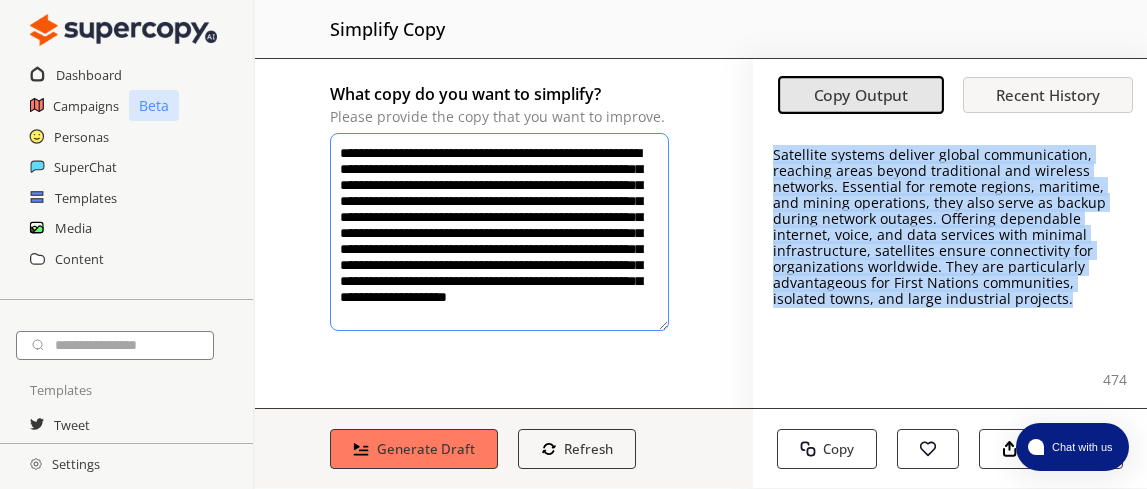 click on "Satellite systems deliver global communication, reaching areas beyond traditional and wireless networks. Essential for remote regions, maritime, and mining operations, they also serve as backup during network outages. Offering dependable internet, voice, and data services with minimal infrastructure, satellites ensure connectivity for organizations worldwide. They are particularly advantageous for First Nations communities, isolated towns, and large industrial projects." at bounding box center (950, 268) 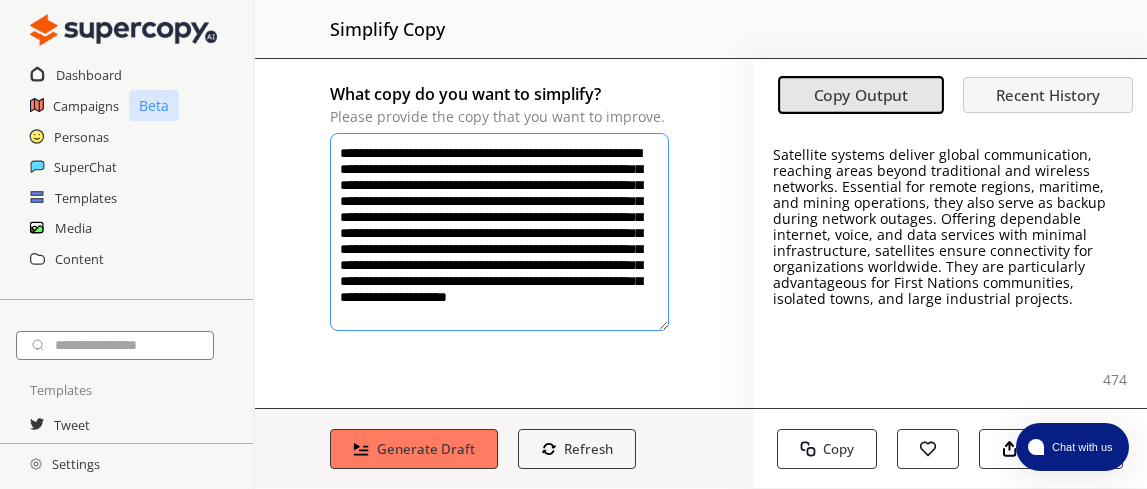 drag, startPoint x: 341, startPoint y: 150, endPoint x: 623, endPoint y: 390, distance: 370.30258 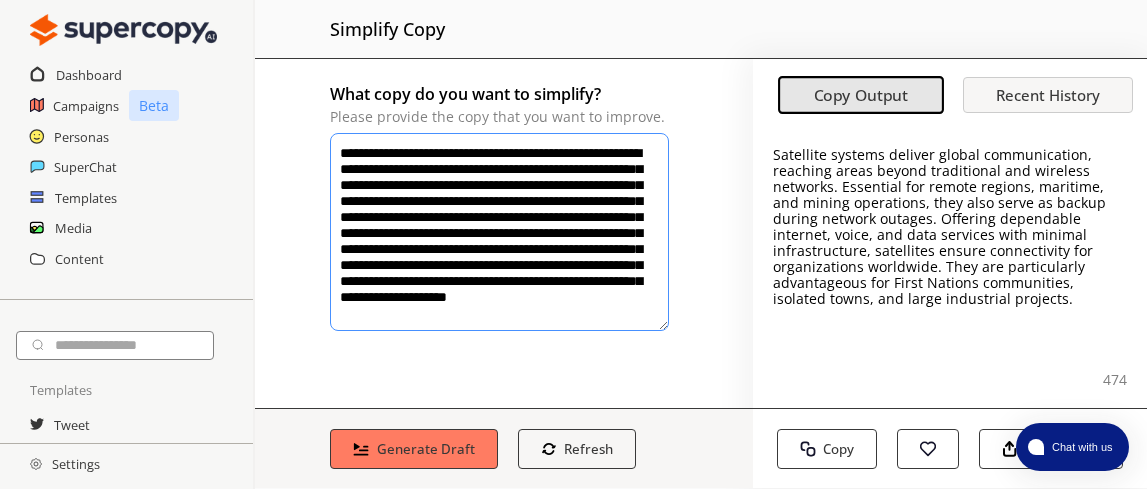 click on "**********" at bounding box center [504, 233] 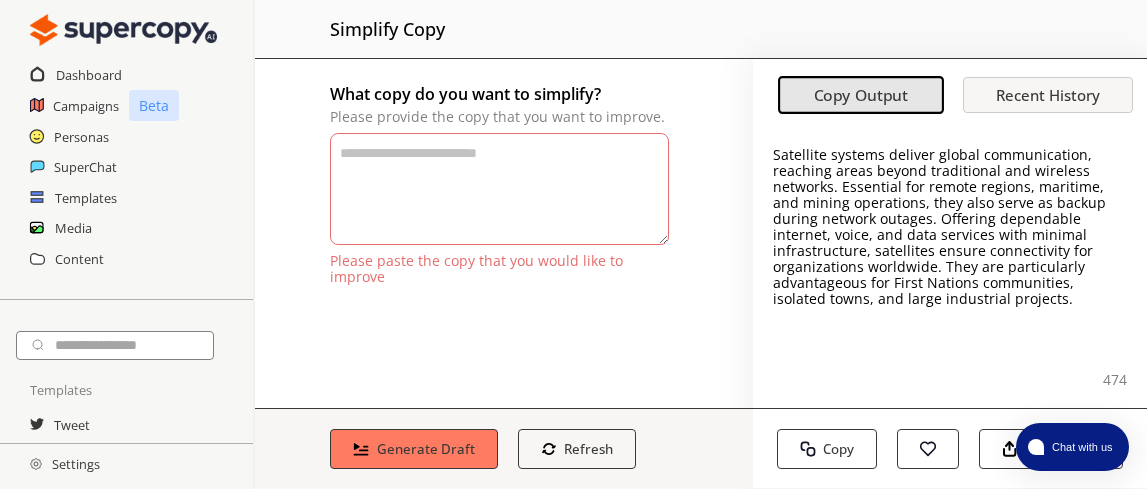 paste on "**********" 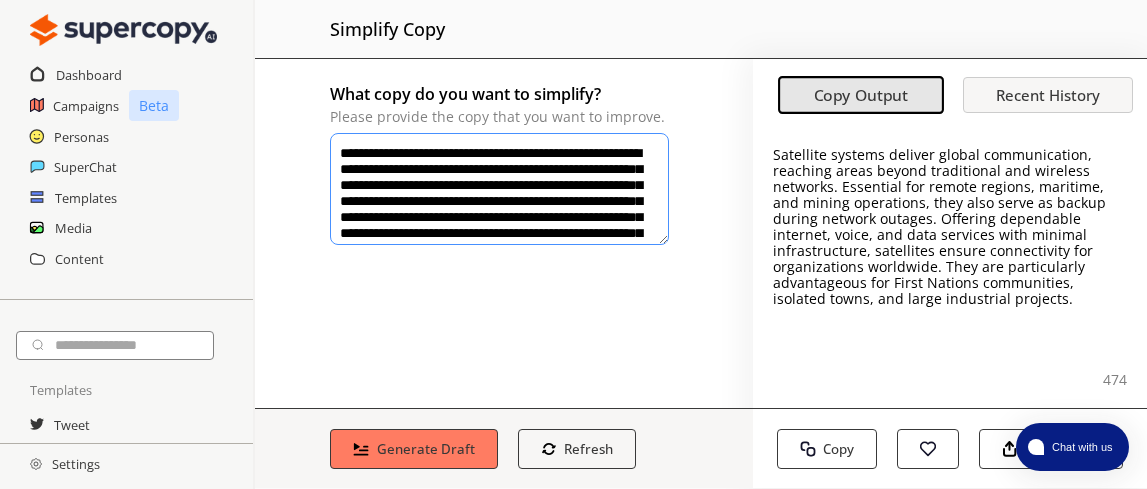 scroll, scrollTop: 101, scrollLeft: 0, axis: vertical 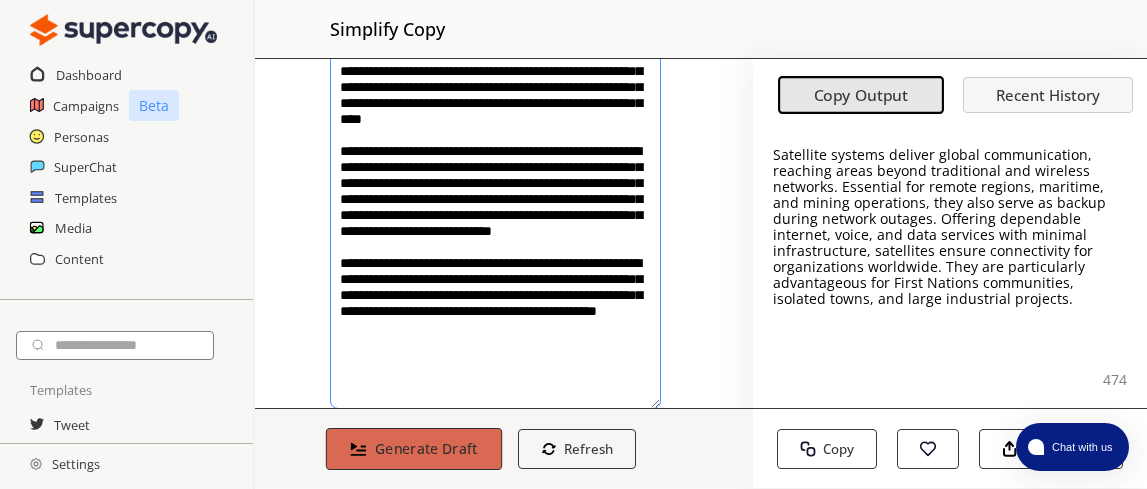 type on "**********" 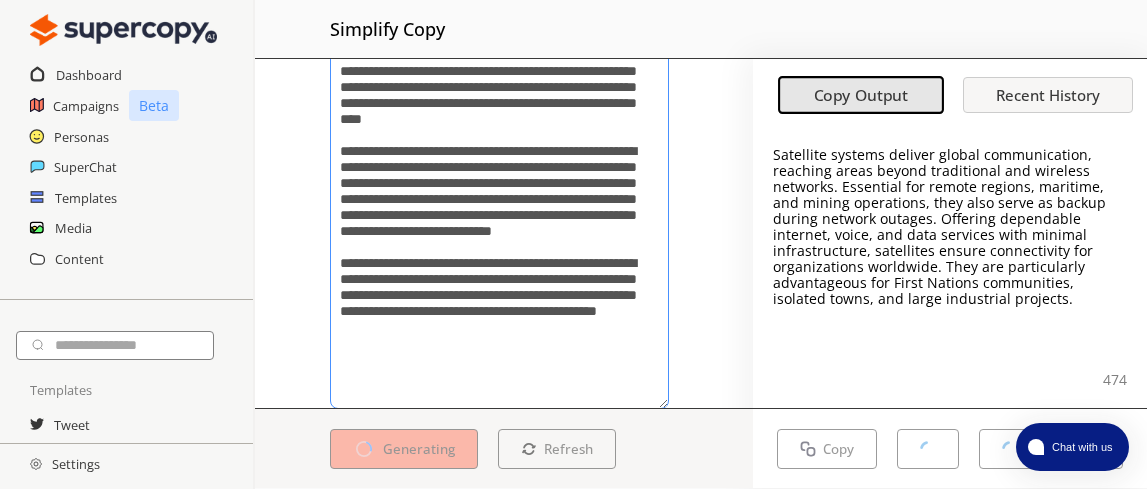 scroll, scrollTop: 2, scrollLeft: 0, axis: vertical 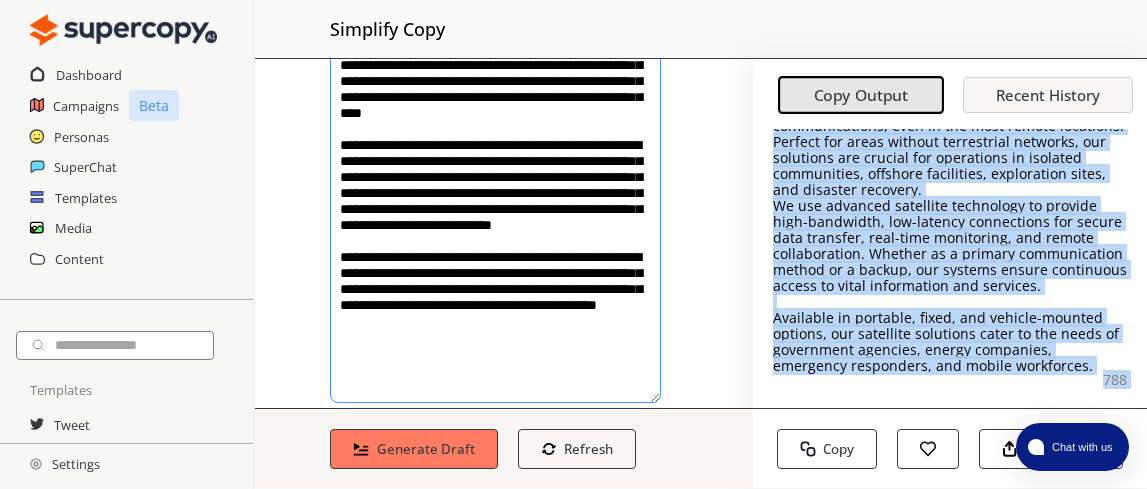 drag, startPoint x: 764, startPoint y: 161, endPoint x: 998, endPoint y: 348, distance: 299.54132 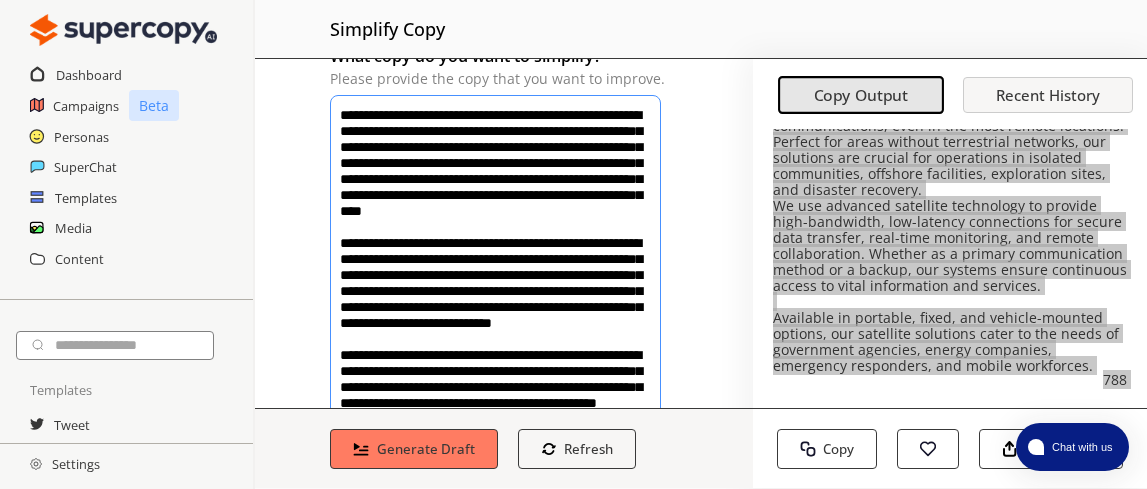 scroll, scrollTop: 0, scrollLeft: 0, axis: both 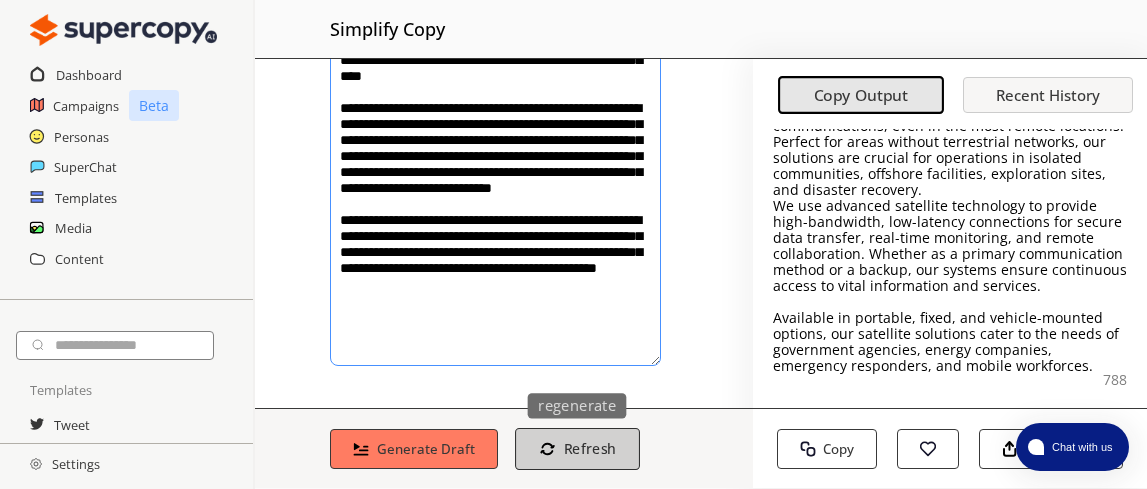 drag, startPoint x: 341, startPoint y: 145, endPoint x: 586, endPoint y: 464, distance: 402.22632 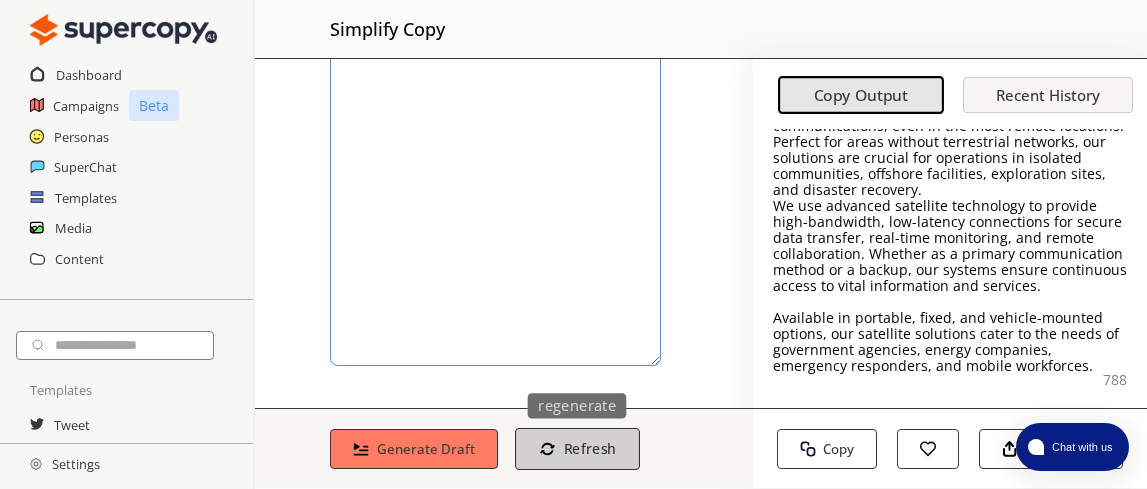 scroll, scrollTop: 0, scrollLeft: 0, axis: both 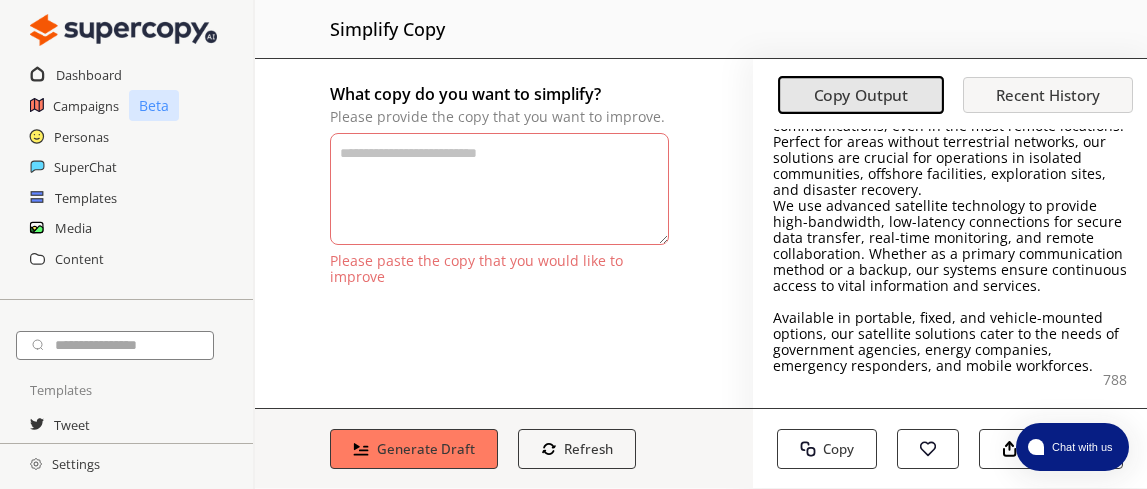 paste on "**********" 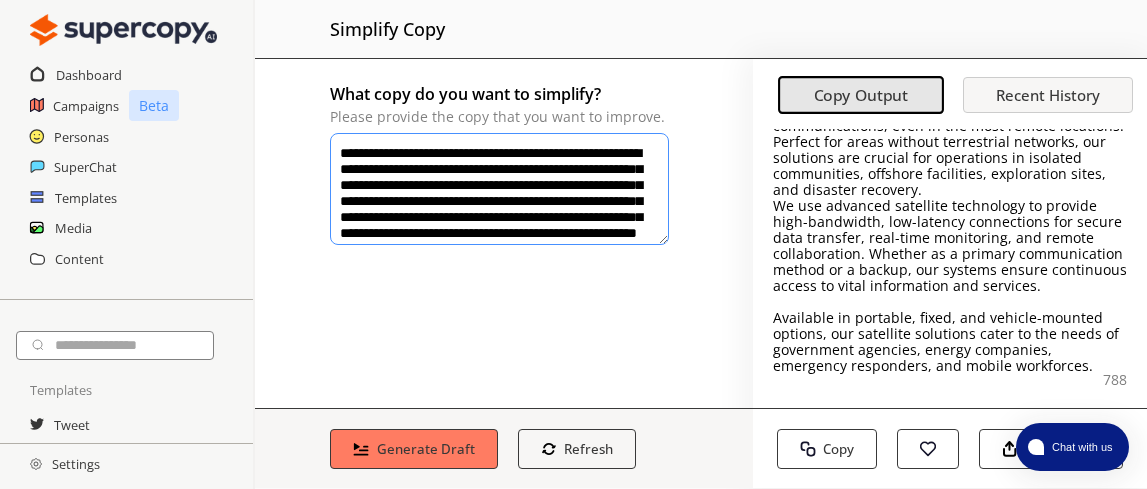 scroll, scrollTop: 76, scrollLeft: 0, axis: vertical 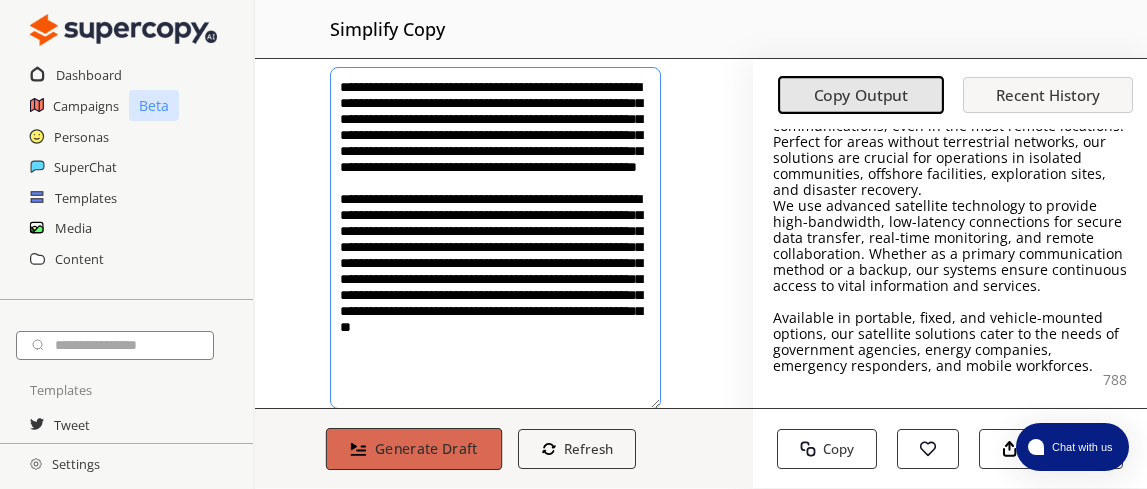 type on "**********" 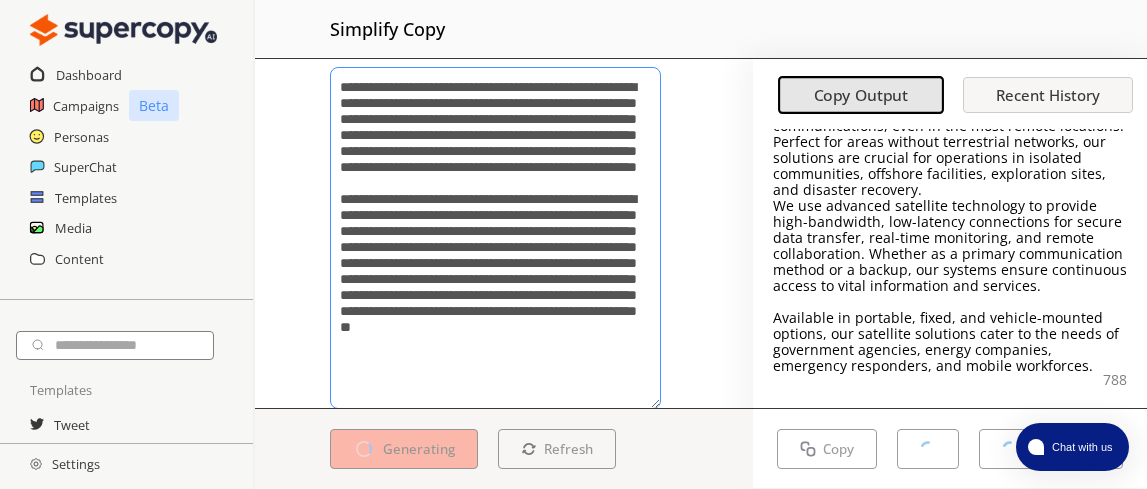 scroll, scrollTop: 2, scrollLeft: 0, axis: vertical 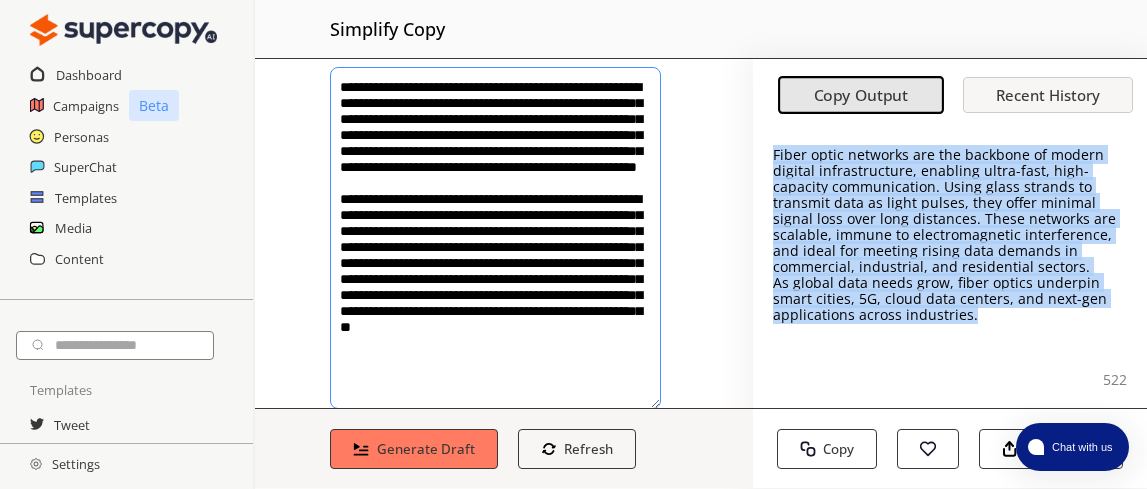 drag, startPoint x: 766, startPoint y: 157, endPoint x: 977, endPoint y: 314, distance: 263.0019 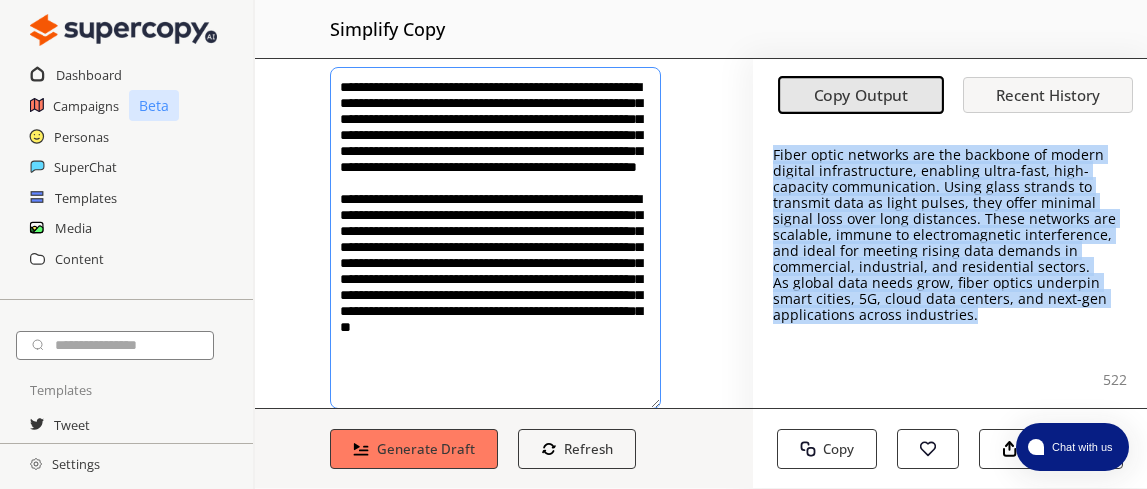 click on "Fiber optic networks are the backbone of modern digital infrastructure, enabling ultra-fast, high-capacity communication. Using glass strands to transmit data as light pulses, they offer minimal signal loss over long distances. These networks are scalable, immune to electromagnetic interference, and ideal for meeting rising data demands in commercial, industrial, and residential sectors. As global data needs grow, fiber optics underpin smart cities, 5G, cloud data centers, and next-gen applications across industries." at bounding box center (950, 235) 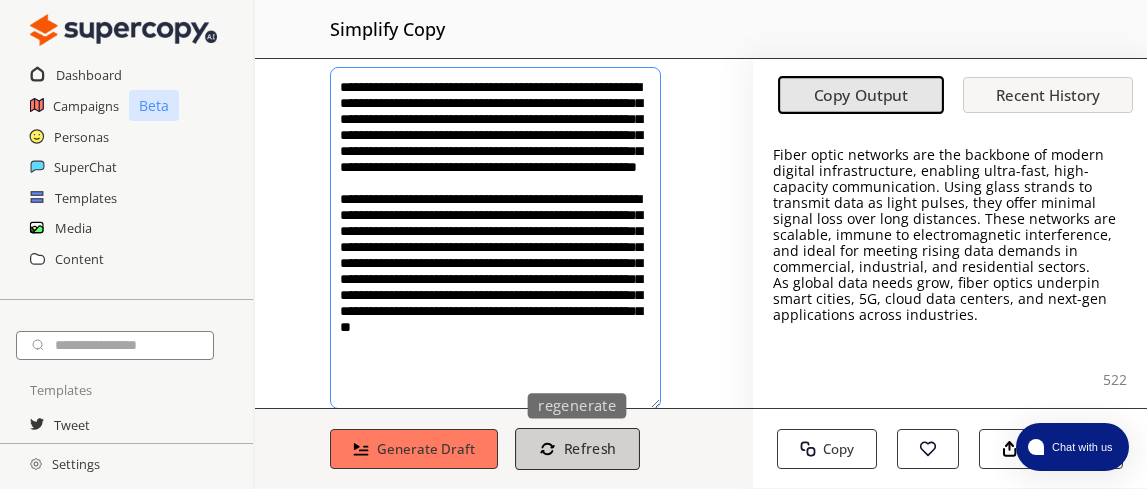 scroll, scrollTop: 109, scrollLeft: 0, axis: vertical 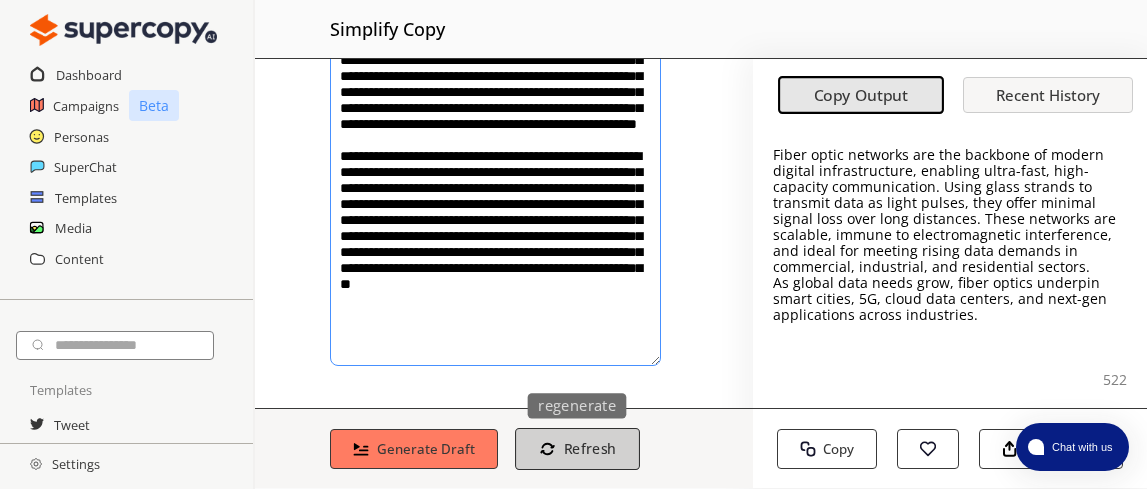 drag, startPoint x: 340, startPoint y: 85, endPoint x: 627, endPoint y: 454, distance: 467.47192 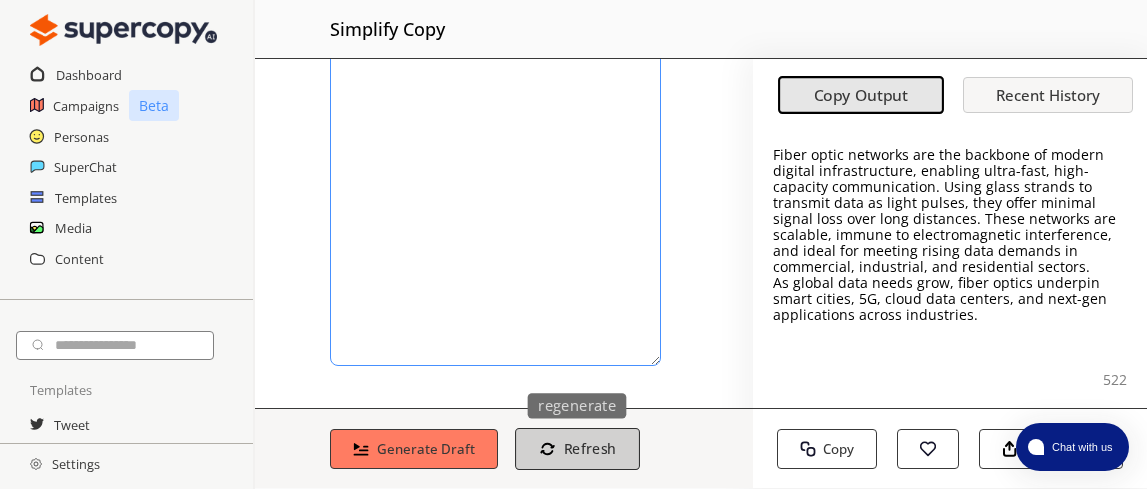 scroll, scrollTop: 0, scrollLeft: 0, axis: both 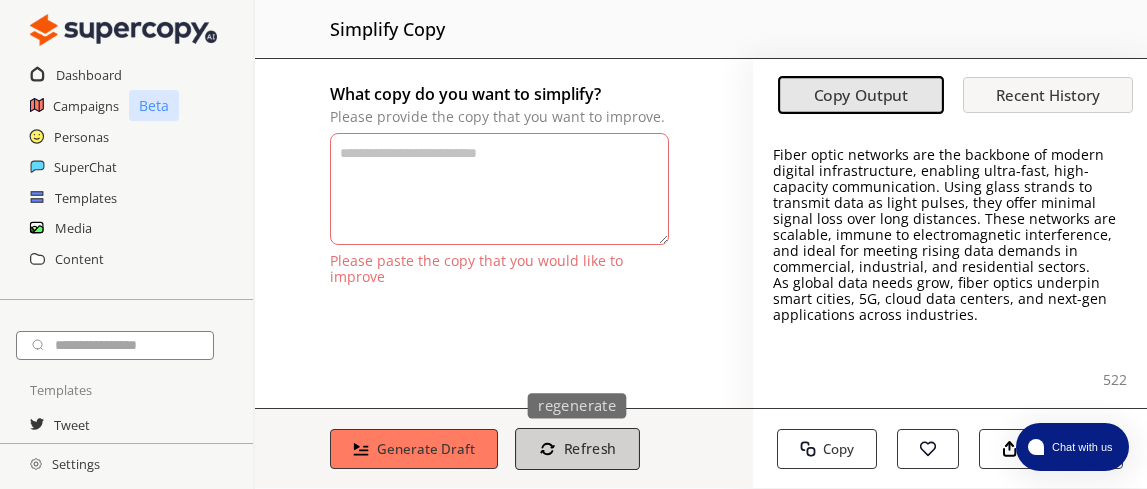 paste on "**********" 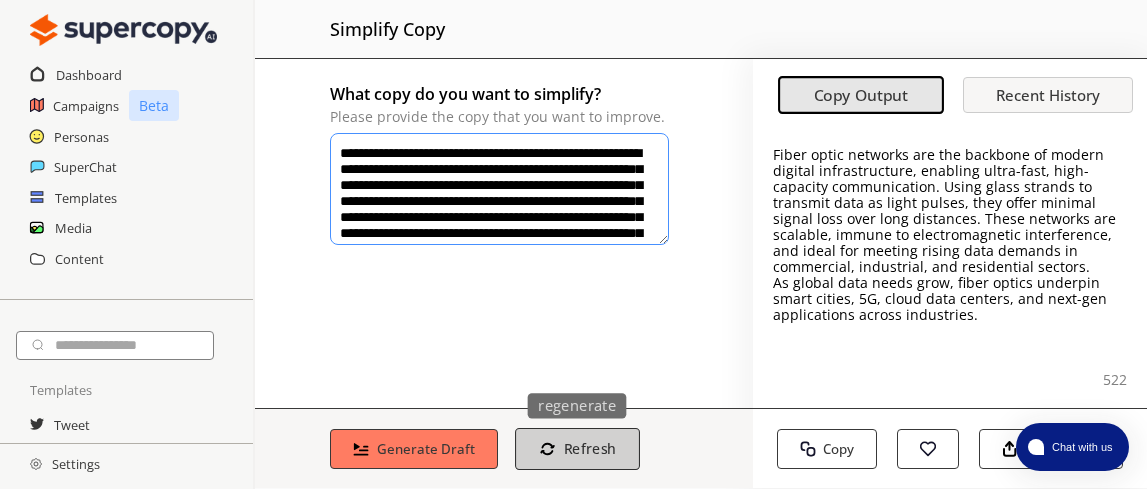 scroll, scrollTop: 18, scrollLeft: 0, axis: vertical 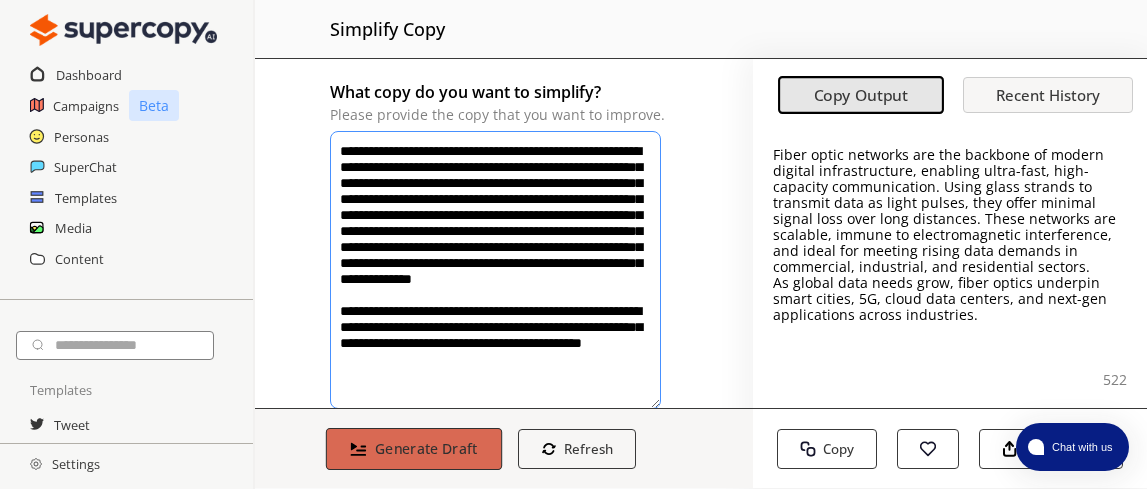 type on "**********" 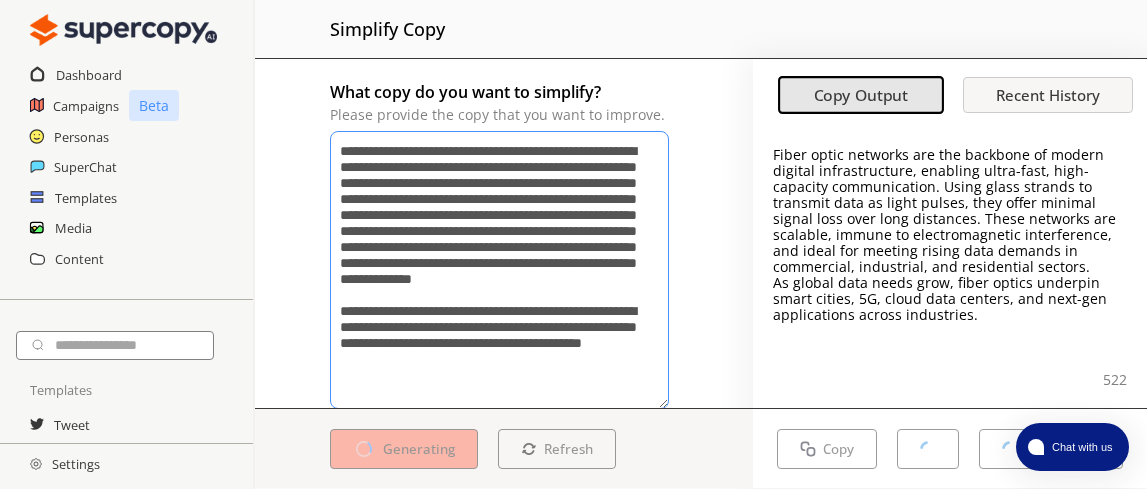 scroll, scrollTop: 8, scrollLeft: 0, axis: vertical 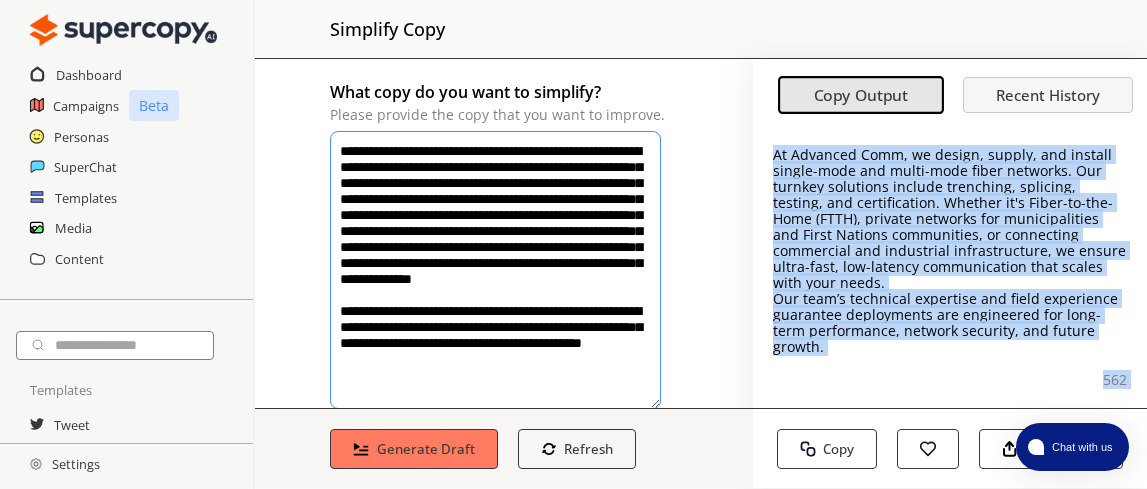drag, startPoint x: 764, startPoint y: 156, endPoint x: 827, endPoint y: 334, distance: 188.82002 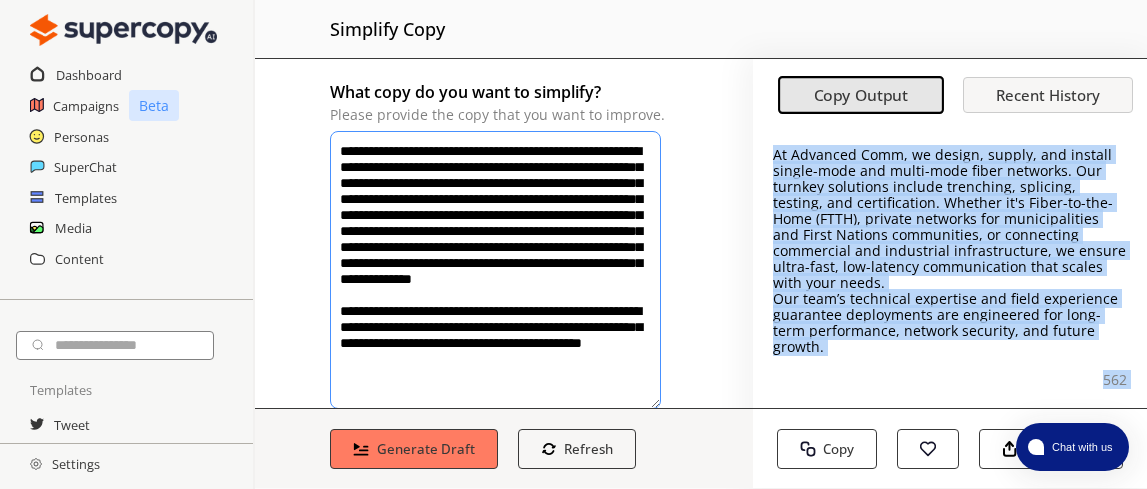 click on "At Advanced Comm, we design, supply, and install single-mode and multi-mode fiber networks. Our turnkey solutions include trenching, splicing, testing, and certification. Whether it's Fiber-to-the-Home (FTTH), private networks for municipalities and First Nations communities, or connecting commercial and industrial infrastructure, we ensure ultra-fast, low-latency communication that scales with your needs. Our team’s technical expertise and field experience guarantee deployments are engineered for long-term performance, network security, and future growth. 562 Copy Copy Favorite Response Export Save to Folder" at bounding box center [950, 293] 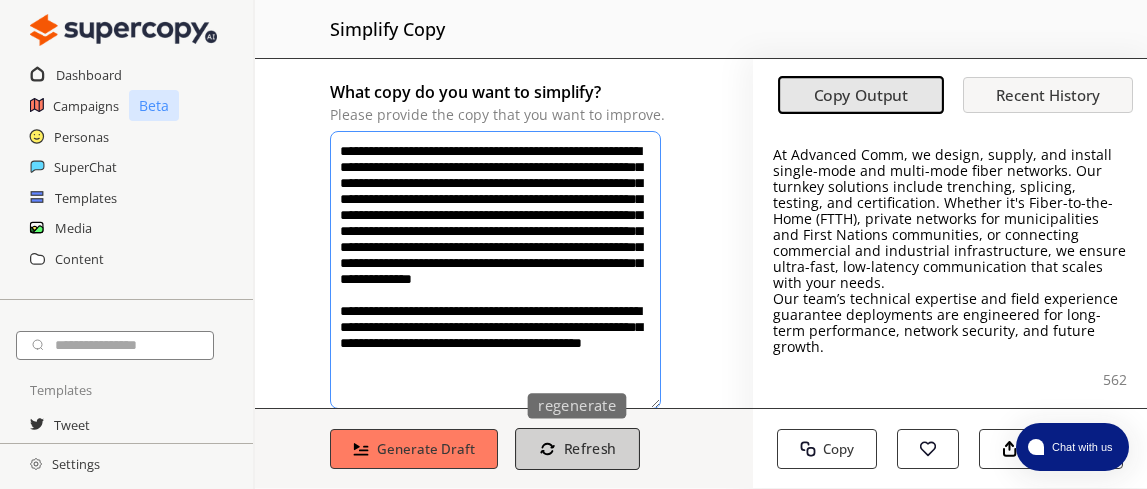 scroll, scrollTop: 45, scrollLeft: 0, axis: vertical 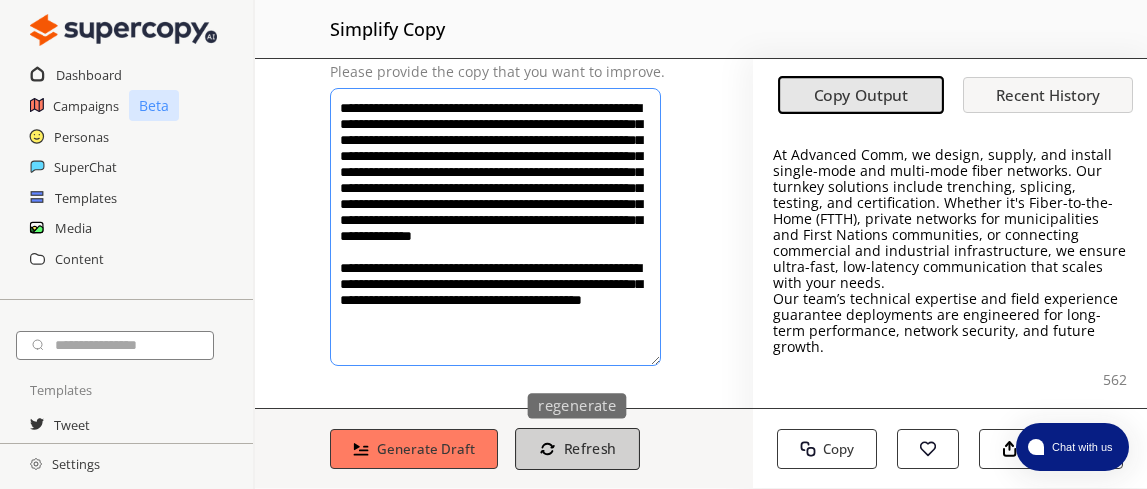 drag, startPoint x: 344, startPoint y: 143, endPoint x: 613, endPoint y: 435, distance: 397.02014 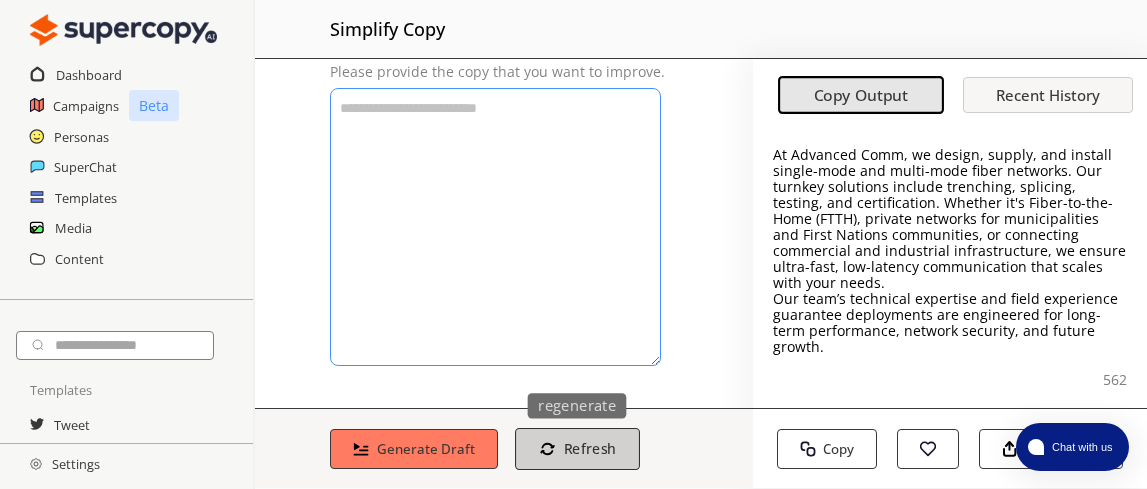 scroll, scrollTop: 0, scrollLeft: 0, axis: both 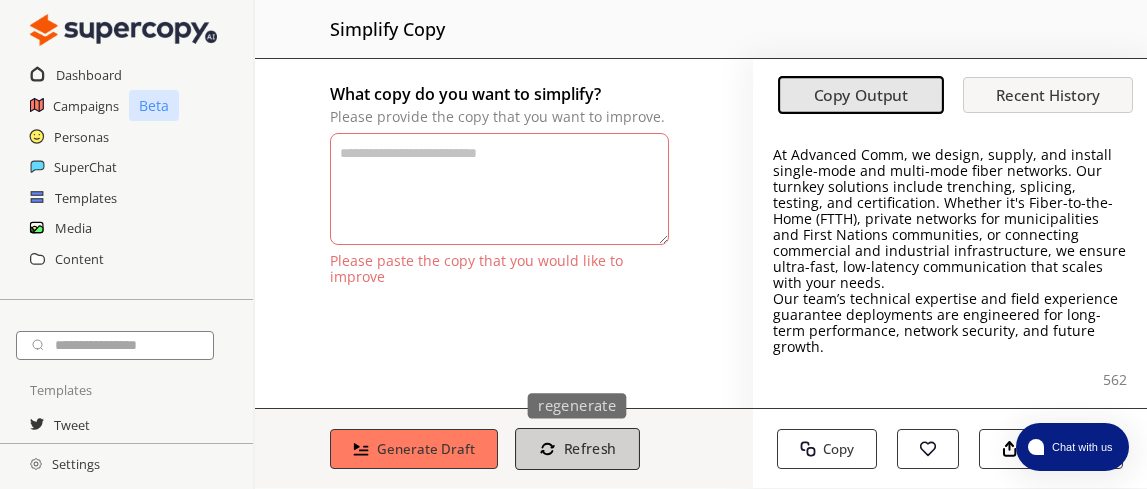 paste on "**********" 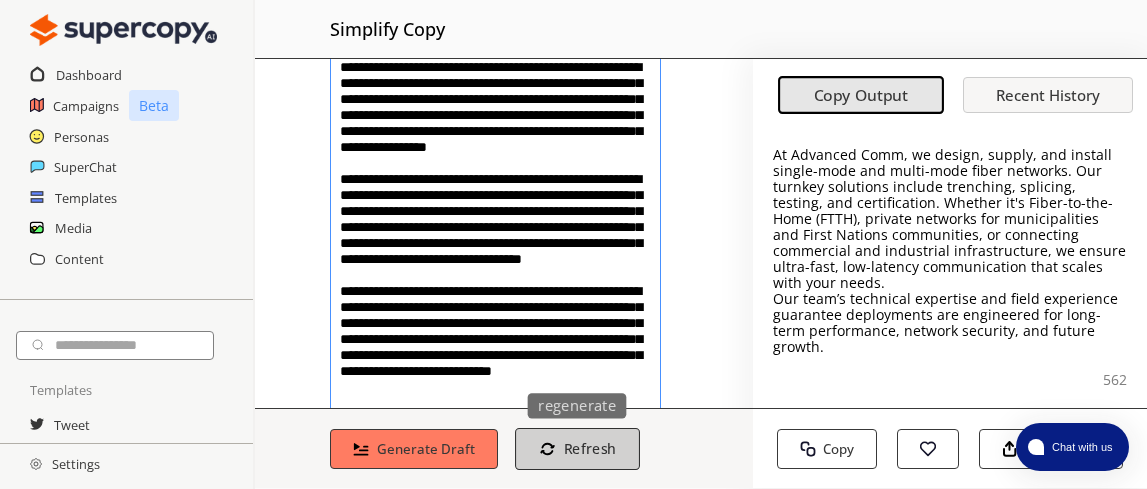 scroll, scrollTop: 138, scrollLeft: 0, axis: vertical 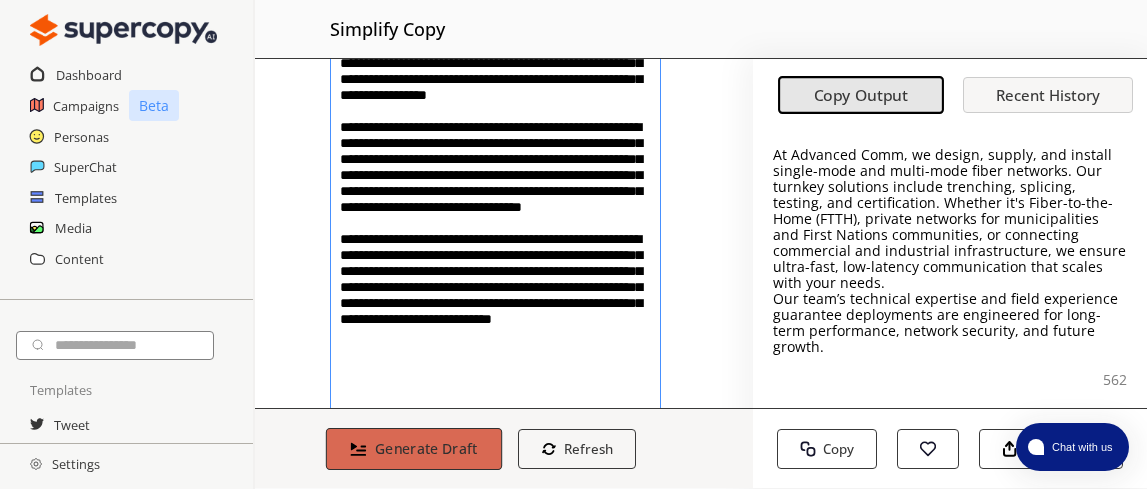type on "**********" 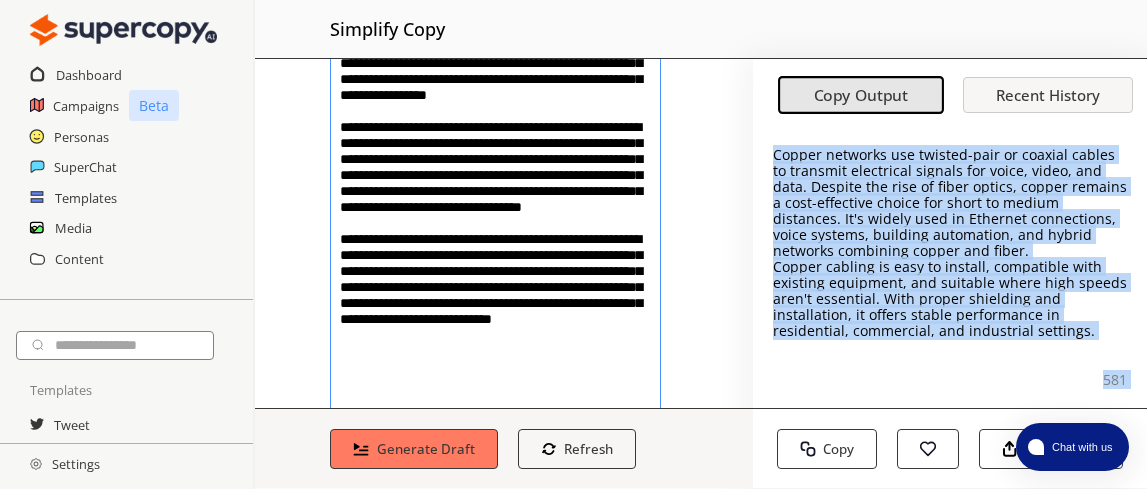 drag, startPoint x: 766, startPoint y: 159, endPoint x: 1081, endPoint y: 328, distance: 357.47168 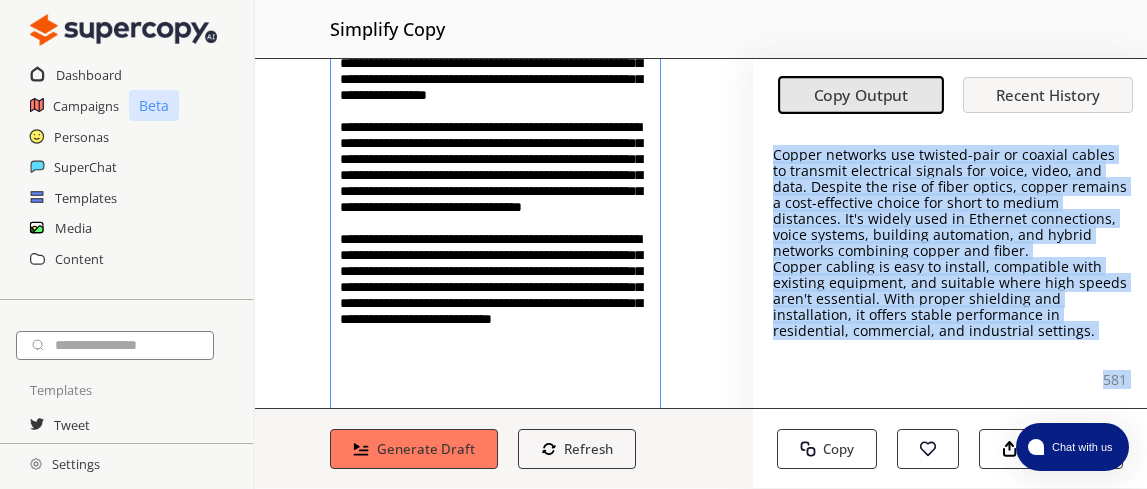 click on "Copper networks use twisted-pair or coaxial cables to transmit electrical signals for voice, video, and data. Despite the rise of fiber optics, copper remains a cost-effective choice for short to medium distances. It's widely used in Ethernet connections, voice systems, building automation, and hybrid networks combining copper and fiber. Copper cabling is easy to install, compatible with existing equipment, and suitable where high speeds aren't essential. With proper shielding and installation, it offers stable performance in residential, commercial, and industrial settings. 581 Copy Copy Favorite Response Export Save to Folder" at bounding box center (950, 293) 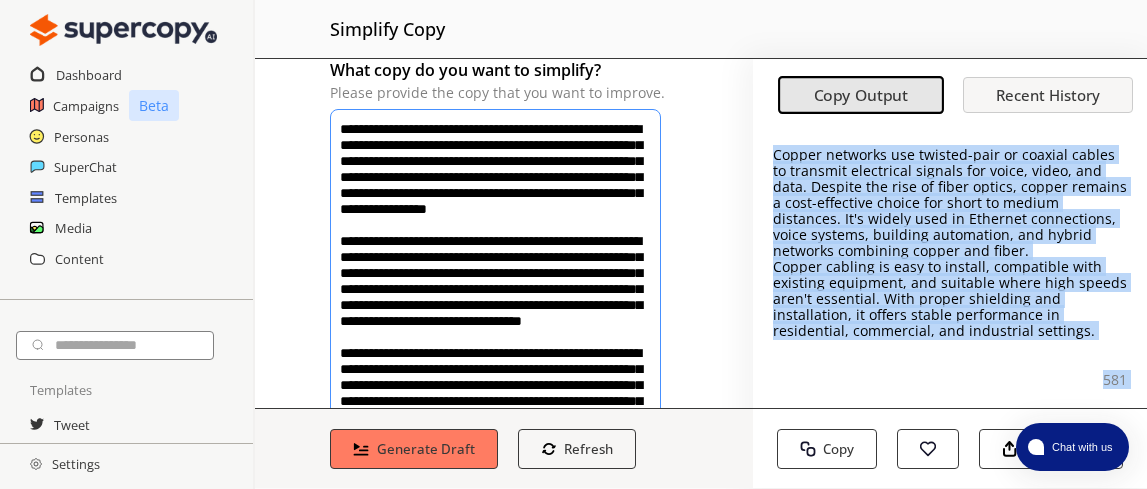 scroll, scrollTop: 0, scrollLeft: 0, axis: both 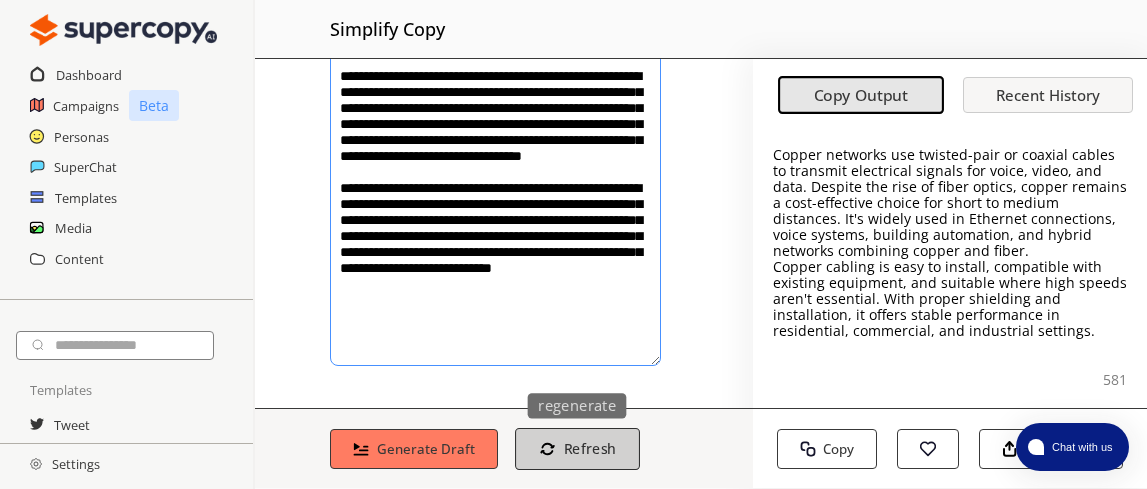 drag, startPoint x: 341, startPoint y: 151, endPoint x: 626, endPoint y: 454, distance: 415.97357 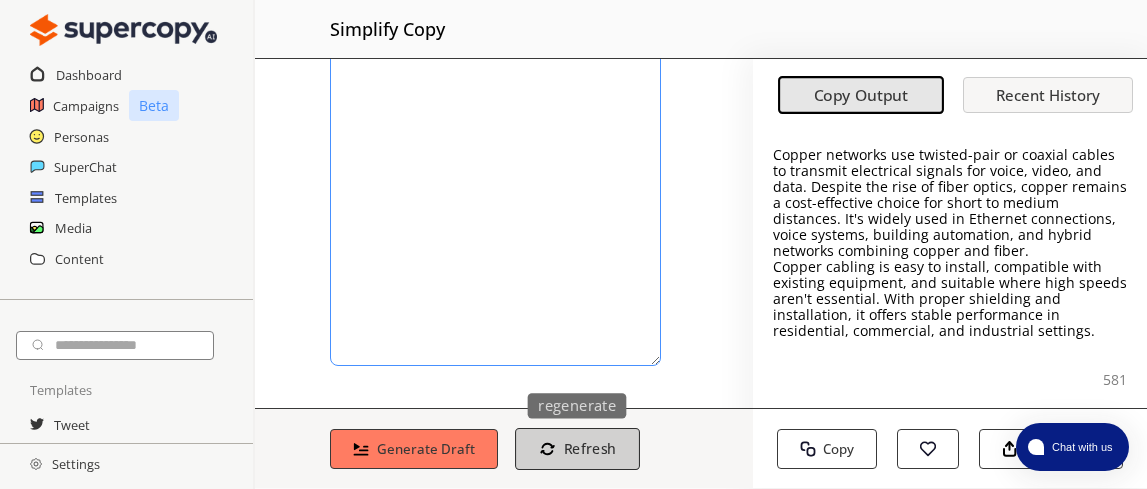 scroll, scrollTop: 0, scrollLeft: 0, axis: both 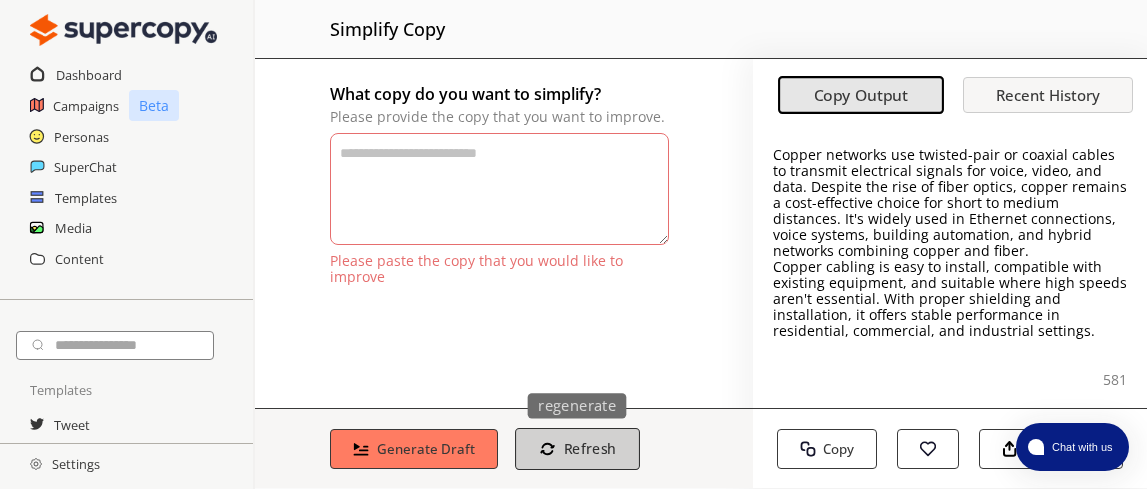 paste on "**********" 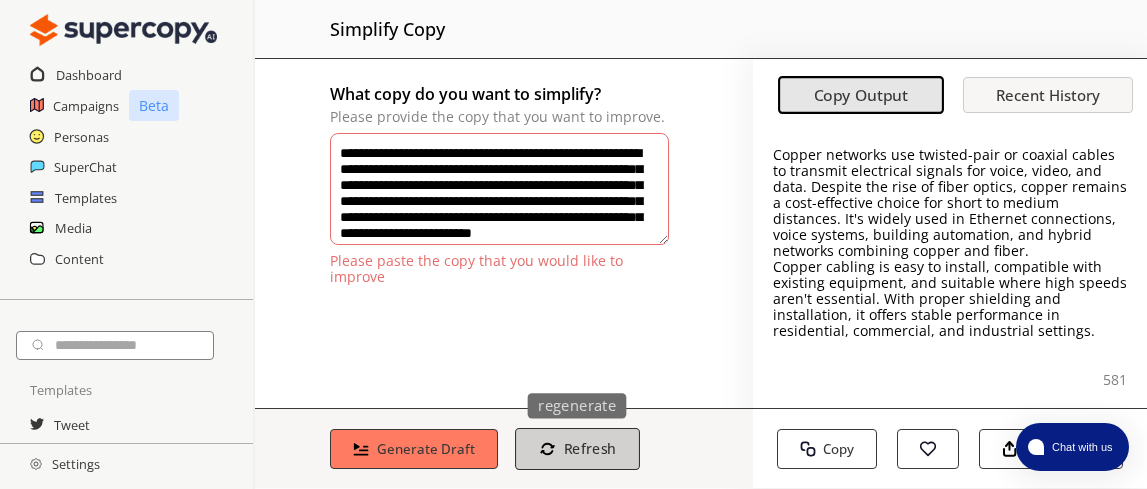 scroll, scrollTop: 26, scrollLeft: 0, axis: vertical 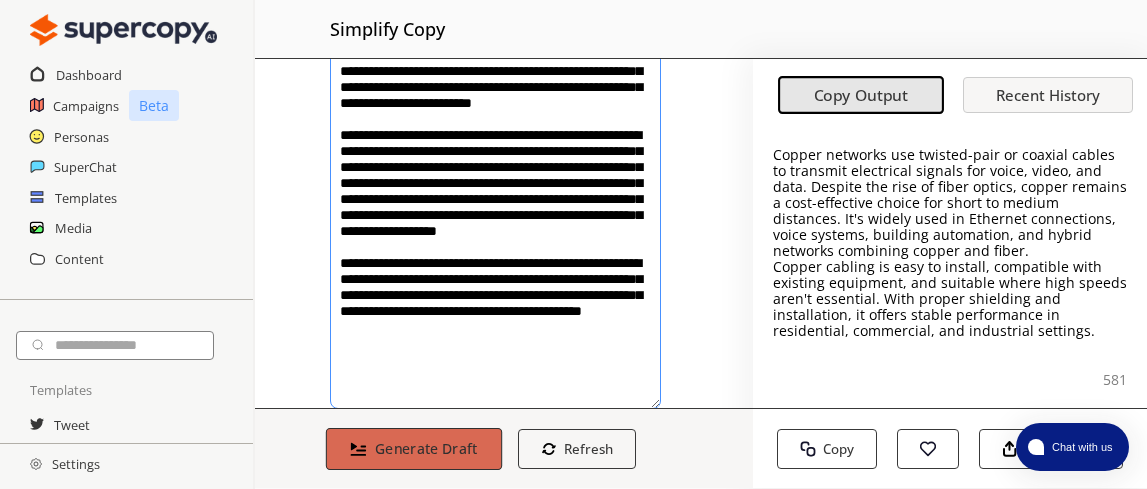 type on "**********" 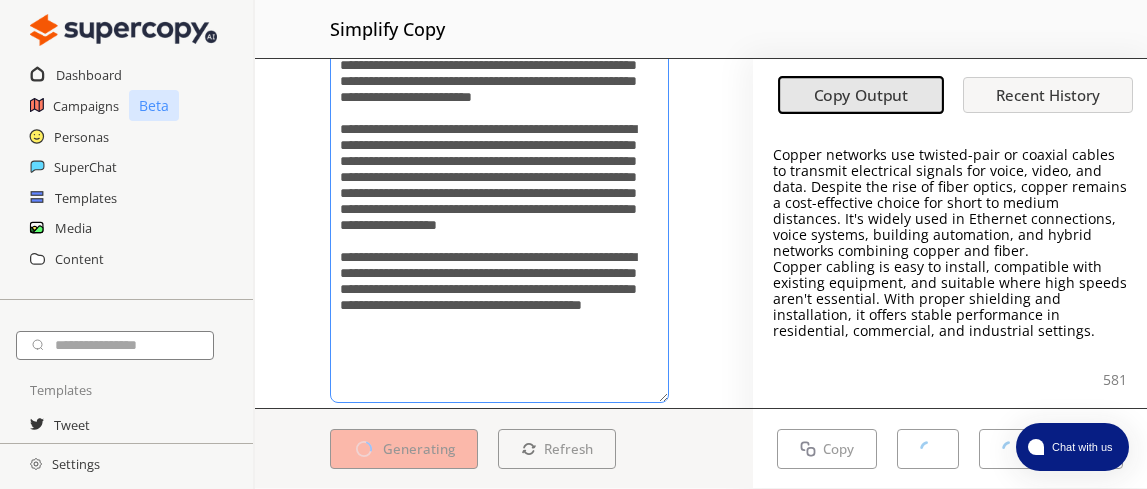 scroll, scrollTop: 8, scrollLeft: 0, axis: vertical 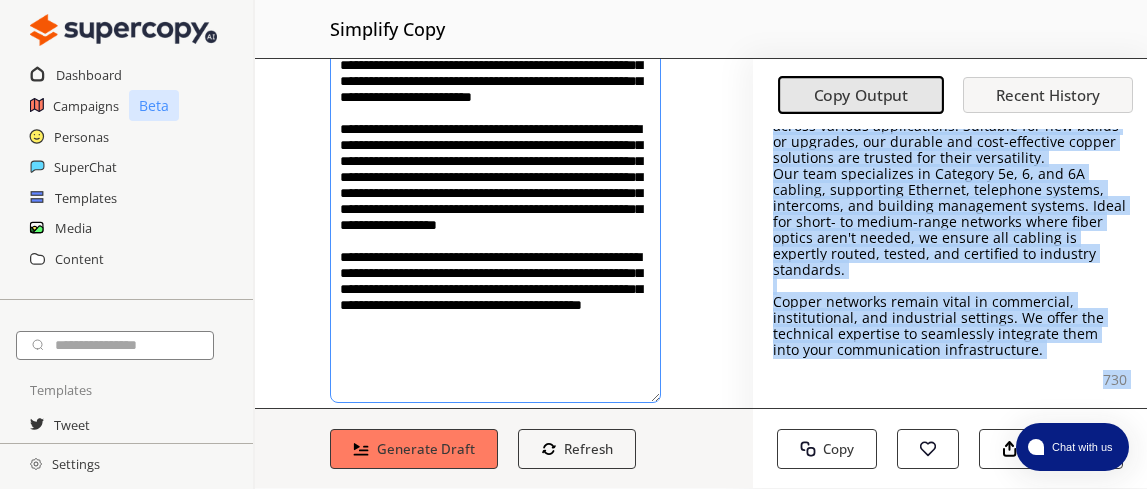 drag, startPoint x: 766, startPoint y: 154, endPoint x: 1001, endPoint y: 349, distance: 305.36862 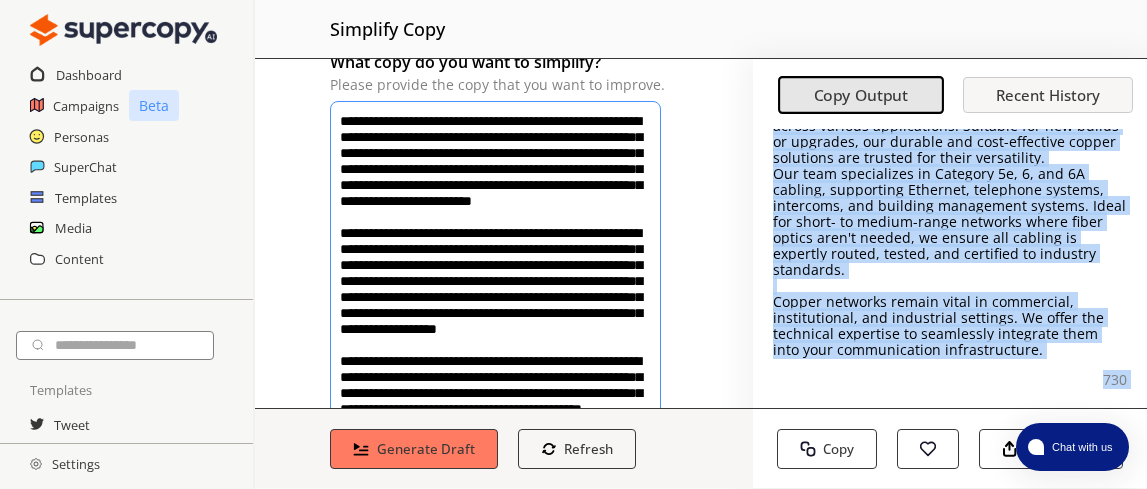 scroll, scrollTop: 23, scrollLeft: 0, axis: vertical 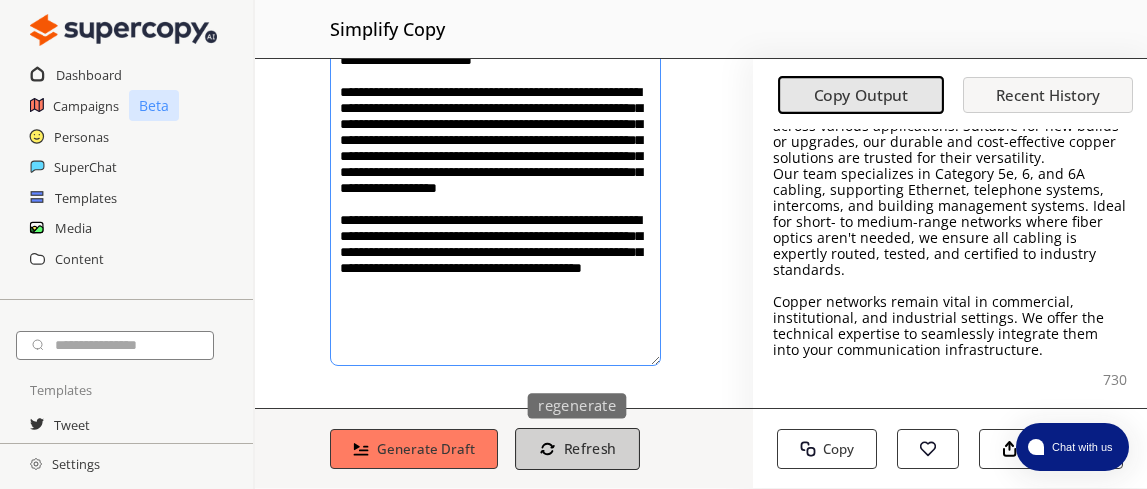 drag, startPoint x: 342, startPoint y: 122, endPoint x: 557, endPoint y: 464, distance: 403.96658 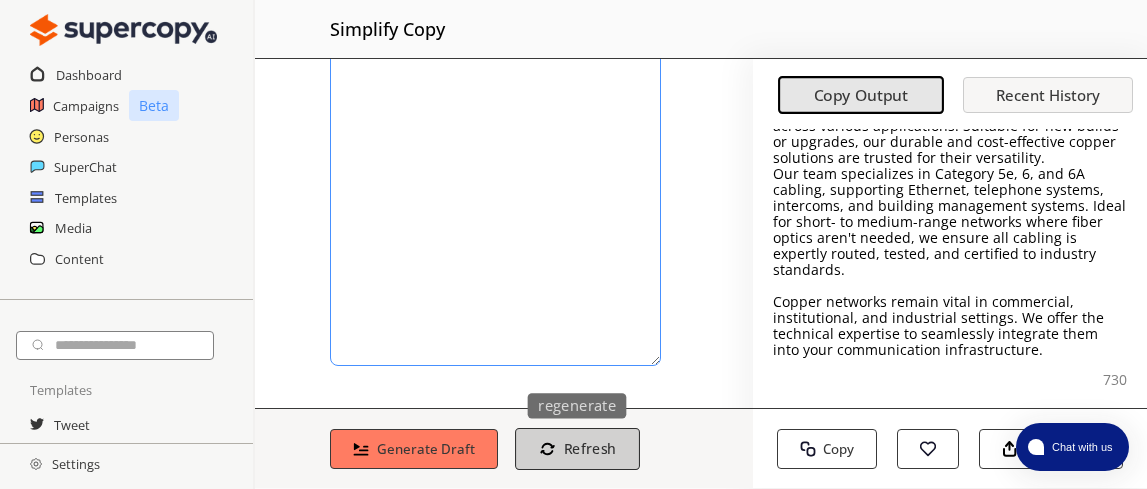 scroll, scrollTop: 0, scrollLeft: 0, axis: both 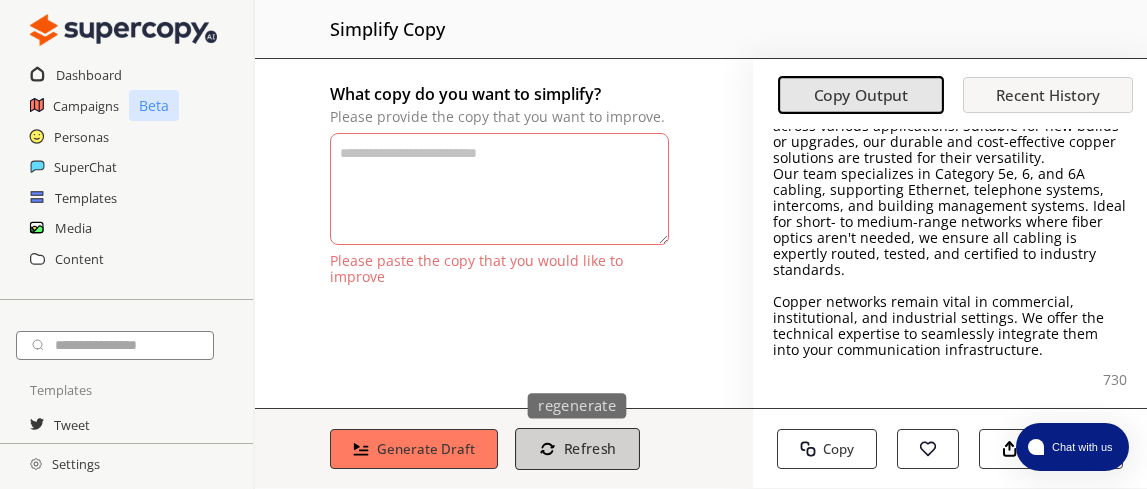 paste on "**********" 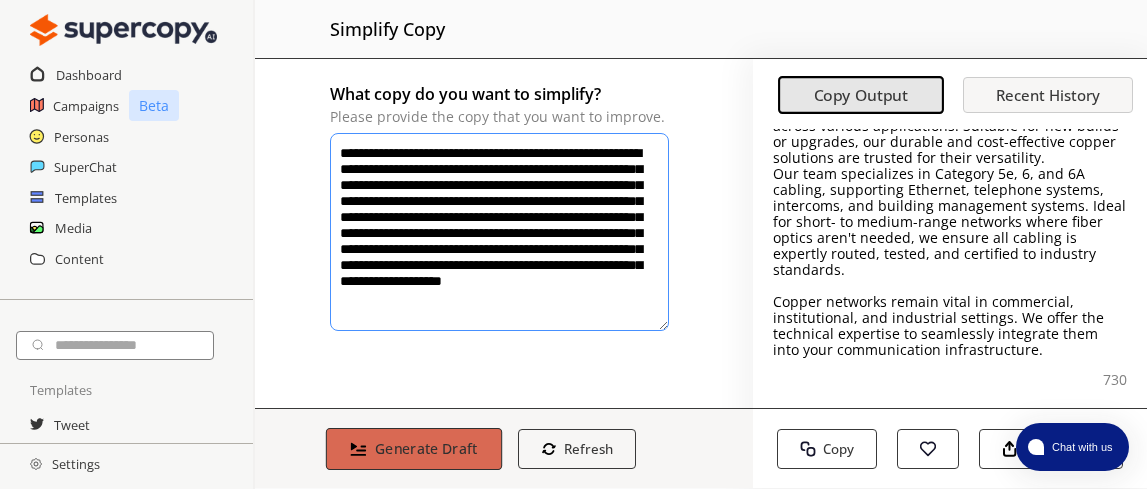 type on "**********" 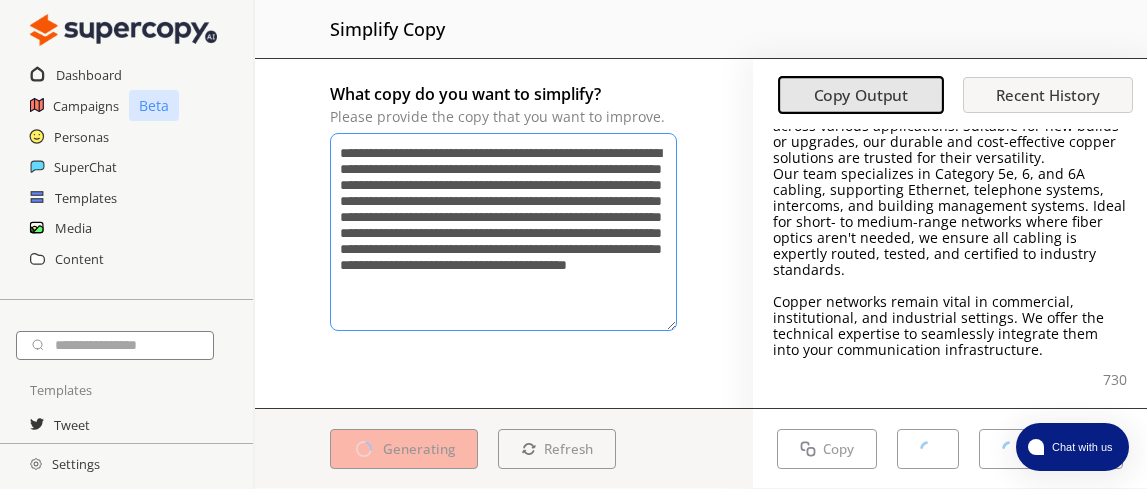 scroll, scrollTop: 0, scrollLeft: 0, axis: both 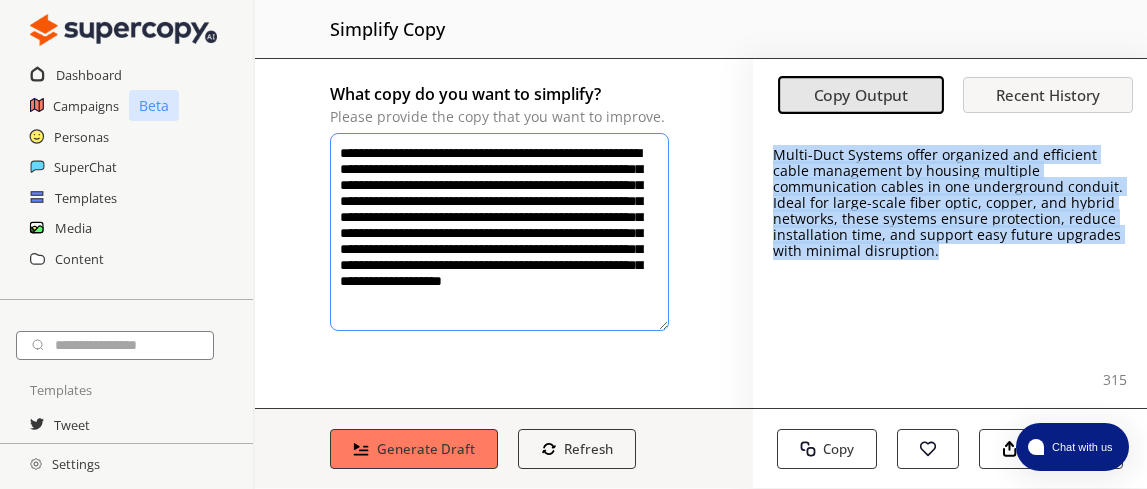 drag, startPoint x: 765, startPoint y: 158, endPoint x: 941, endPoint y: 253, distance: 200.0025 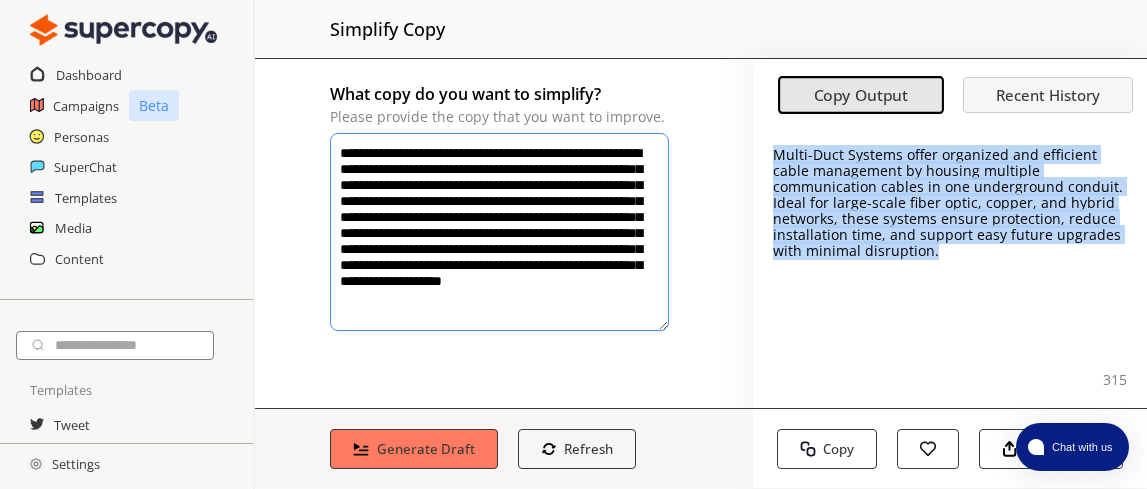 click on "Multi-Duct Systems offer organized and efficient cable management by housing multiple communication cables in one underground conduit. Ideal for large-scale fiber optic, copper, and hybrid networks, these systems ensure protection, reduce installation time, and support easy future upgrades with minimal disruption." at bounding box center (950, 268) 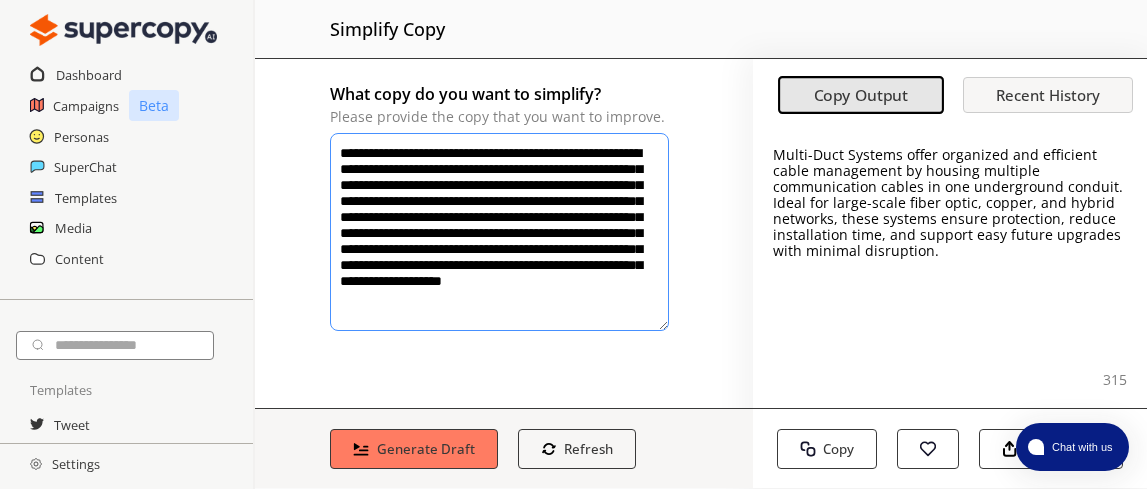 drag, startPoint x: 341, startPoint y: 154, endPoint x: 586, endPoint y: 321, distance: 296.50296 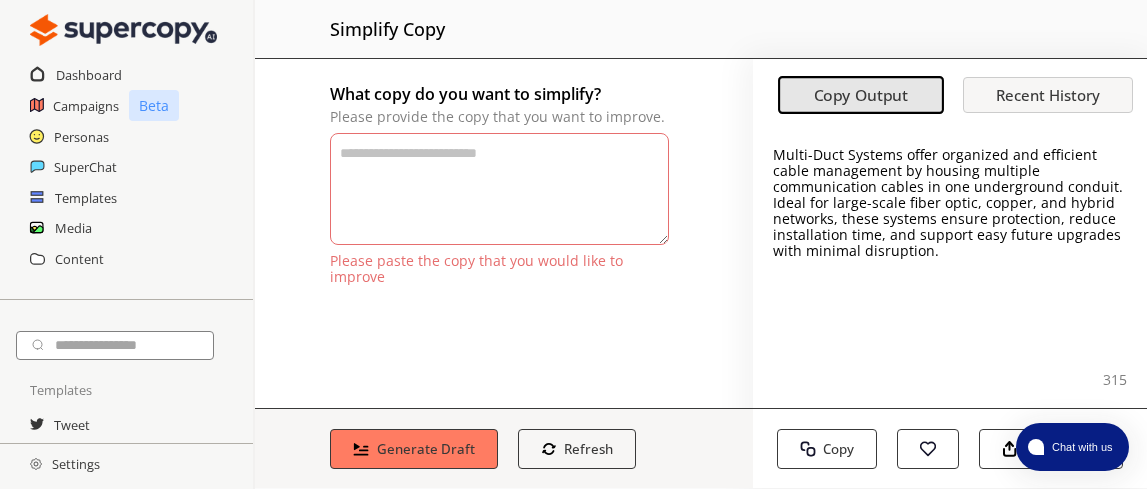 paste on "**********" 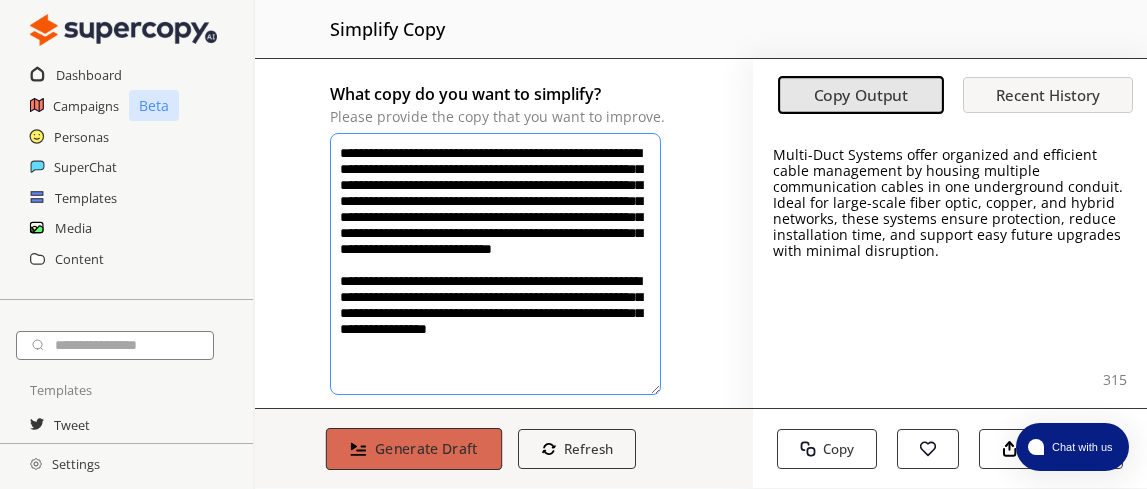type on "**********" 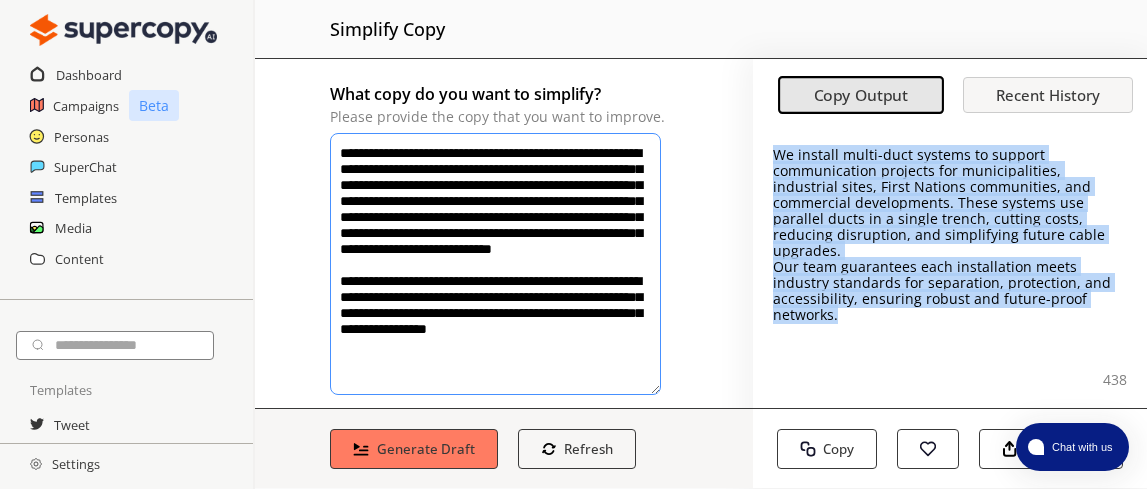 drag, startPoint x: 764, startPoint y: 153, endPoint x: 845, endPoint y: 297, distance: 165.21803 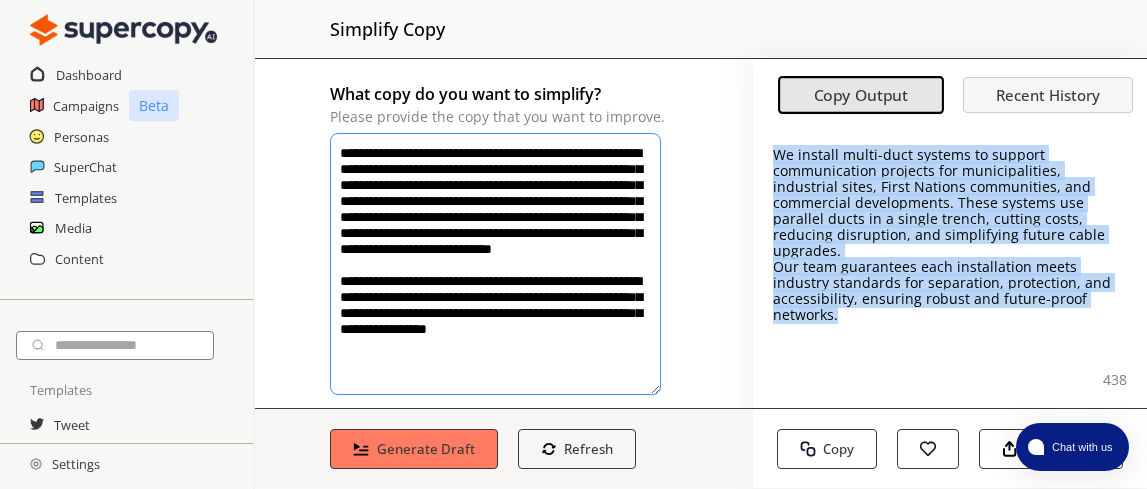 click on "We install multi-duct systems to support communication projects for municipalities, industrial sites, First Nations communities, and commercial developments. These systems use parallel ducts in a single trench, cutting costs, reducing disruption, and simplifying future cable upgrades. Our team guarantees each installation meets industry standards for separation, protection, and accessibility, ensuring robust and future-proof networks." at bounding box center [950, 235] 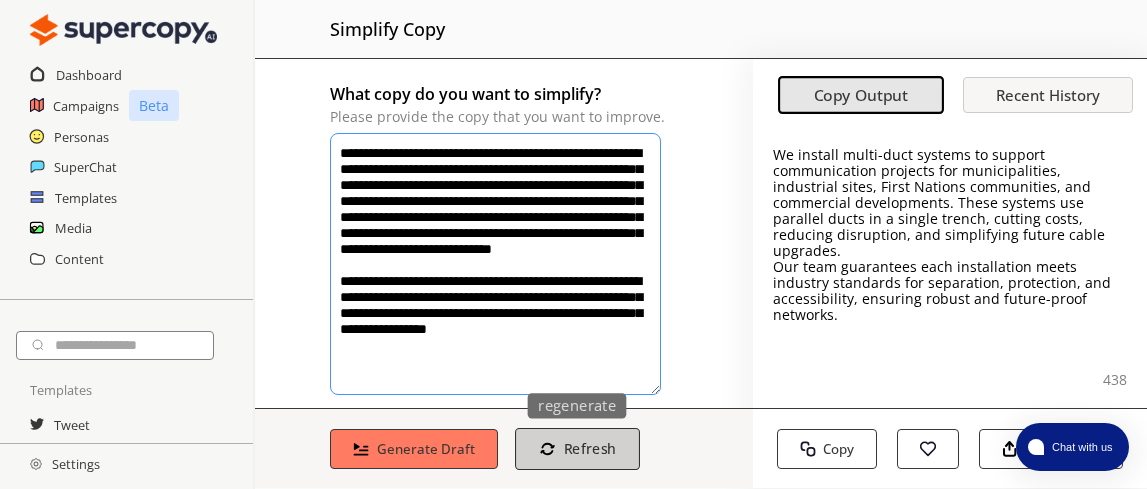 drag, startPoint x: 342, startPoint y: 152, endPoint x: 653, endPoint y: 404, distance: 400.28116 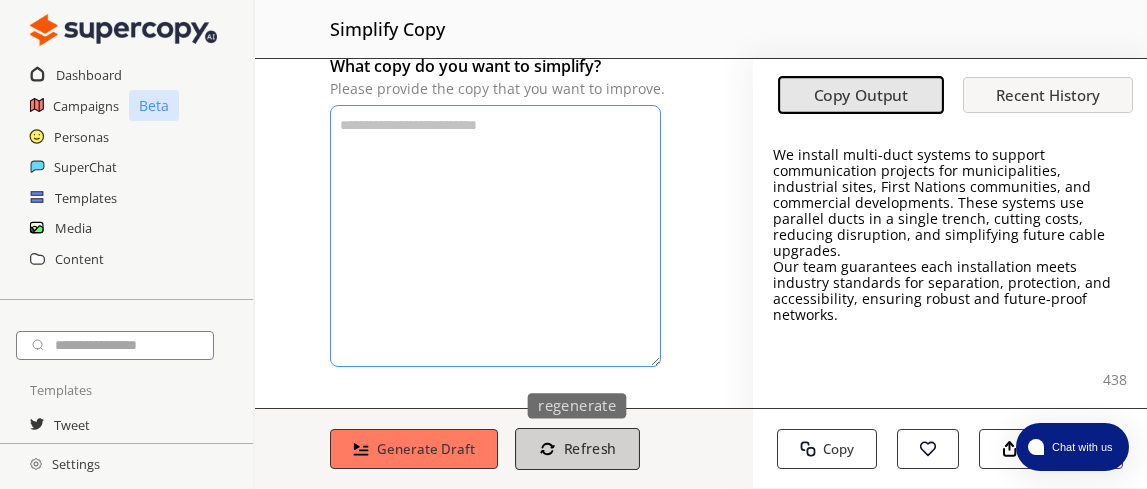 scroll, scrollTop: 0, scrollLeft: 0, axis: both 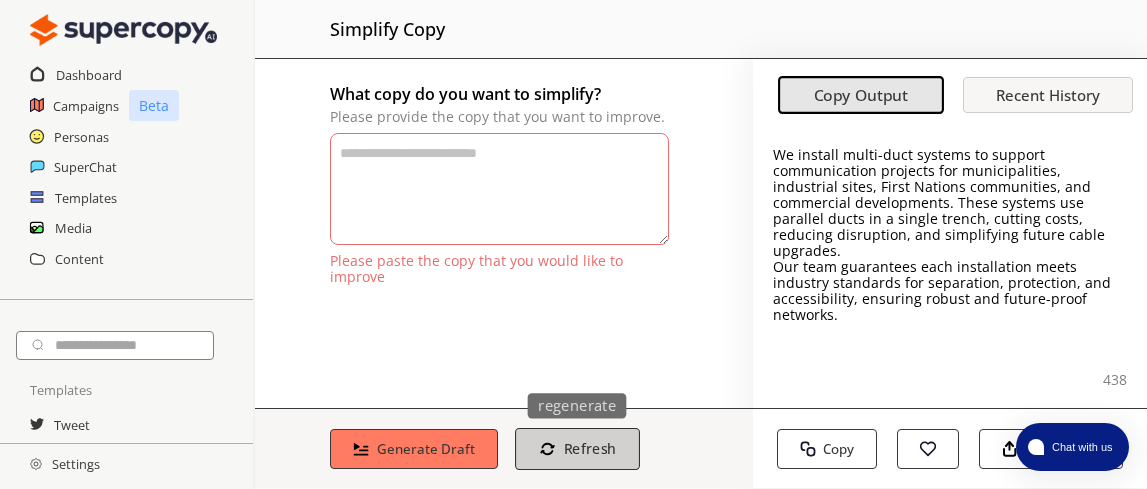 paste on "**********" 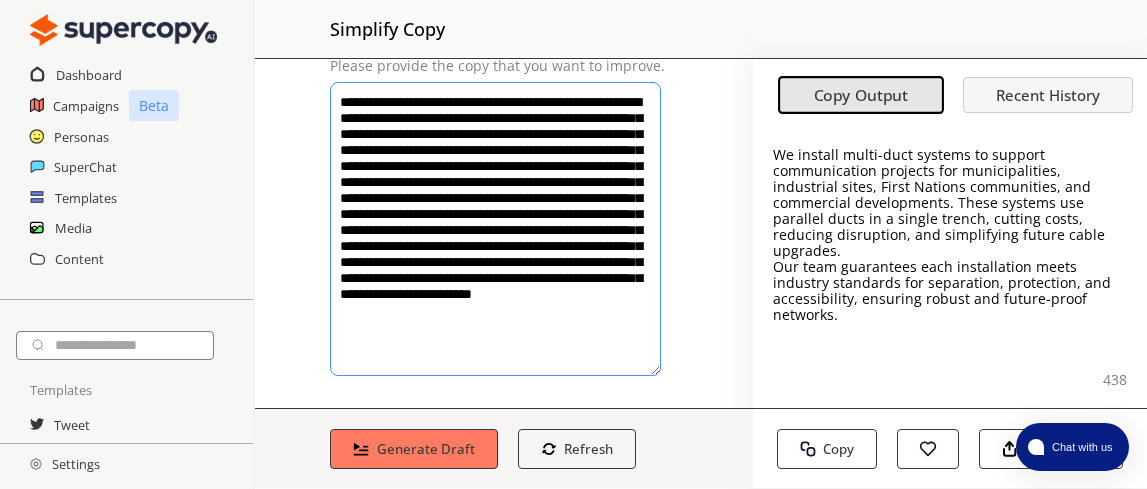scroll, scrollTop: 61, scrollLeft: 0, axis: vertical 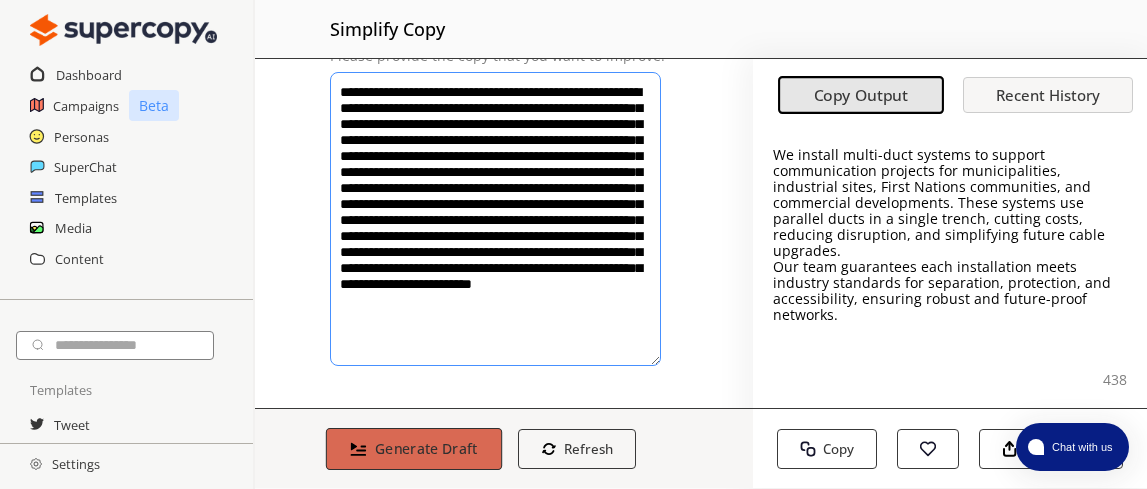 click on "Generate Draft" at bounding box center (414, 449) 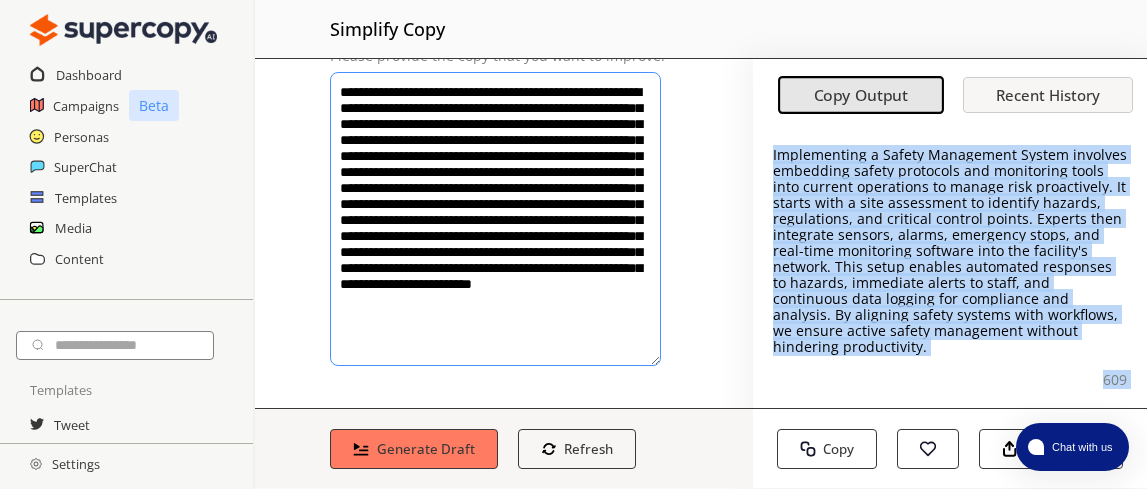 drag, startPoint x: 764, startPoint y: 156, endPoint x: 1102, endPoint y: 335, distance: 382.47223 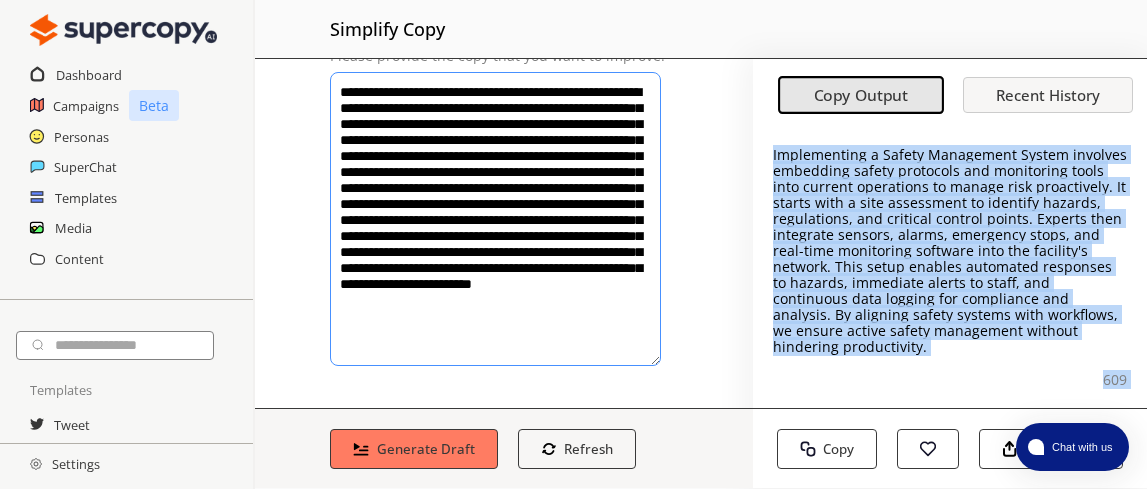 click on "Implementing a Safety Management System involves embedding safety protocols and monitoring tools into current operations to manage risk proactively. It starts with a site assessment to identify hazards, regulations, and critical control points. Experts then integrate sensors, alarms, emergency stops, and real-time monitoring software into the facility's network. This setup enables automated responses to hazards, immediate alerts to staff, and continuous data logging for compliance and analysis. By aligning safety systems with workflows, we ensure active safety management without hindering productivity. 609 Copy Copy Favorite Response Export Save to Folder" at bounding box center [950, 293] 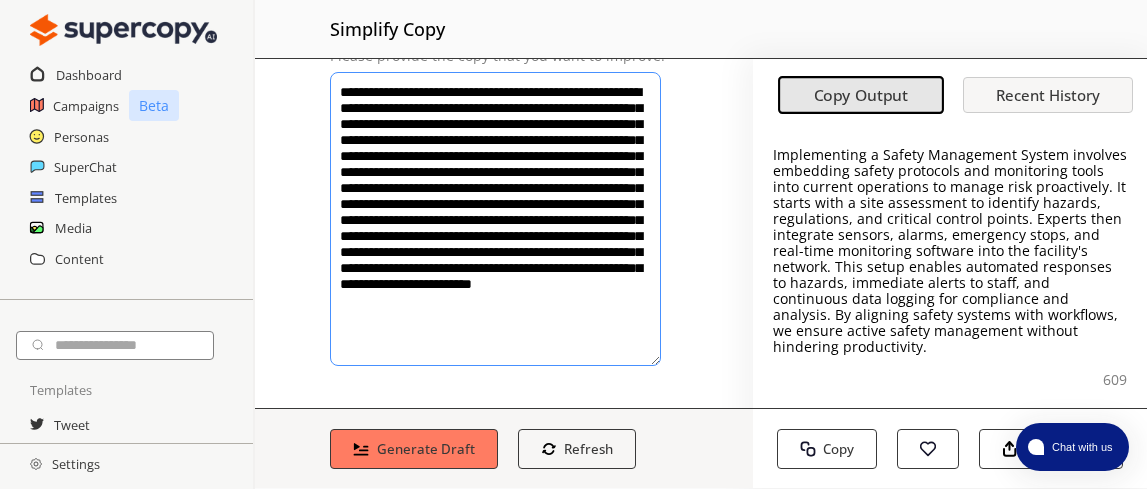 drag, startPoint x: 342, startPoint y: 87, endPoint x: 614, endPoint y: 384, distance: 402.73193 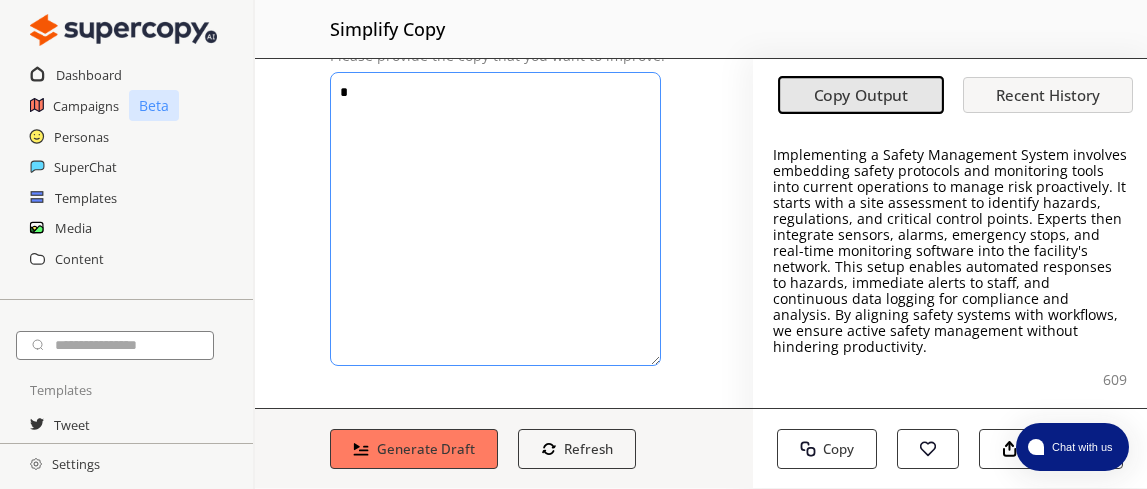 scroll, scrollTop: 0, scrollLeft: 0, axis: both 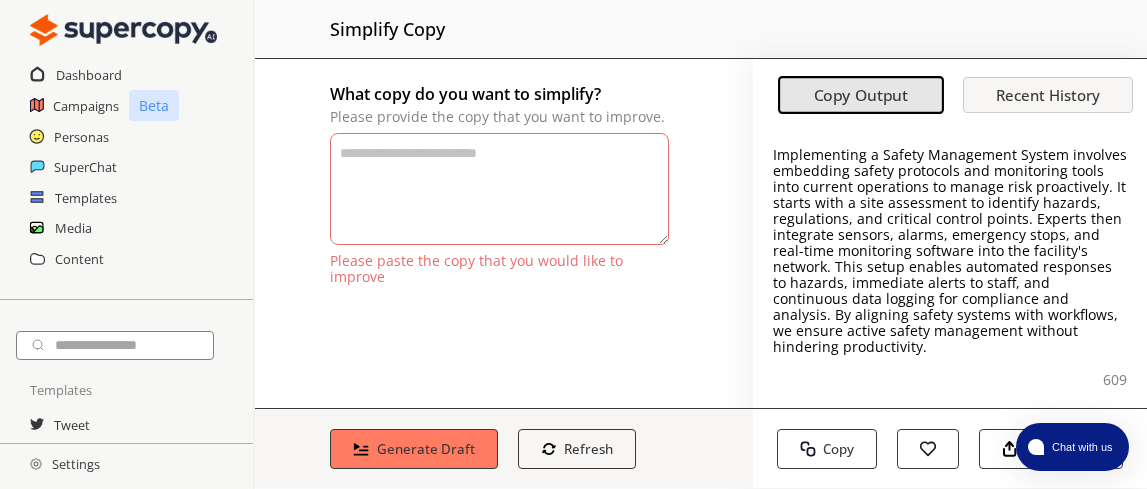 paste on "**********" 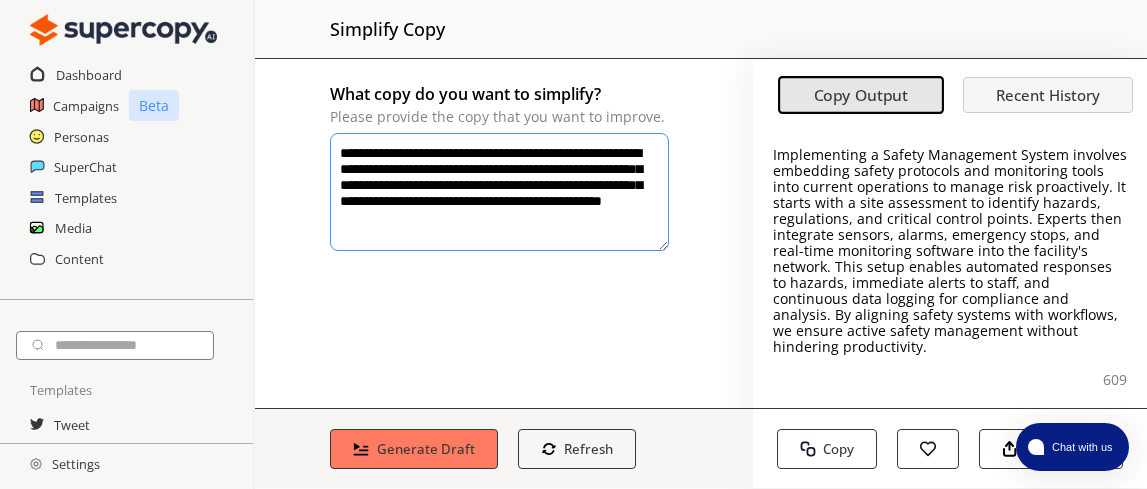 click on "**********" at bounding box center (499, 192) 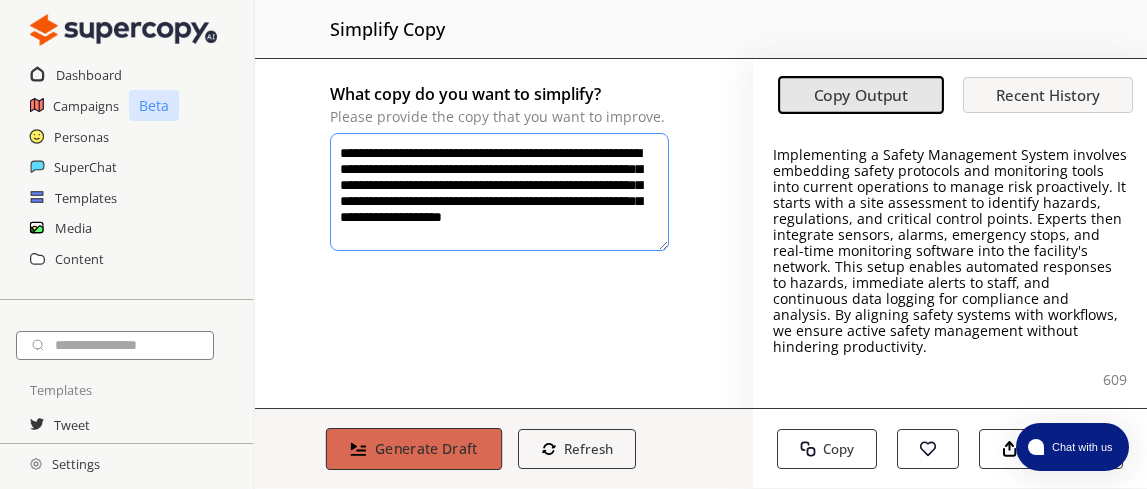click on "Generate Draft" at bounding box center [426, 448] 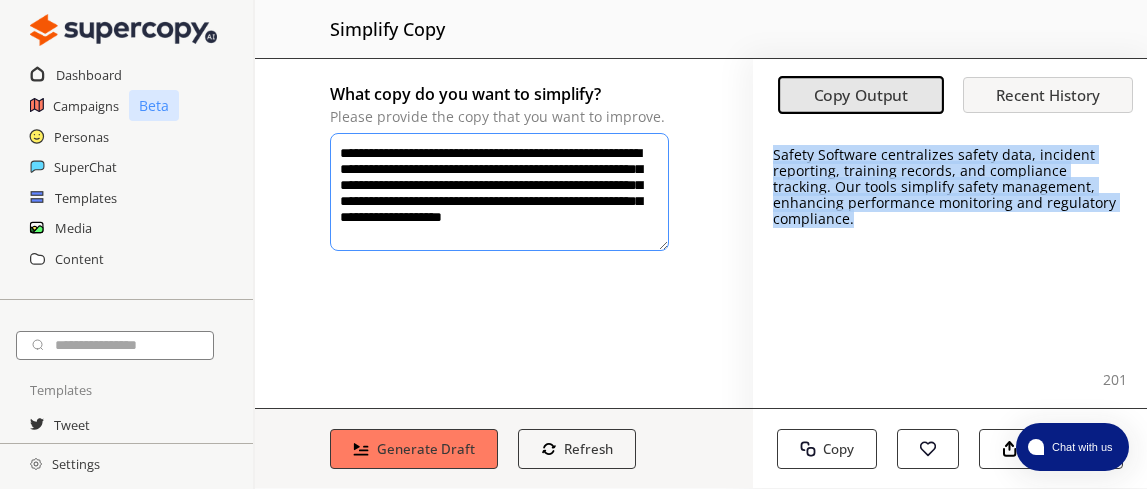 drag, startPoint x: 1109, startPoint y: 208, endPoint x: 759, endPoint y: 151, distance: 354.61105 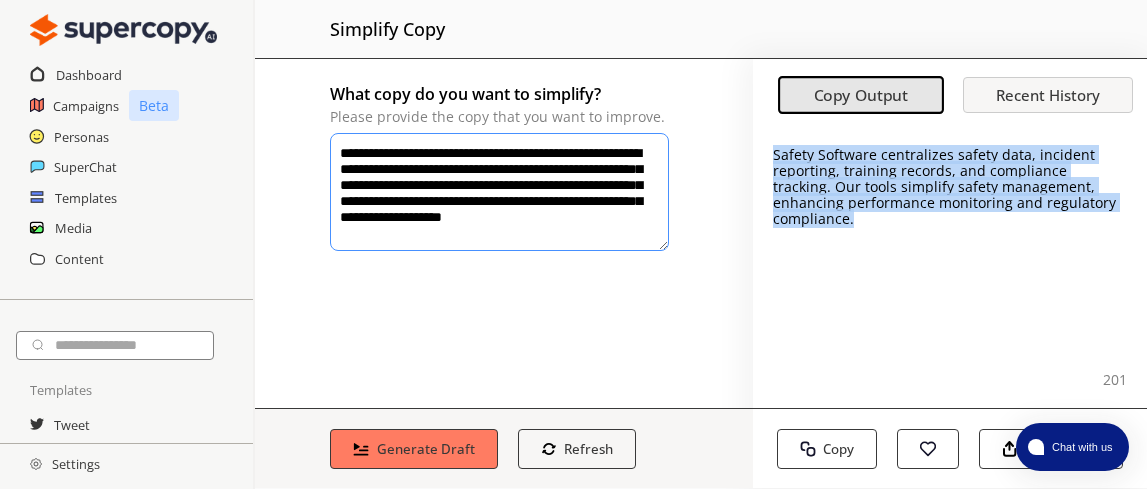 click on "Safety Software centralizes safety data, incident reporting, training records, and compliance tracking. Our tools simplify safety management, enhancing performance monitoring and regulatory compliance." at bounding box center (950, 268) 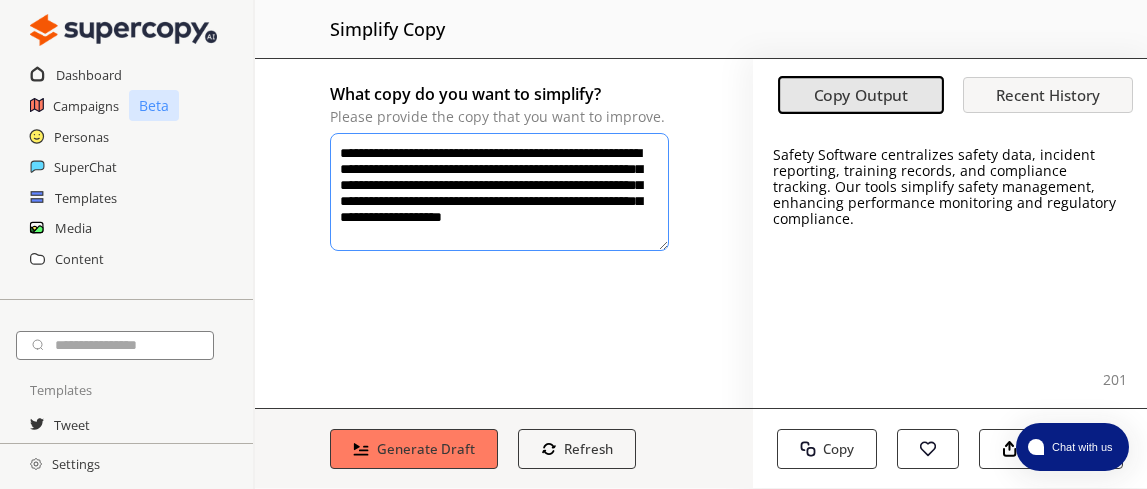 drag, startPoint x: 341, startPoint y: 155, endPoint x: 582, endPoint y: 246, distance: 257.60822 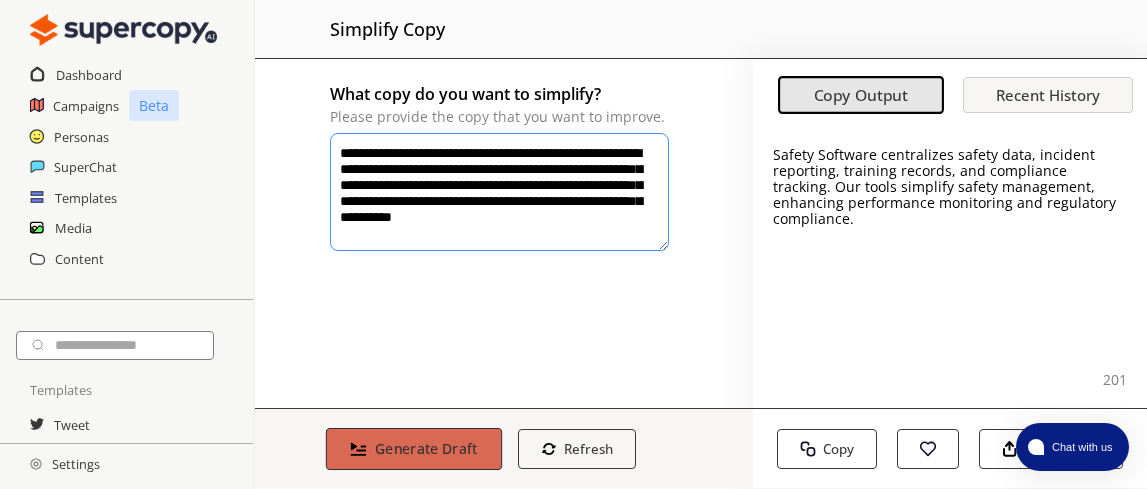 click on "Generate Draft" at bounding box center (426, 448) 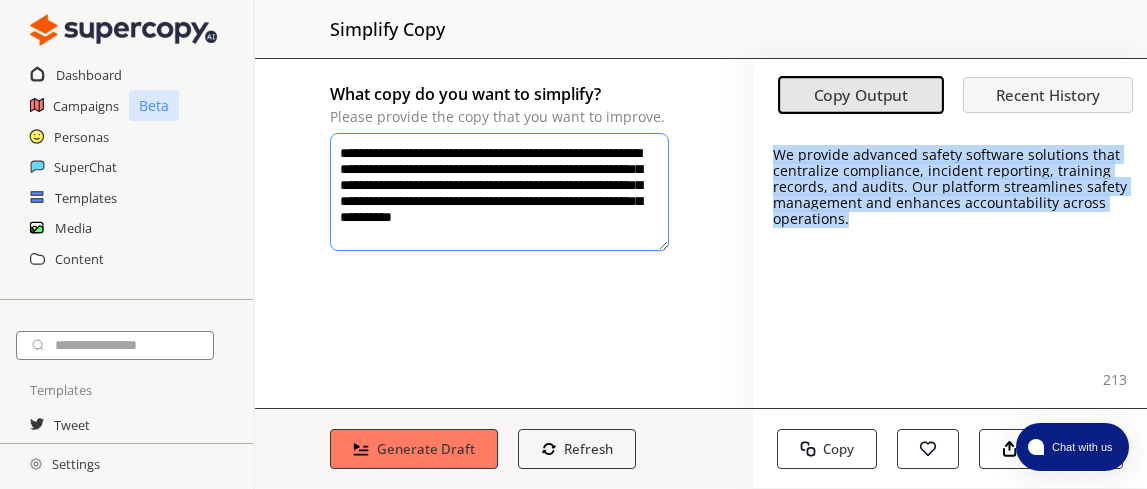 drag, startPoint x: 763, startPoint y: 160, endPoint x: 846, endPoint y: 219, distance: 101.8332 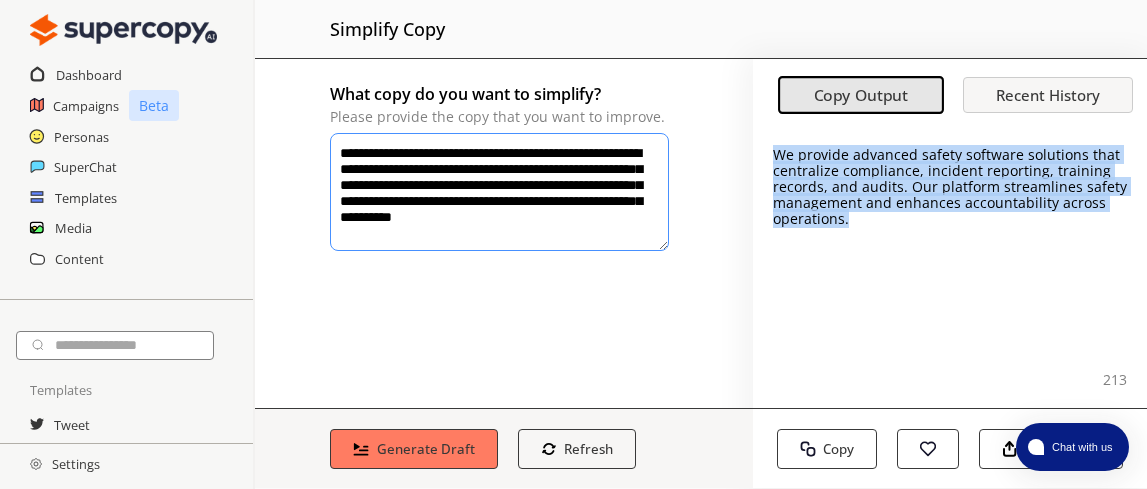 click on "We provide advanced safety software solutions that centralize compliance, incident reporting, training records, and audits. Our platform streamlines safety management and enhances accountability across operations." at bounding box center (950, 268) 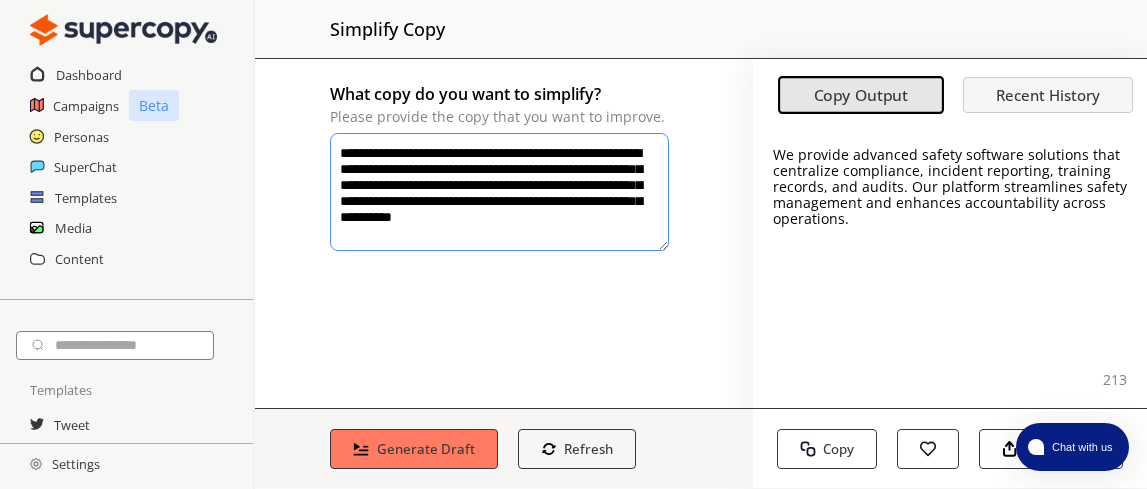 drag, startPoint x: 341, startPoint y: 150, endPoint x: 467, endPoint y: 244, distance: 157.20052 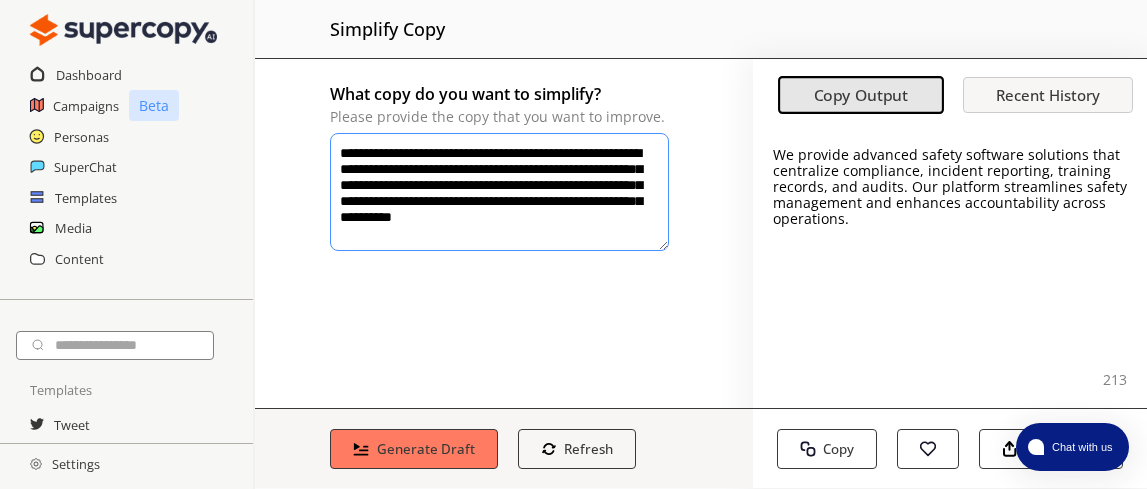 paste 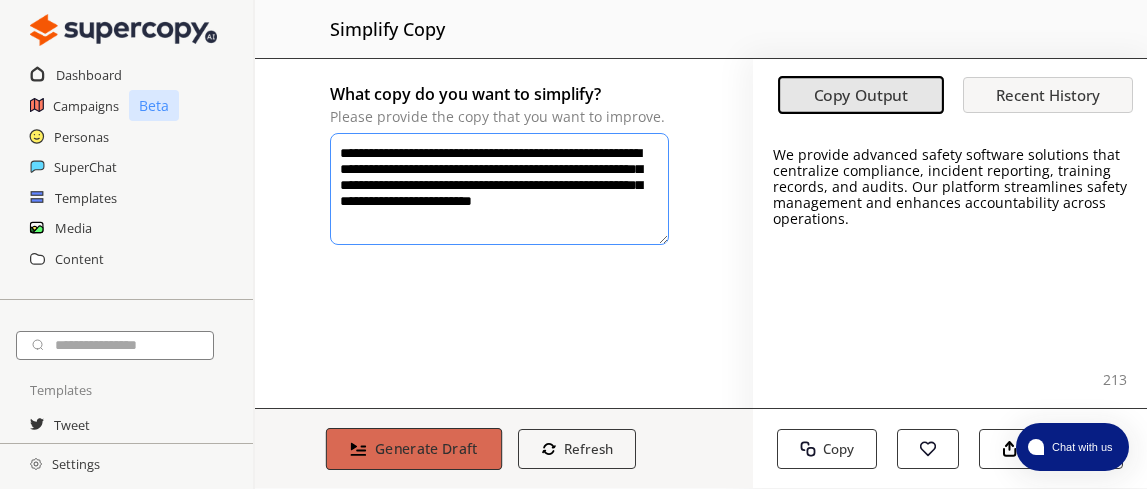 click on "Generate Draft" at bounding box center [426, 448] 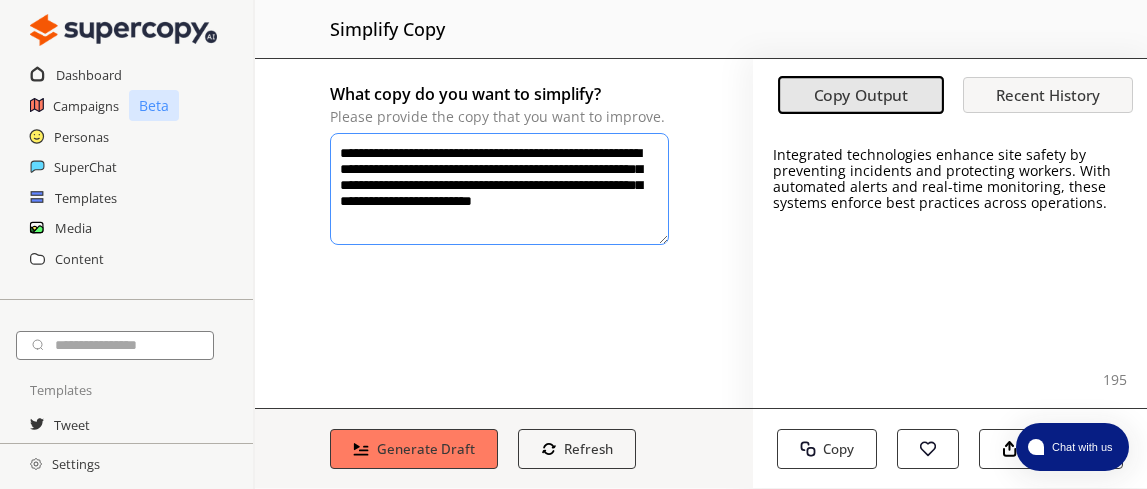 click on "**********" at bounding box center [499, 189] 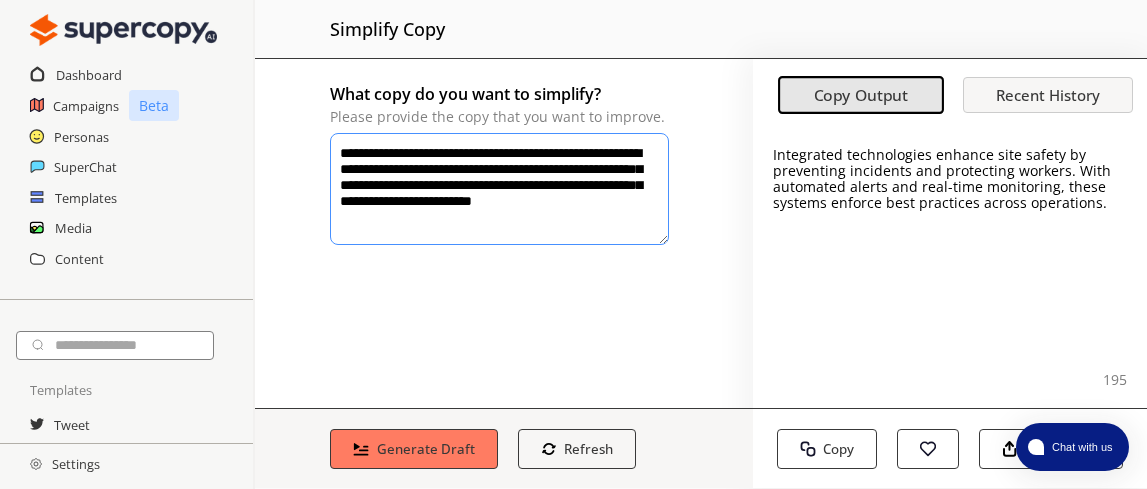 click on "**********" at bounding box center (499, 189) 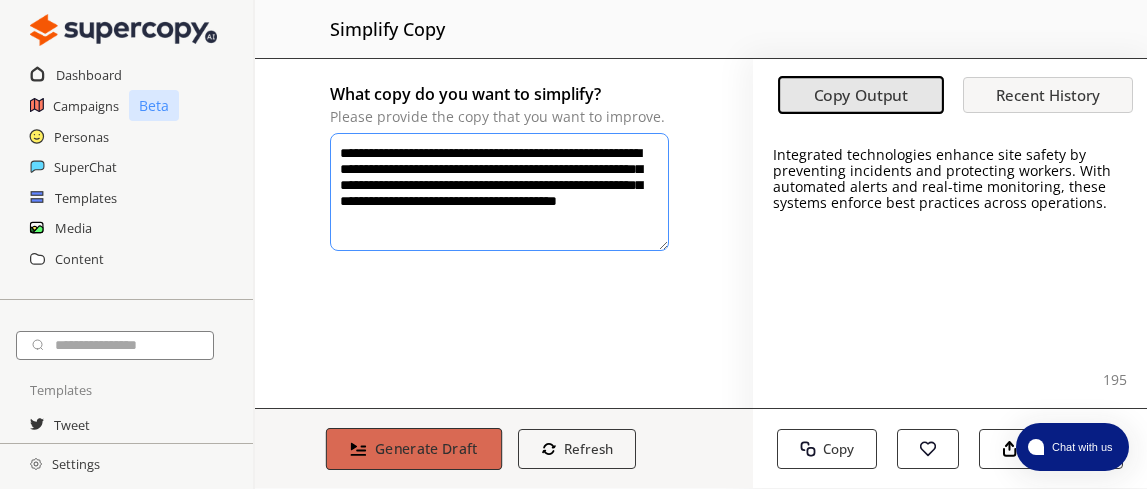 click on "Generate Draft" at bounding box center [426, 448] 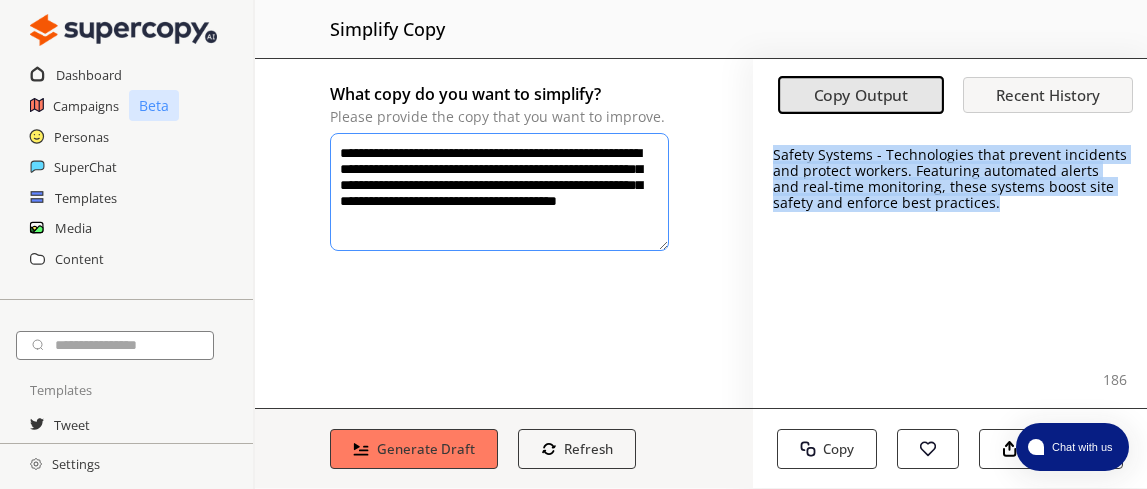 drag, startPoint x: 764, startPoint y: 152, endPoint x: 948, endPoint y: 211, distance: 193.22784 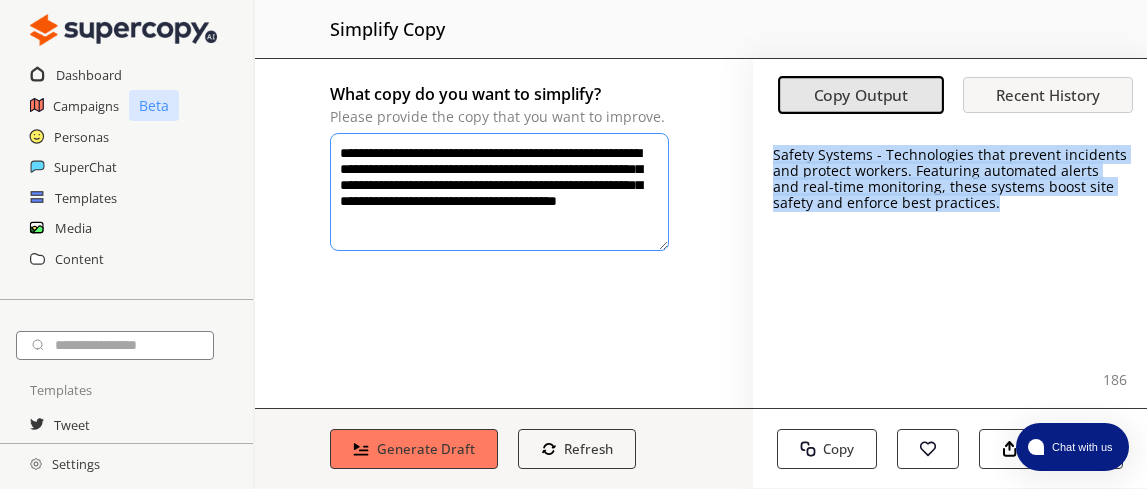 click on "Safety Systems - Technologies that prevent incidents and protect workers. Featuring automated alerts and real-time monitoring, these systems boost site safety and enforce best practices." at bounding box center [950, 268] 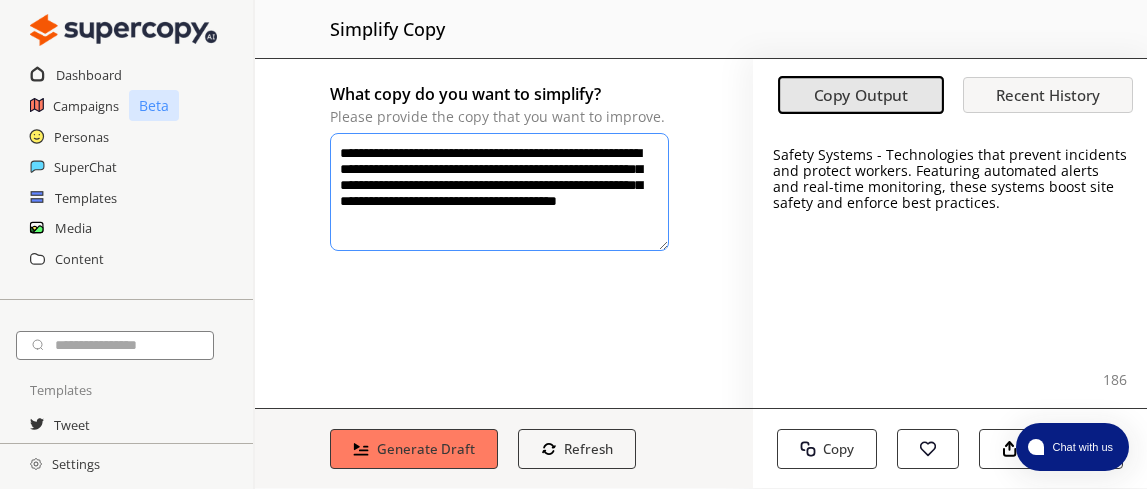 drag, startPoint x: 448, startPoint y: 156, endPoint x: 473, endPoint y: 238, distance: 85.72631 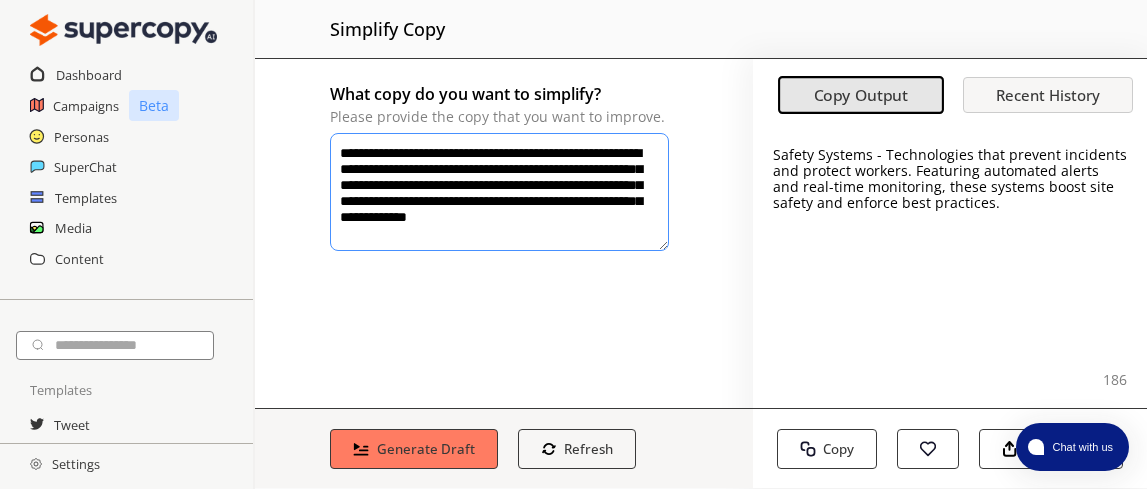 drag, startPoint x: 449, startPoint y: 152, endPoint x: 322, endPoint y: 148, distance: 127.06297 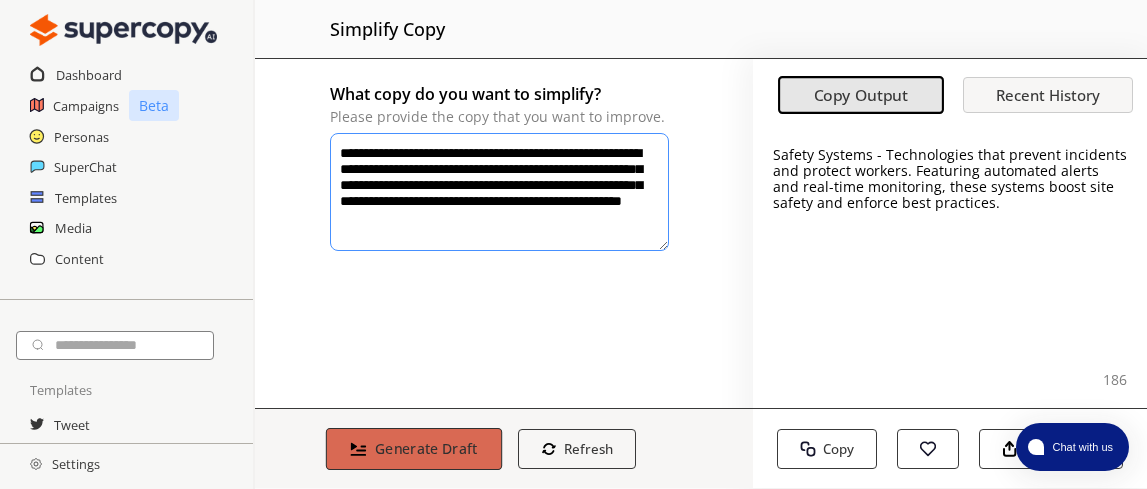 click on "Generate Draft" at bounding box center (414, 449) 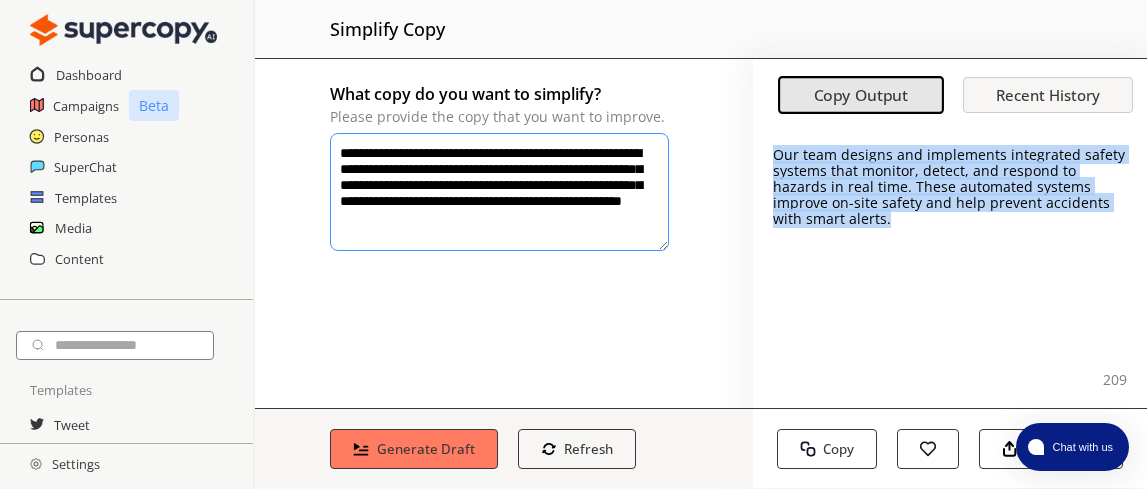 drag, startPoint x: 765, startPoint y: 154, endPoint x: 886, endPoint y: 221, distance: 138.31125 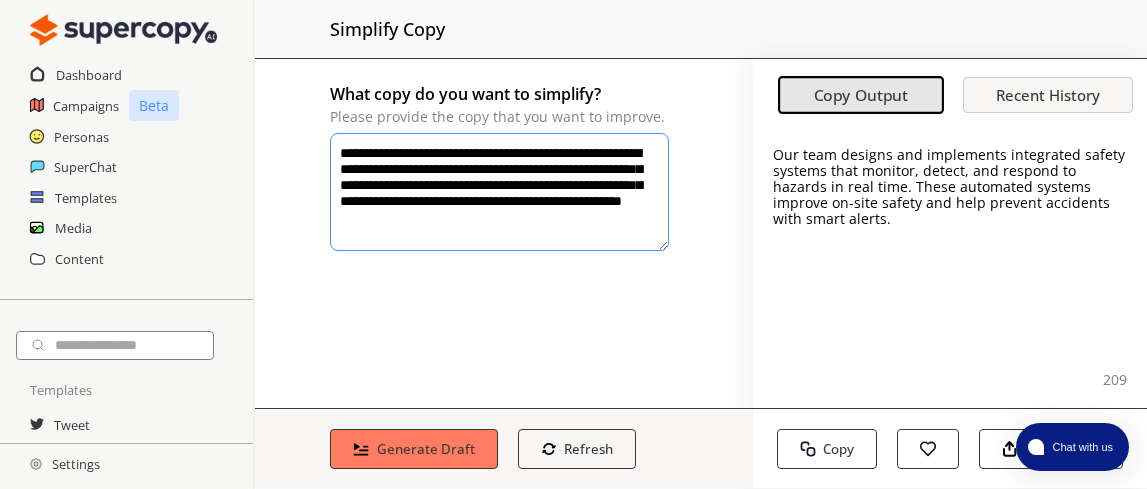 drag, startPoint x: 342, startPoint y: 153, endPoint x: 474, endPoint y: 244, distance: 160.32779 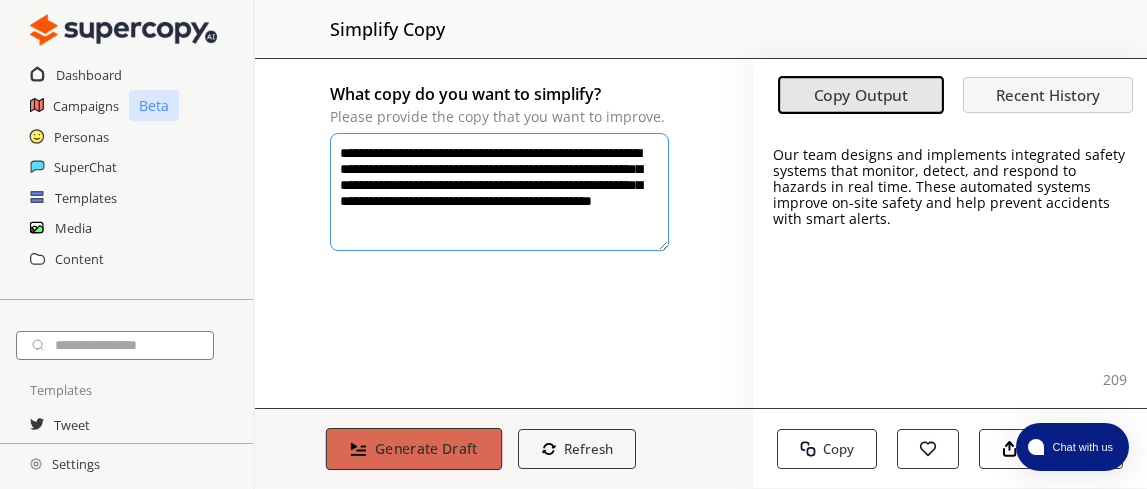 type on "**********" 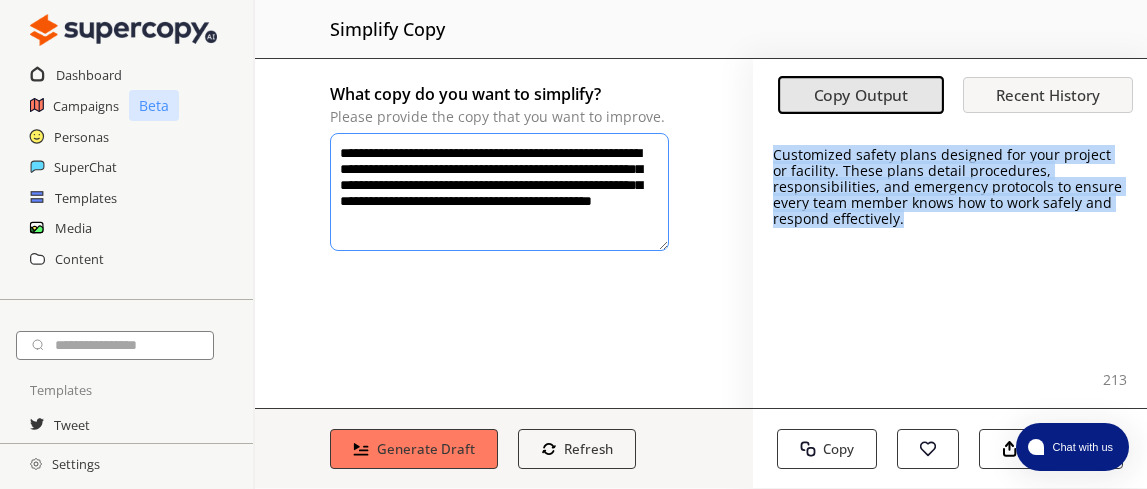 drag, startPoint x: 766, startPoint y: 157, endPoint x: 908, endPoint y: 222, distance: 156.16978 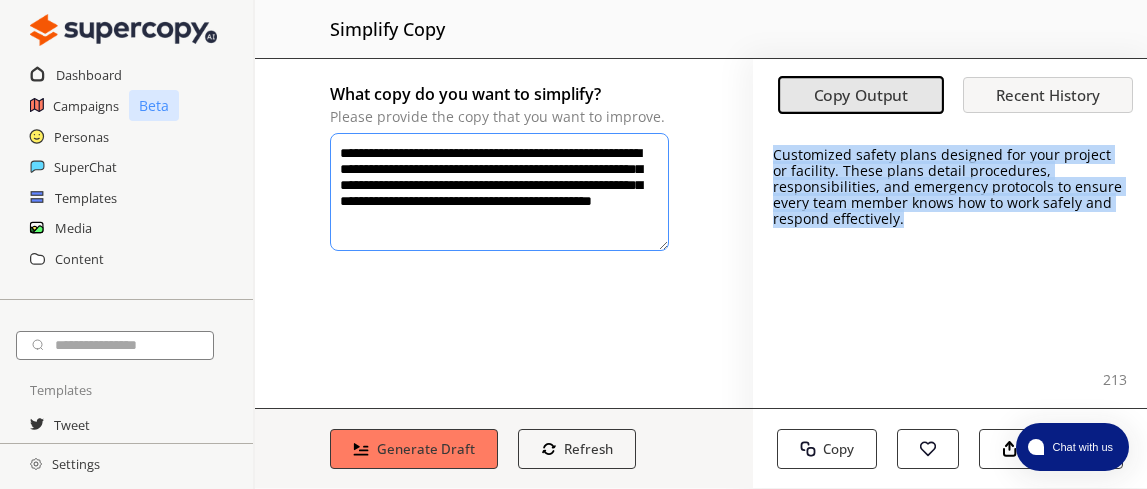 click on "Customized safety plans designed for your project or facility. These plans detail procedures, responsibilities, and emergency protocols to ensure every team member knows how to work safely and respond effectively." at bounding box center [950, 268] 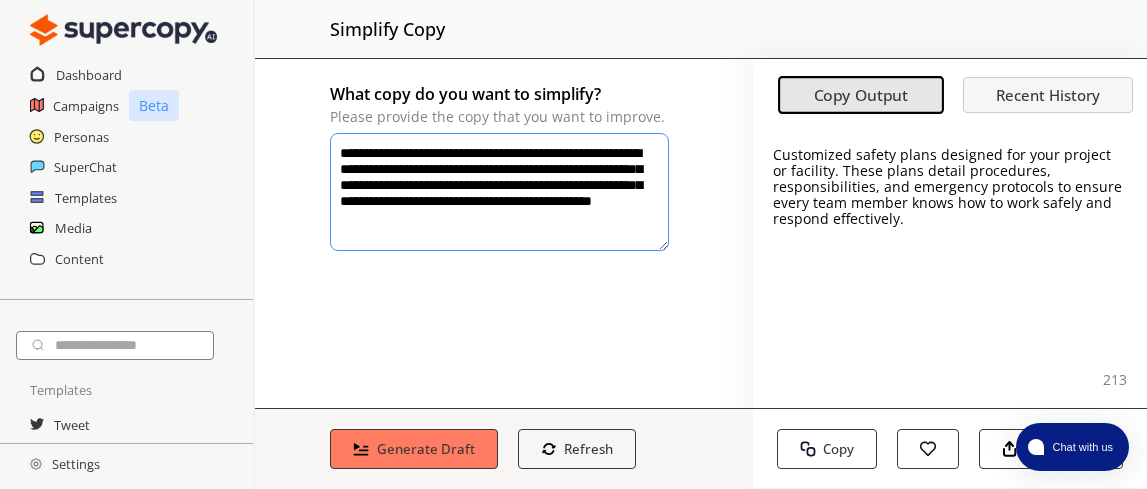 drag, startPoint x: 340, startPoint y: 150, endPoint x: 434, endPoint y: 250, distance: 137.24431 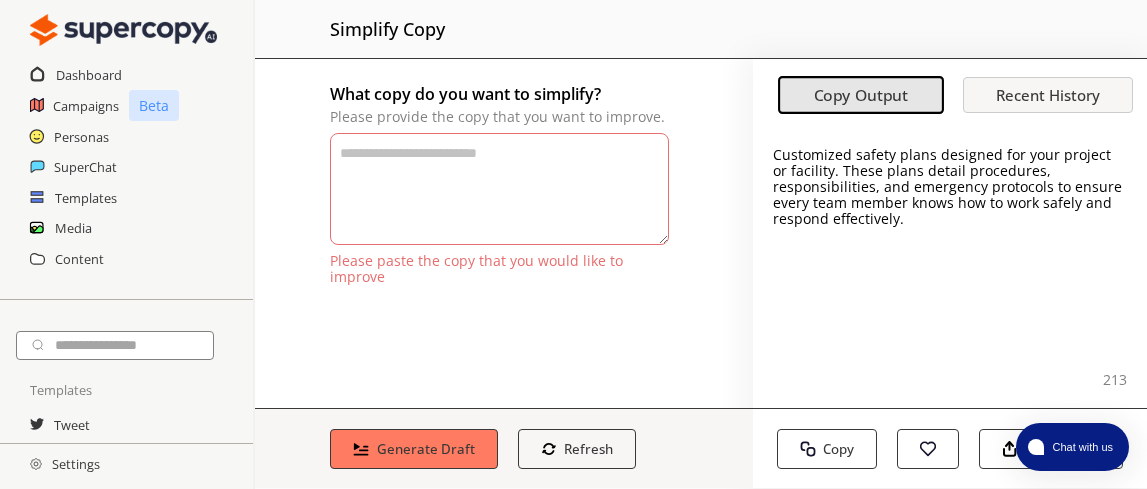 paste on "**********" 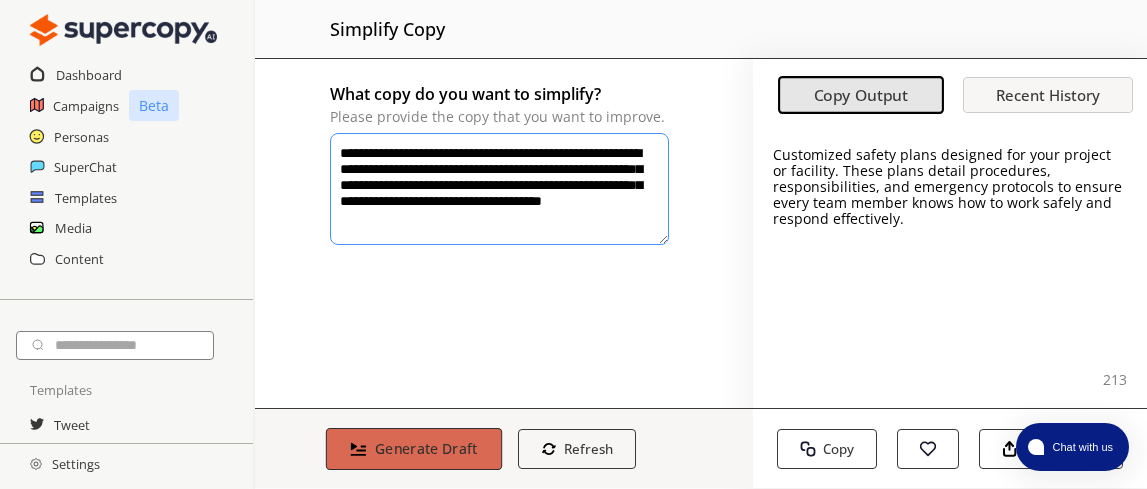 click on "Generate Draft" at bounding box center (426, 448) 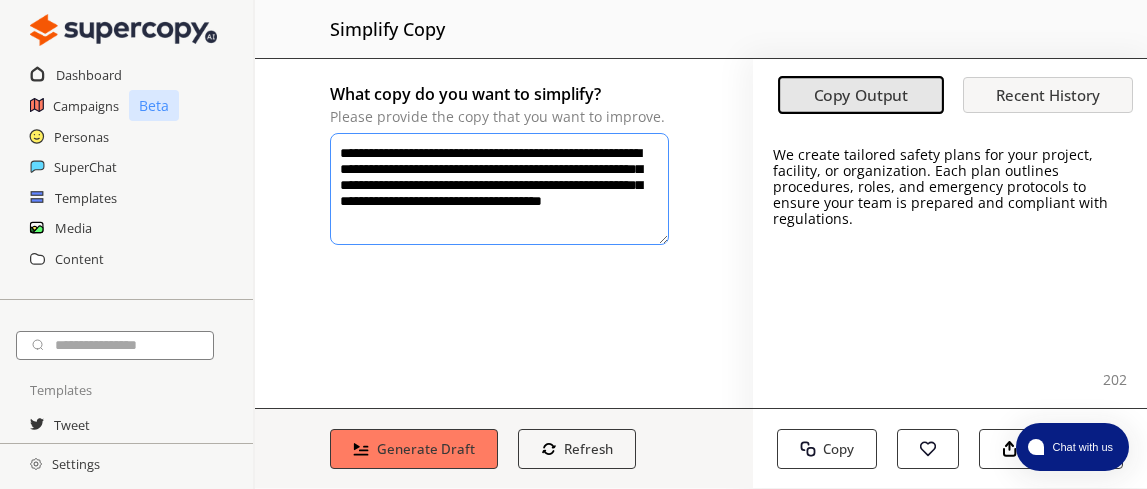 click on "We create tailored safety plans for your project, facility, or organization. Each plan outlines procedures, roles, and emergency protocols to ensure your team is prepared and compliant with regulations." at bounding box center (940, 186) 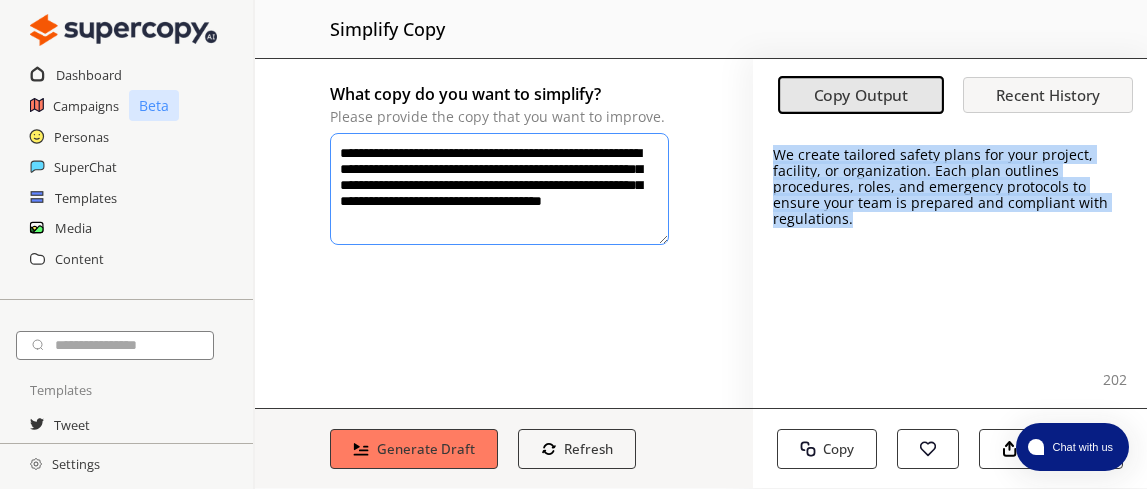 drag, startPoint x: 763, startPoint y: 158, endPoint x: 845, endPoint y: 225, distance: 105.89146 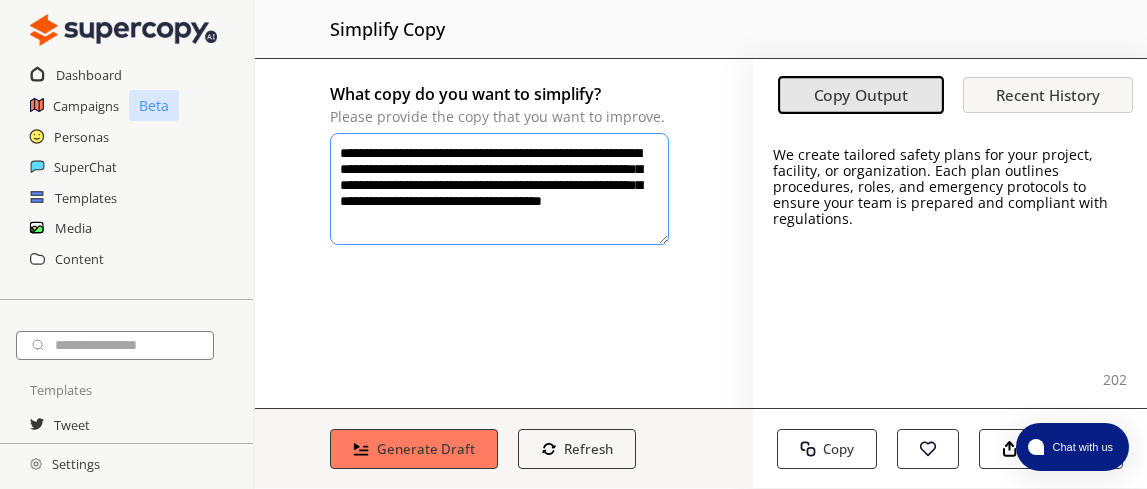 drag, startPoint x: 342, startPoint y: 153, endPoint x: 561, endPoint y: 241, distance: 236.01907 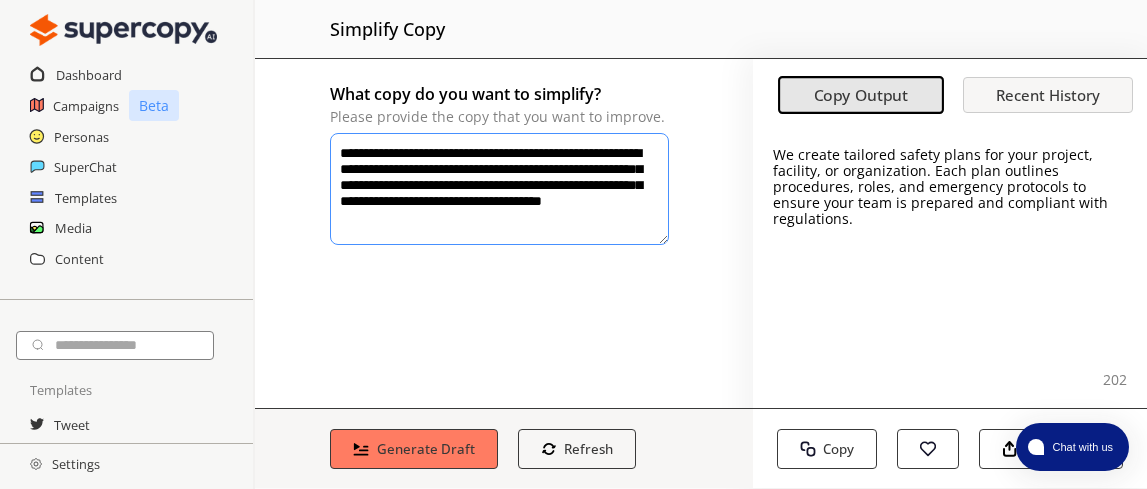 click on "**********" at bounding box center (499, 189) 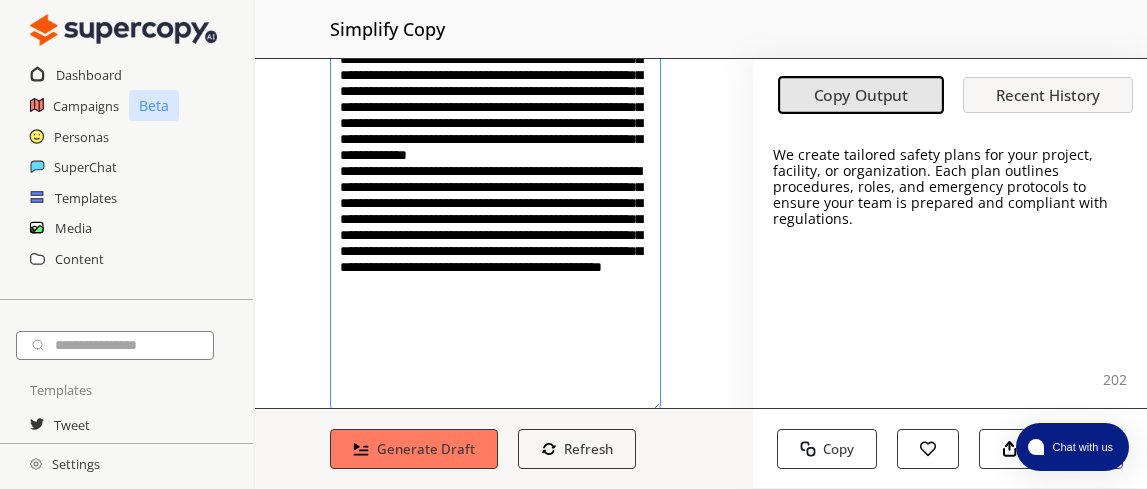 scroll, scrollTop: 210, scrollLeft: 0, axis: vertical 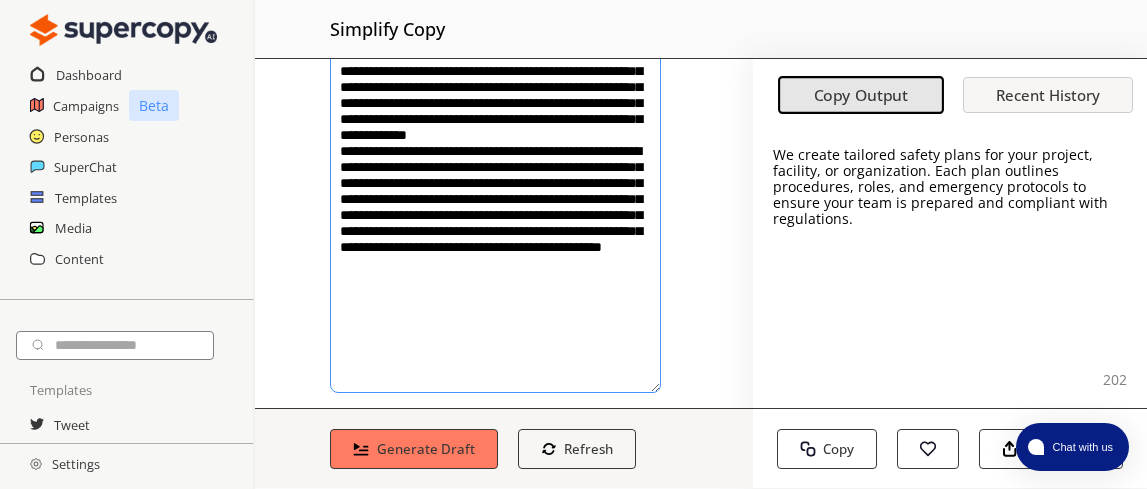 click on "What copy do you want to simplify? Please provide the copy that you want to improve." at bounding box center [495, 158] 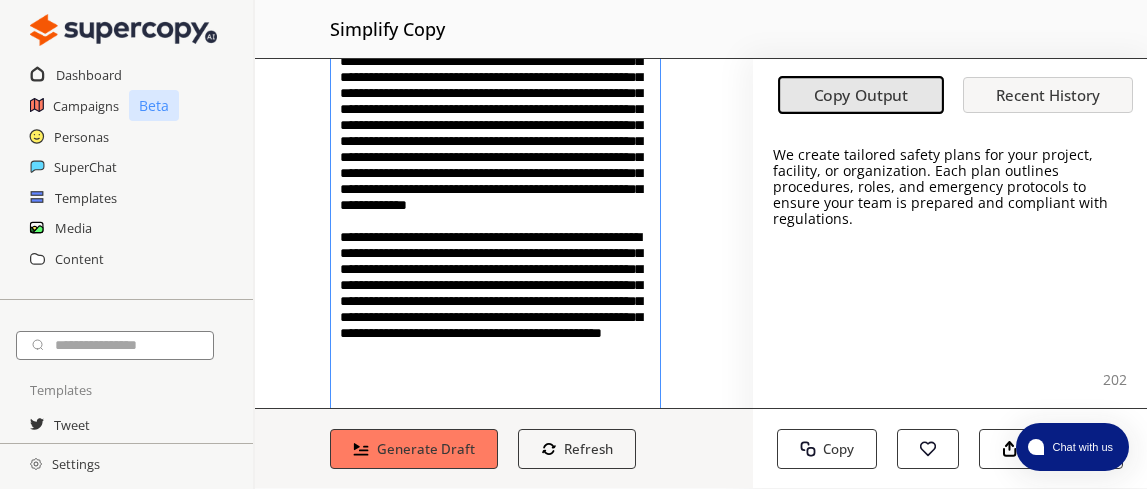scroll, scrollTop: 253, scrollLeft: 0, axis: vertical 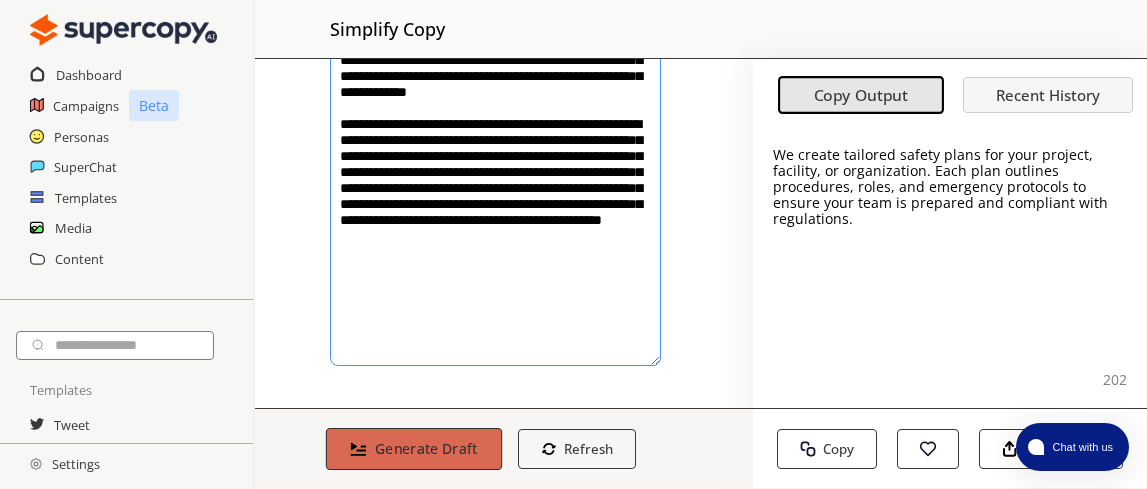 type on "**********" 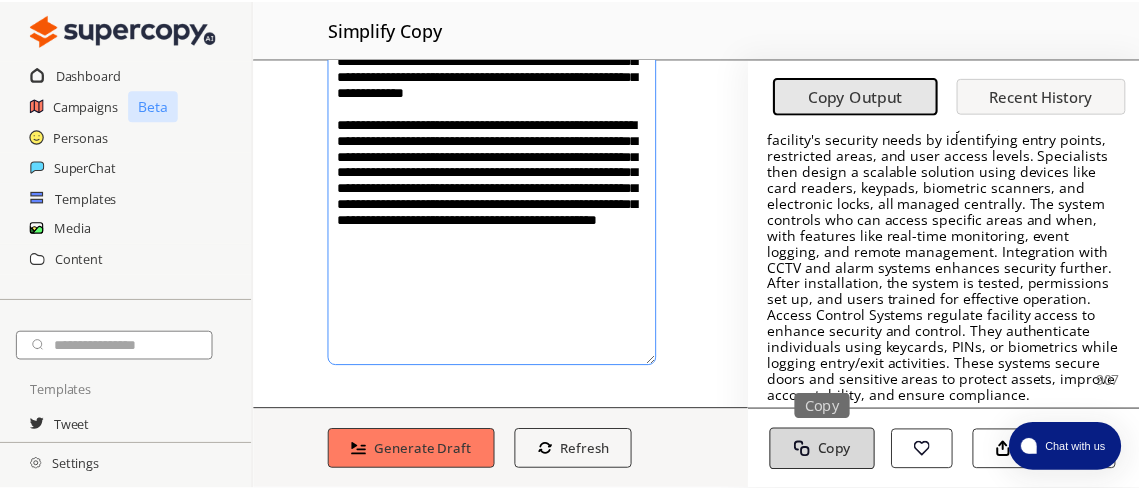scroll, scrollTop: 77, scrollLeft: 0, axis: vertical 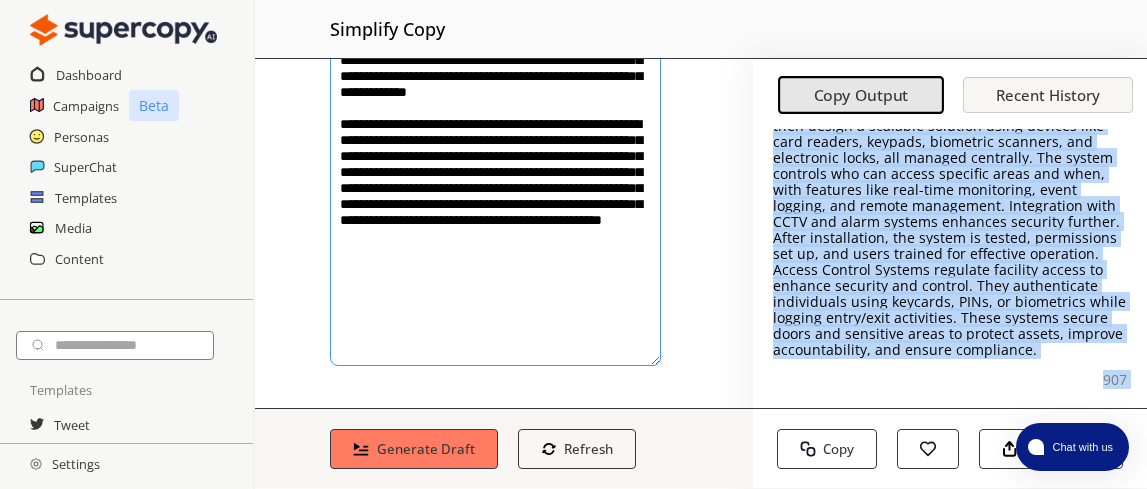drag, startPoint x: 765, startPoint y: 155, endPoint x: 1014, endPoint y: 357, distance: 320.6322 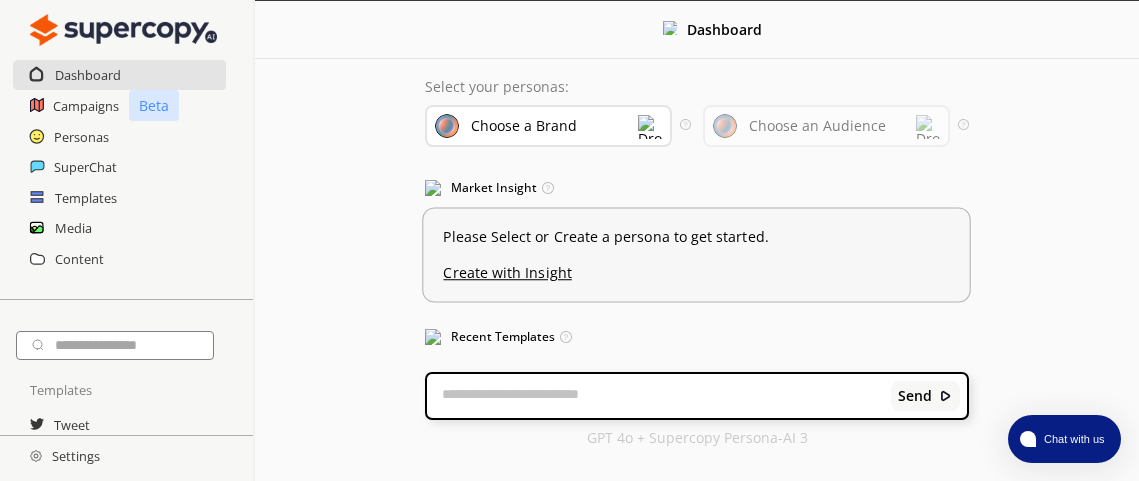 click on "Please Select or Create a persona to get started." at bounding box center (697, 237) 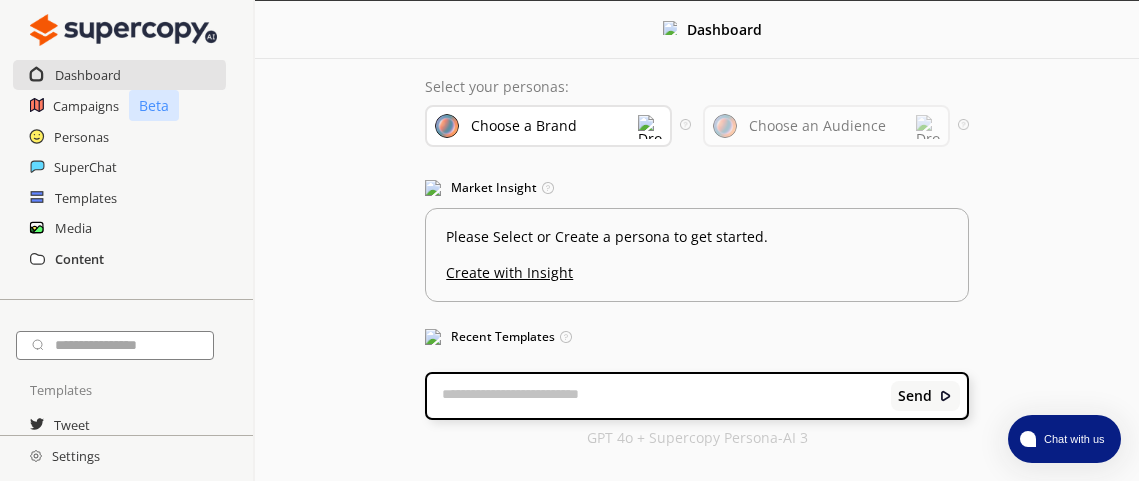 click on "Content" at bounding box center (79, 259) 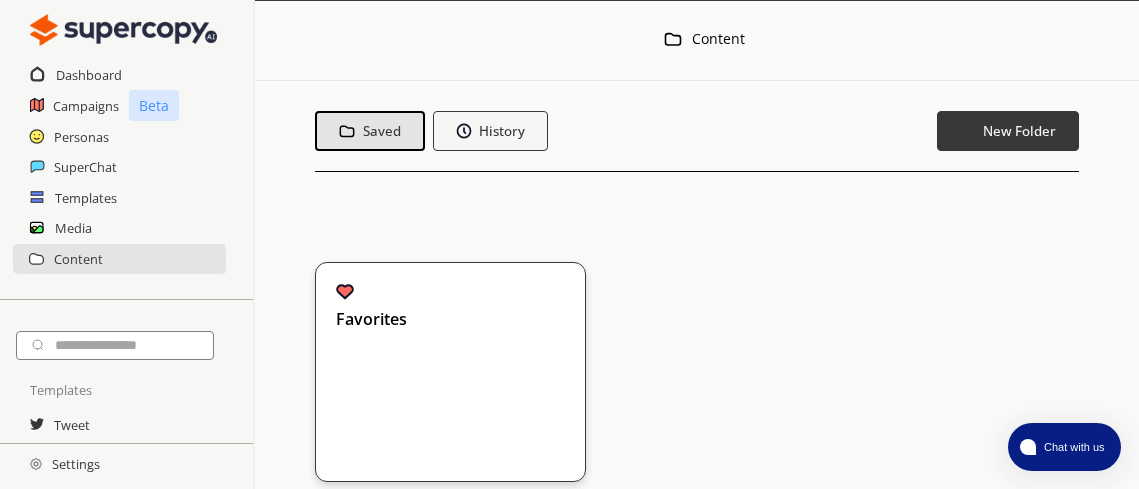 scroll, scrollTop: 23, scrollLeft: 0, axis: vertical 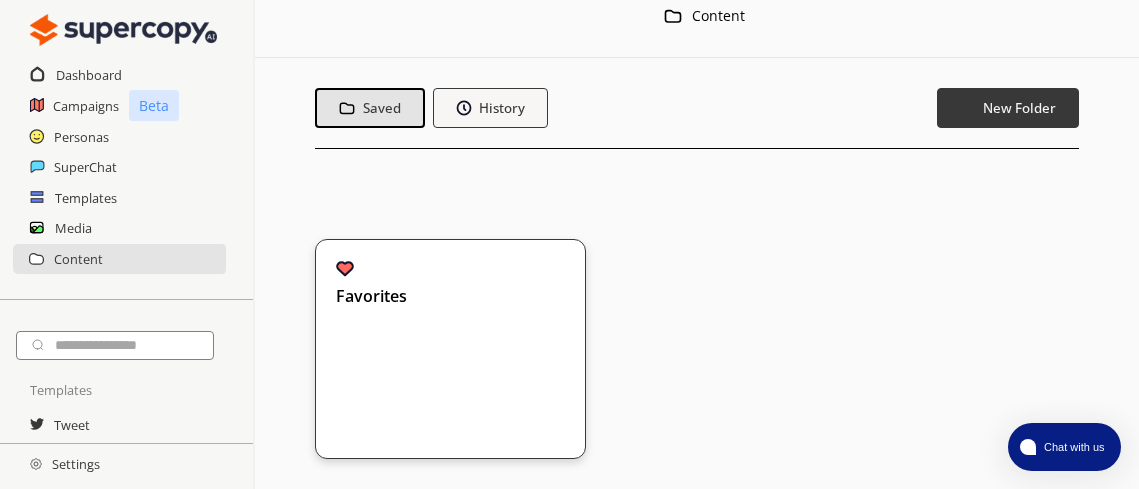 click on "Favorites" at bounding box center (450, 282) 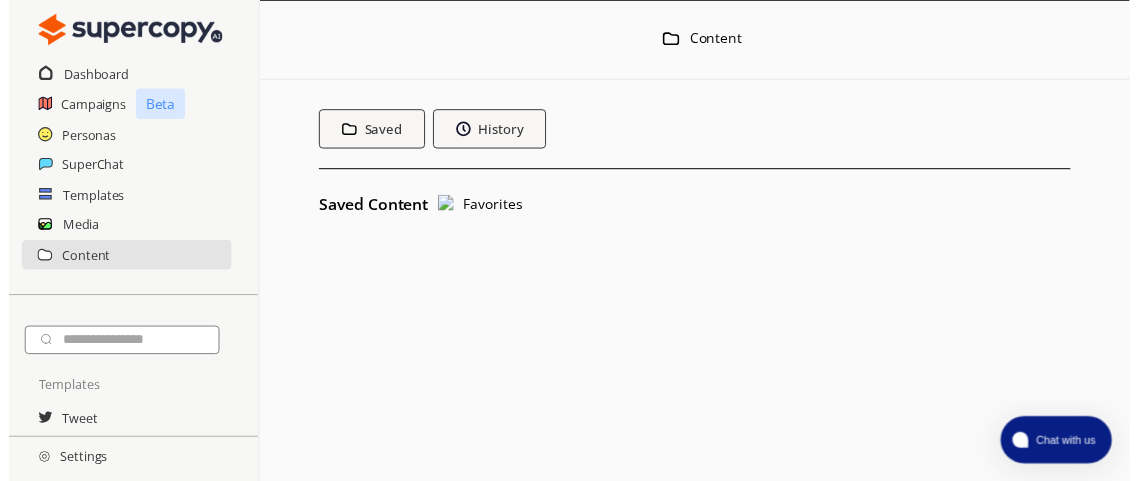 scroll, scrollTop: 0, scrollLeft: 0, axis: both 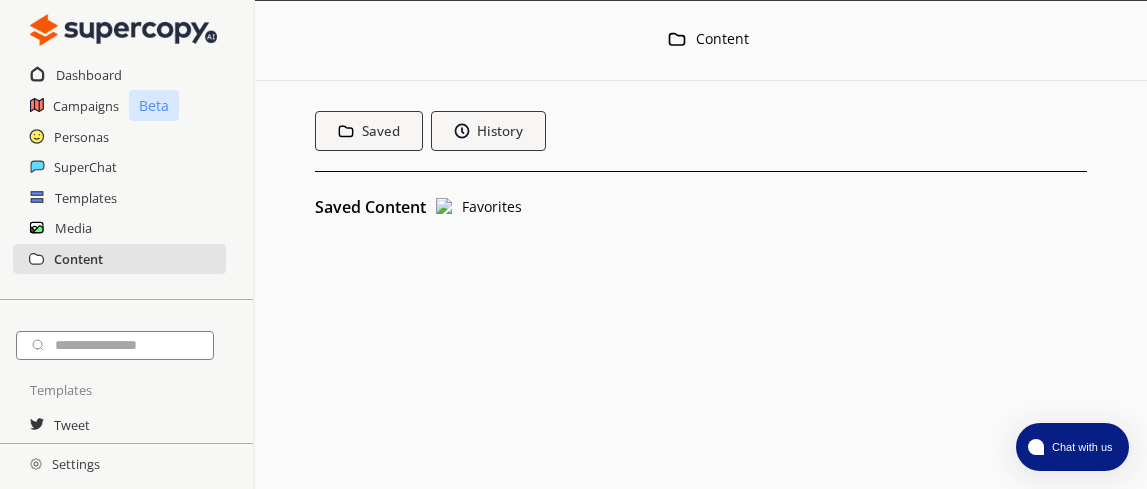click on "Content" at bounding box center [78, 259] 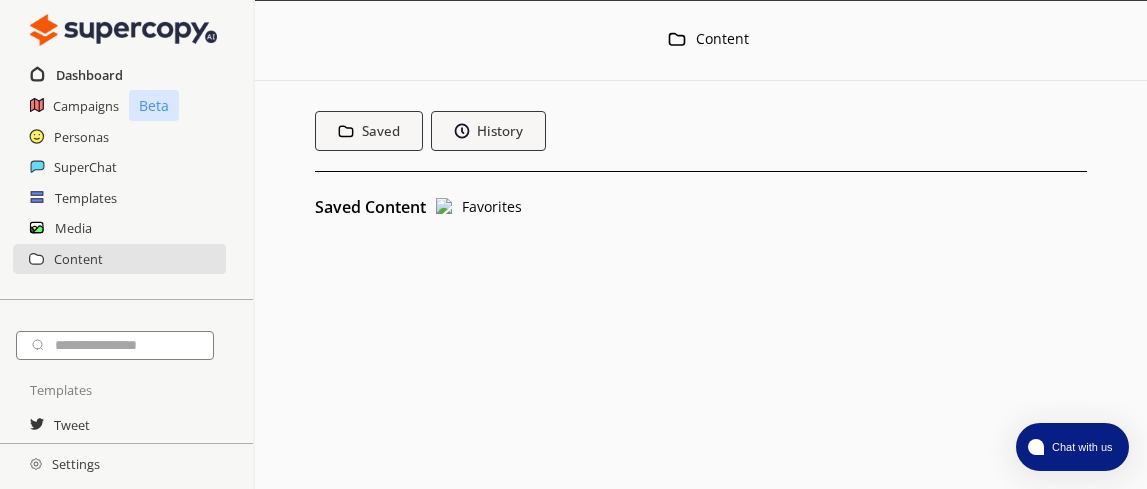 click on "Dashboard" at bounding box center [89, 75] 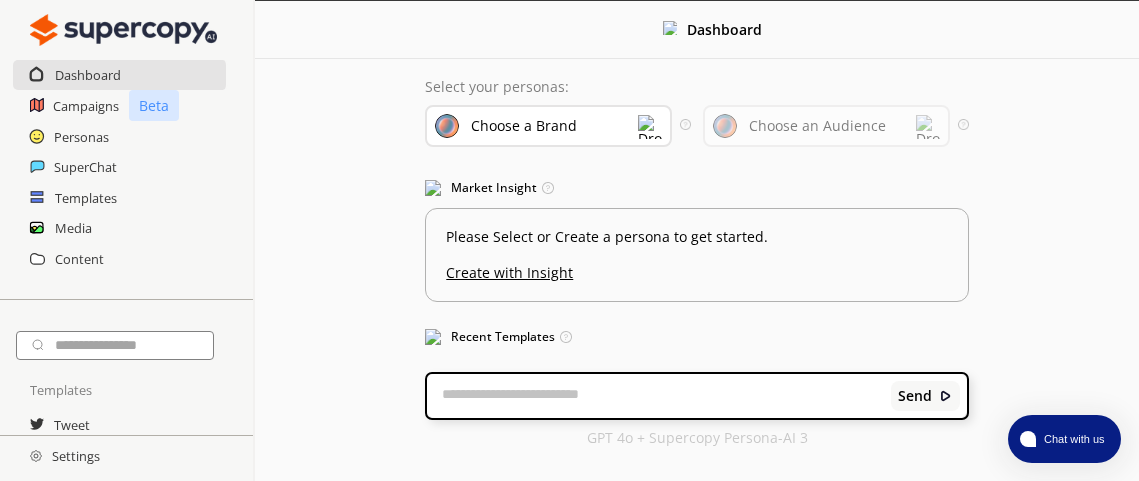 scroll, scrollTop: 8, scrollLeft: 0, axis: vertical 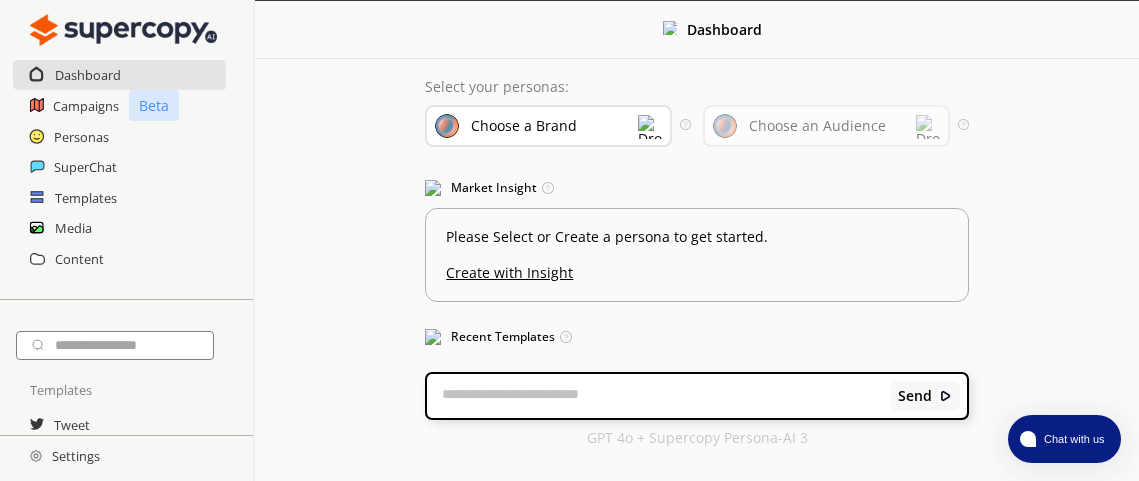 click at bounding box center [659, 396] 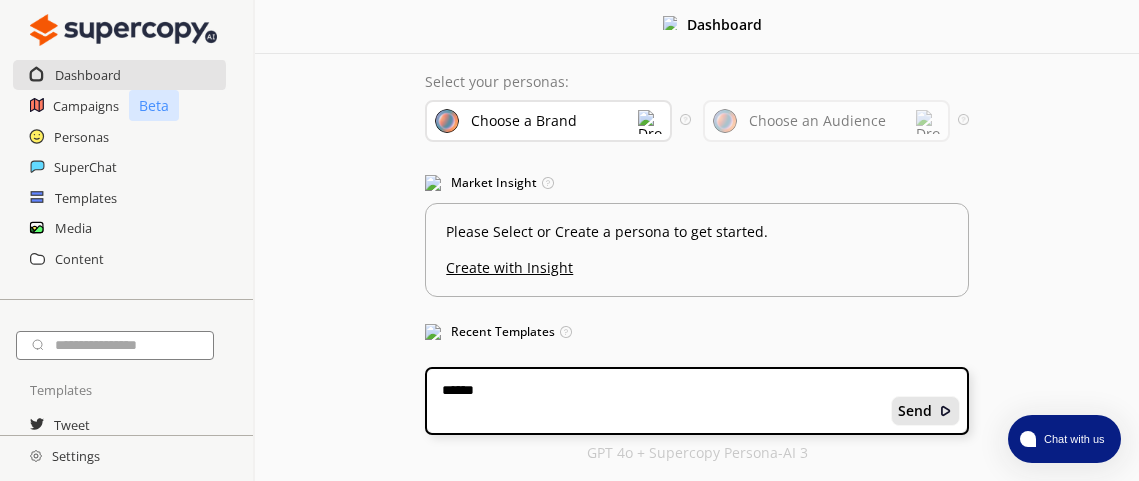 type on "******" 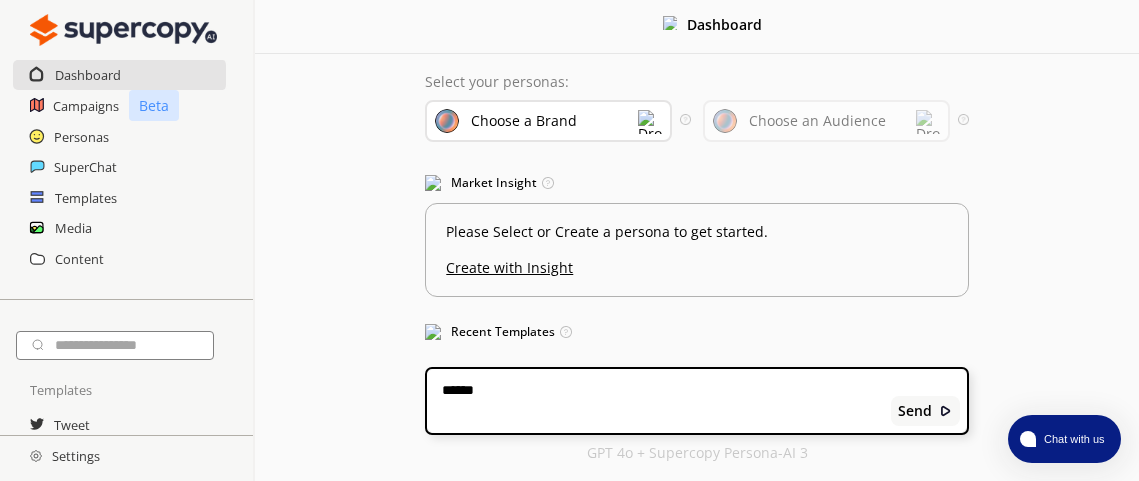 scroll, scrollTop: 0, scrollLeft: 0, axis: both 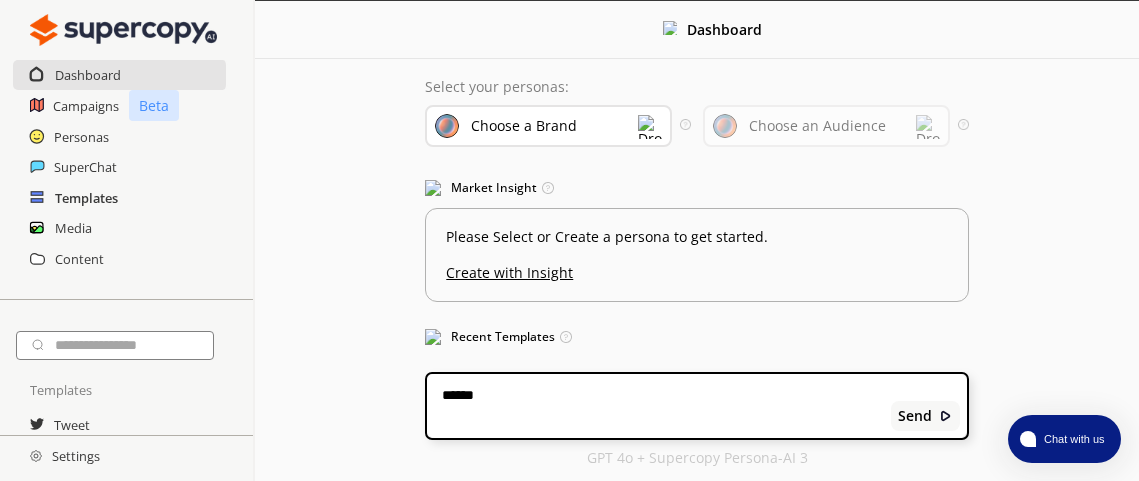 click on "Templates" at bounding box center [86, 198] 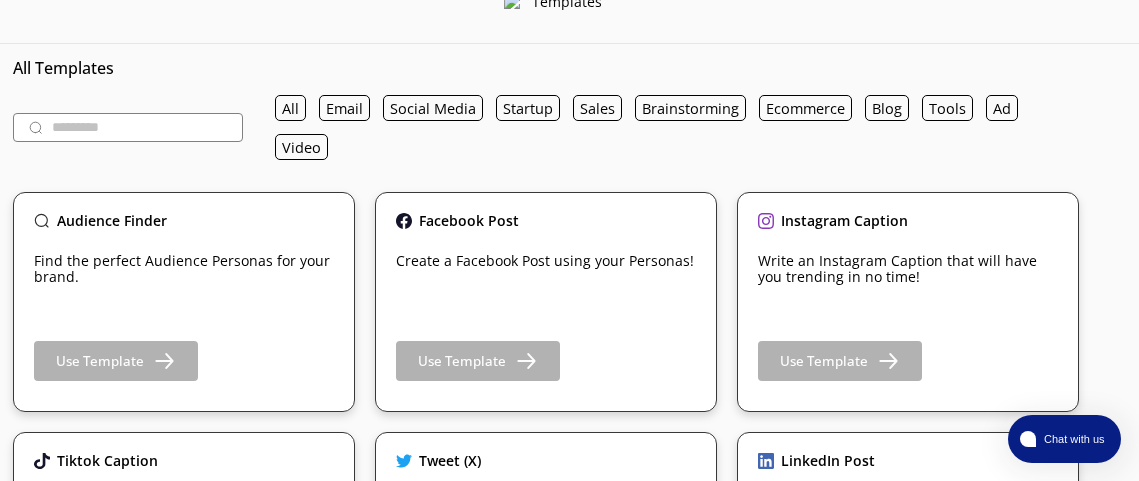 scroll, scrollTop: 0, scrollLeft: 302, axis: horizontal 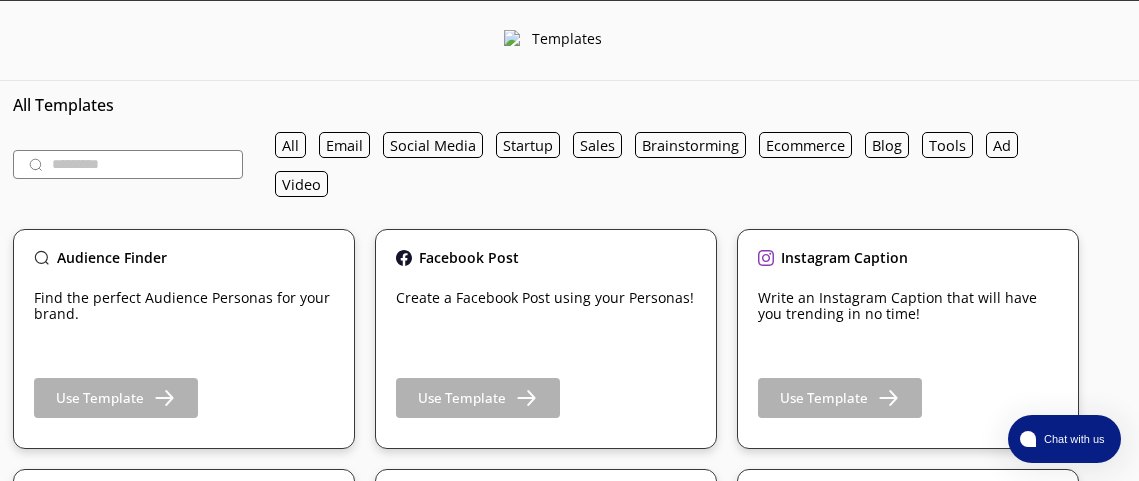 click at bounding box center (128, 164) 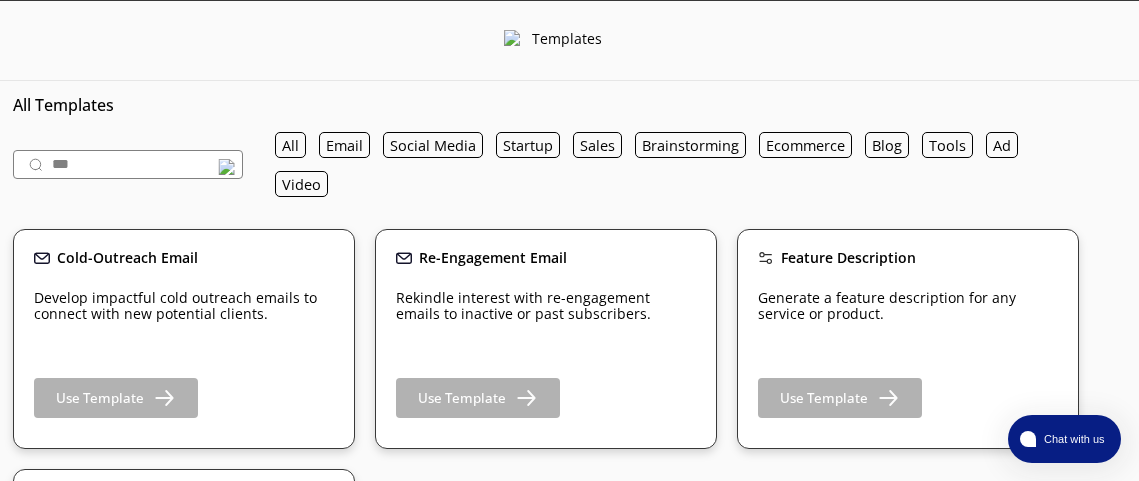 scroll, scrollTop: 0, scrollLeft: 0, axis: both 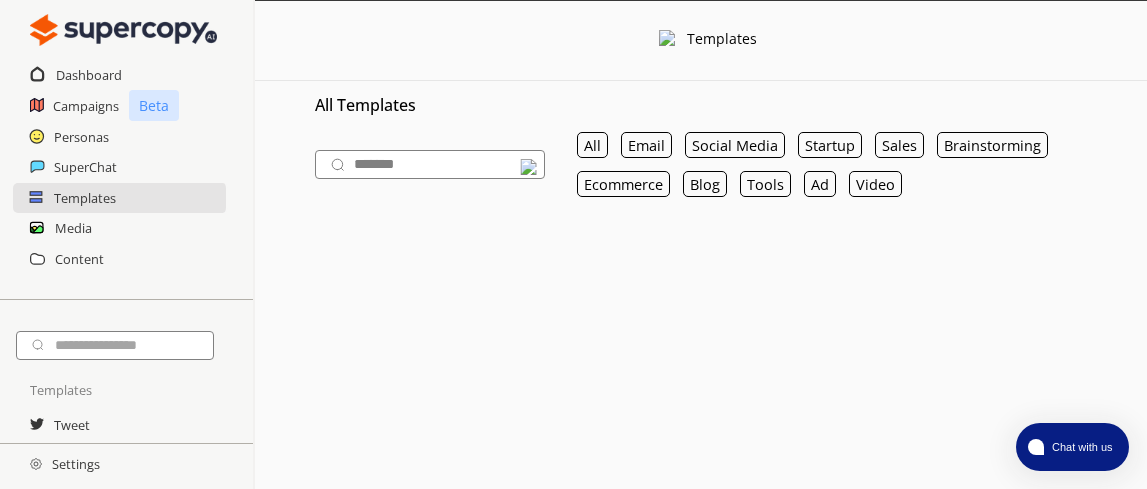 type on "*******" 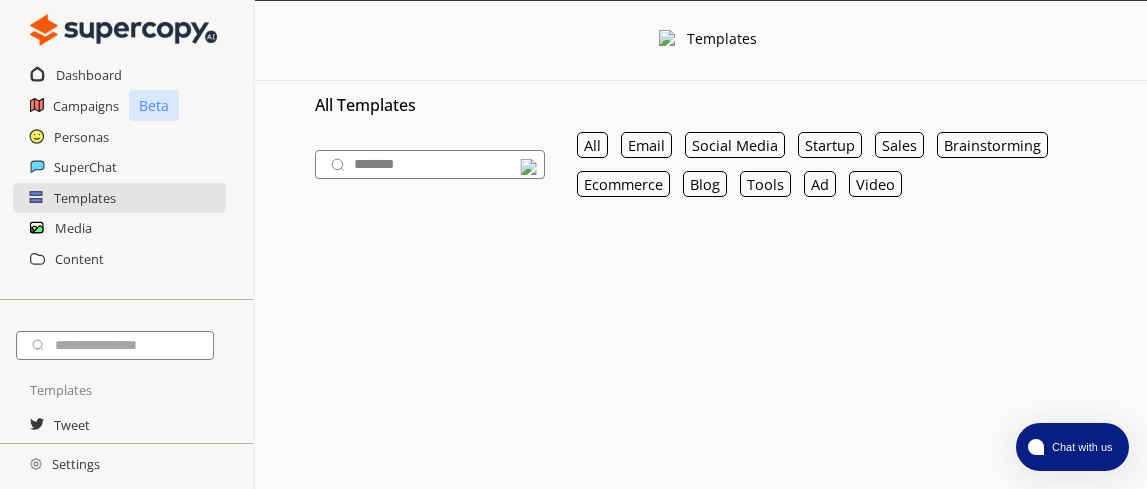 click on "*******" at bounding box center (430, 164) 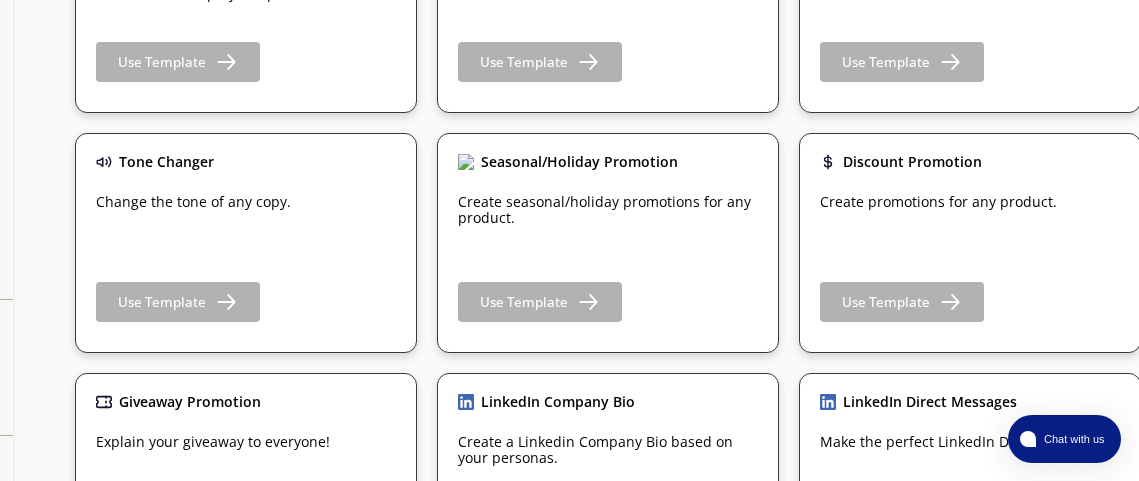 scroll, scrollTop: 2017, scrollLeft: 240, axis: both 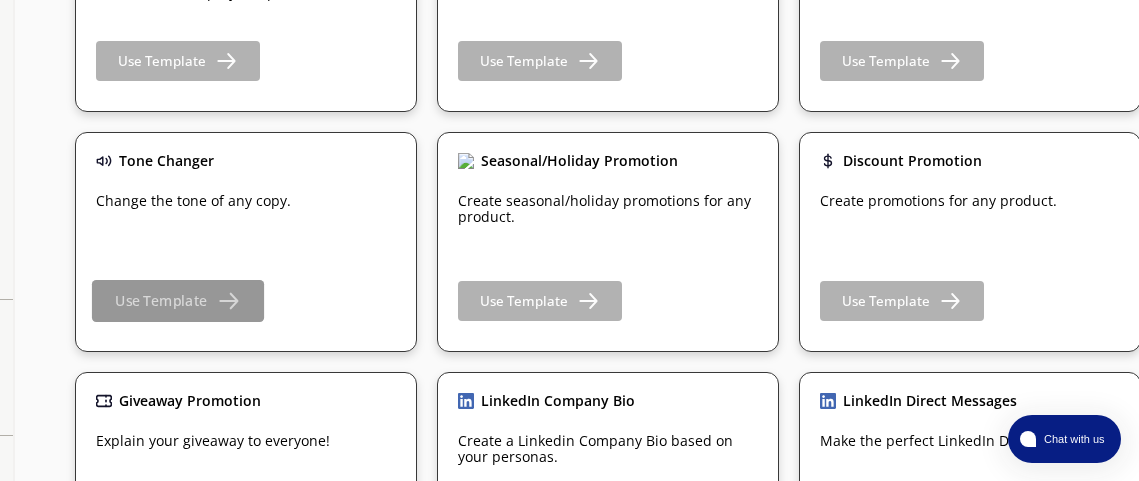 click on "Use Template" at bounding box center [161, 301] 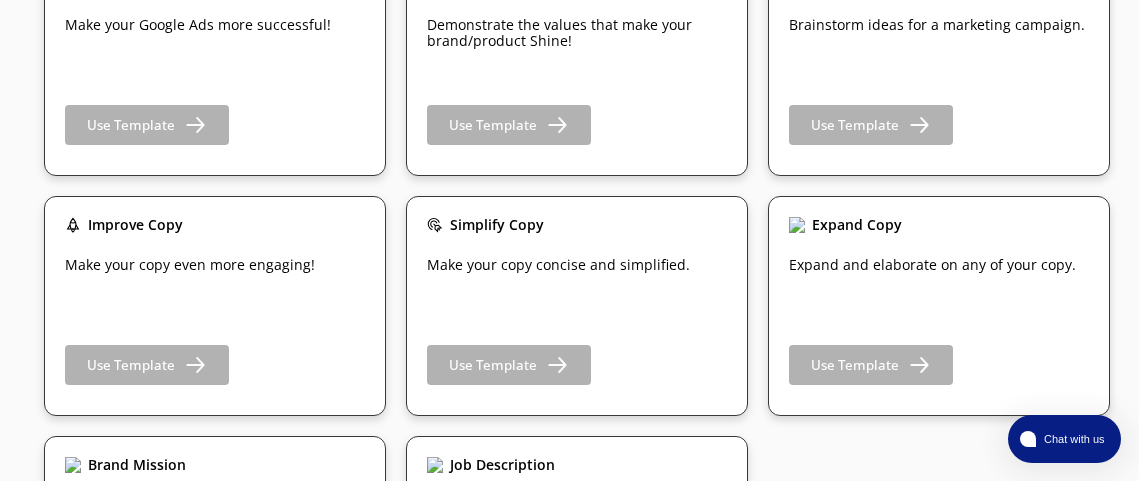 scroll, scrollTop: 3135, scrollLeft: 271, axis: both 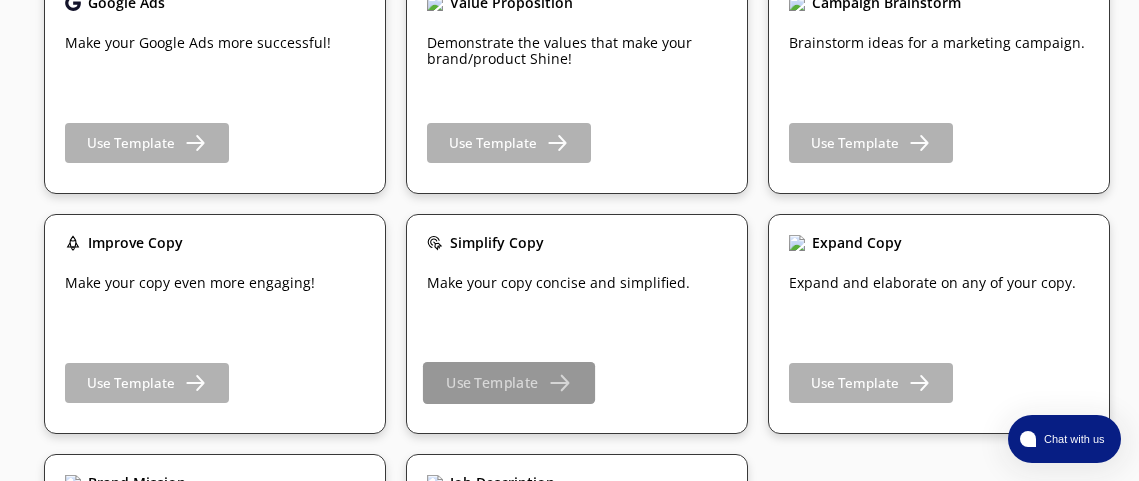 click on "Use Template" at bounding box center [492, 383] 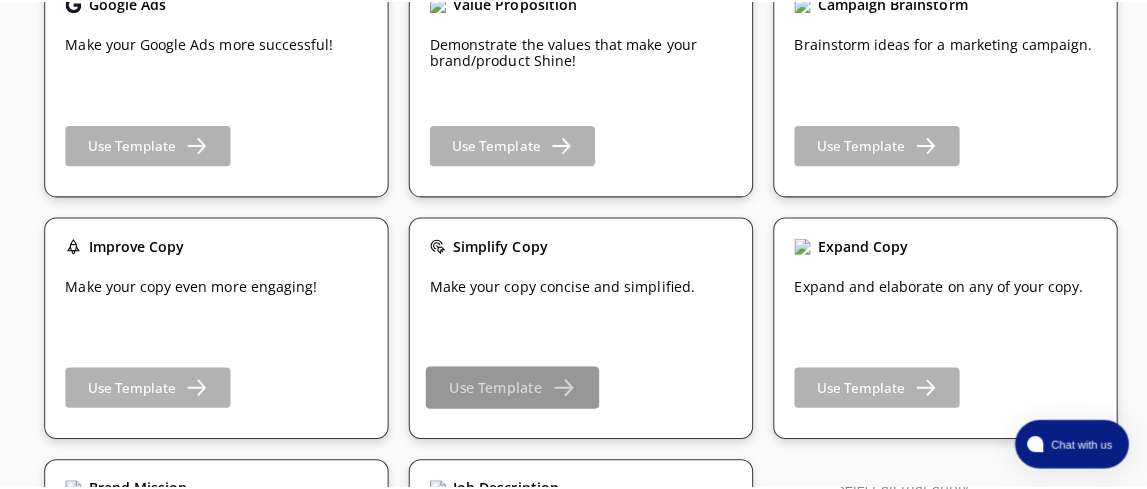 scroll, scrollTop: 0, scrollLeft: 0, axis: both 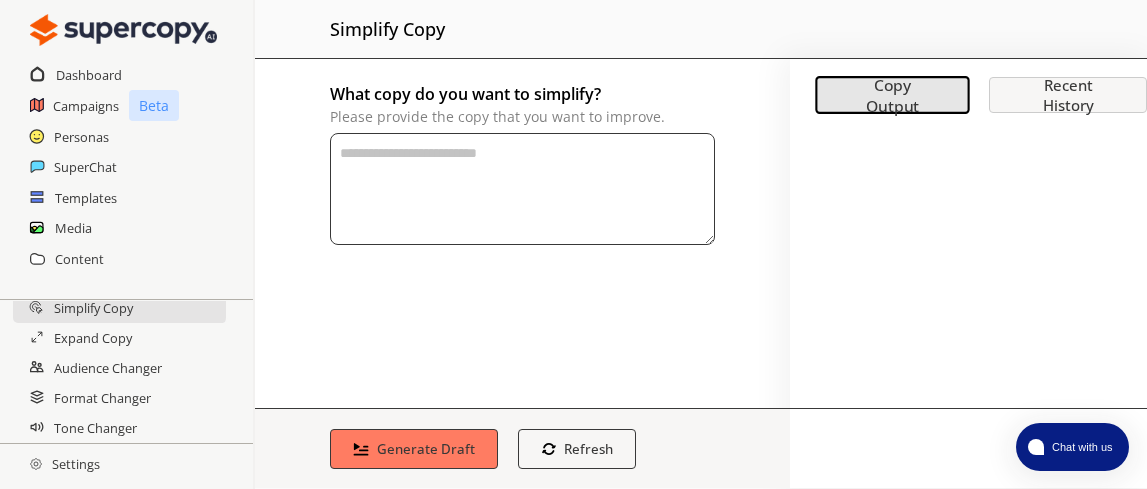 click on "What copy do you want to simplify? Please provide the copy that you want to improve." at bounding box center (522, 189) 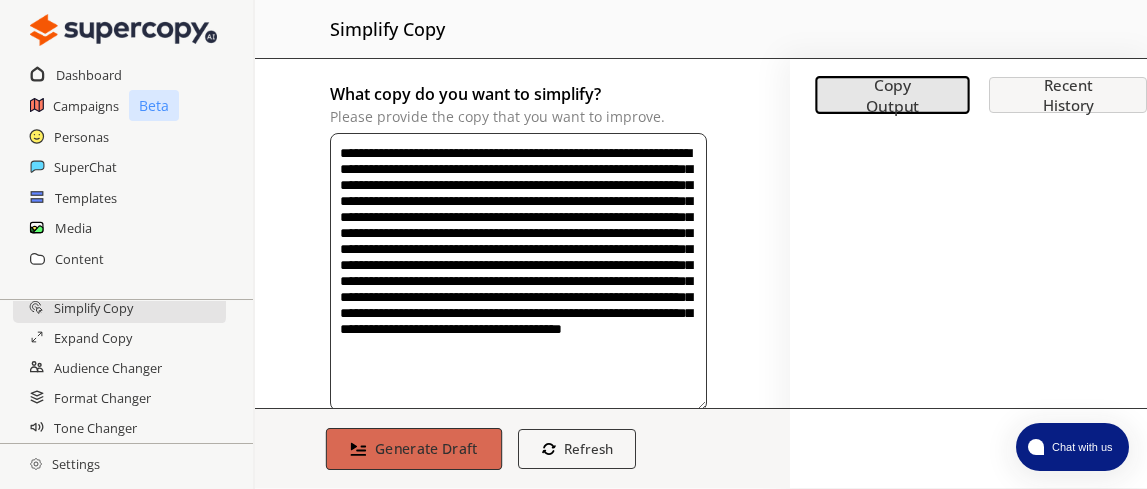 type on "**********" 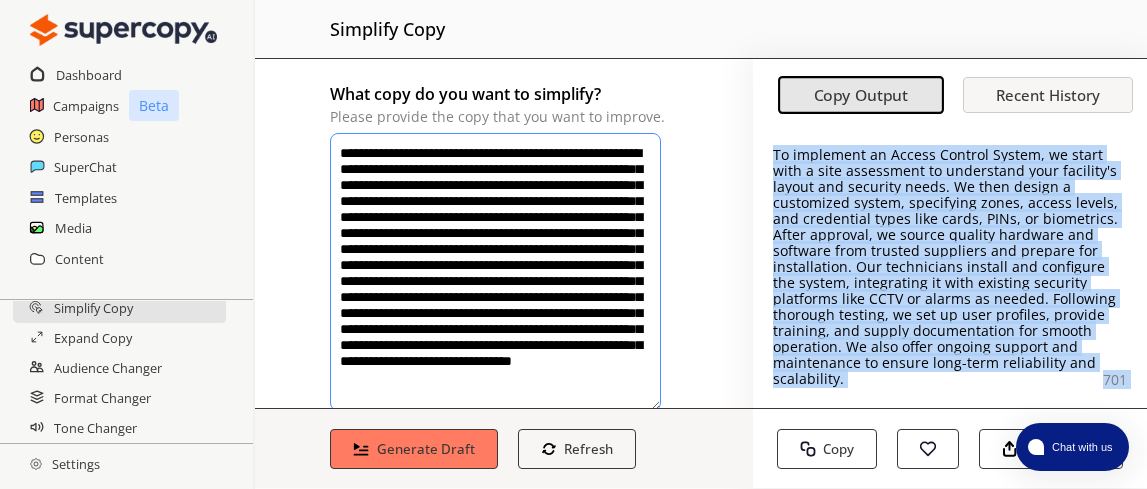 drag, startPoint x: 766, startPoint y: 155, endPoint x: 1025, endPoint y: 356, distance: 327.84448 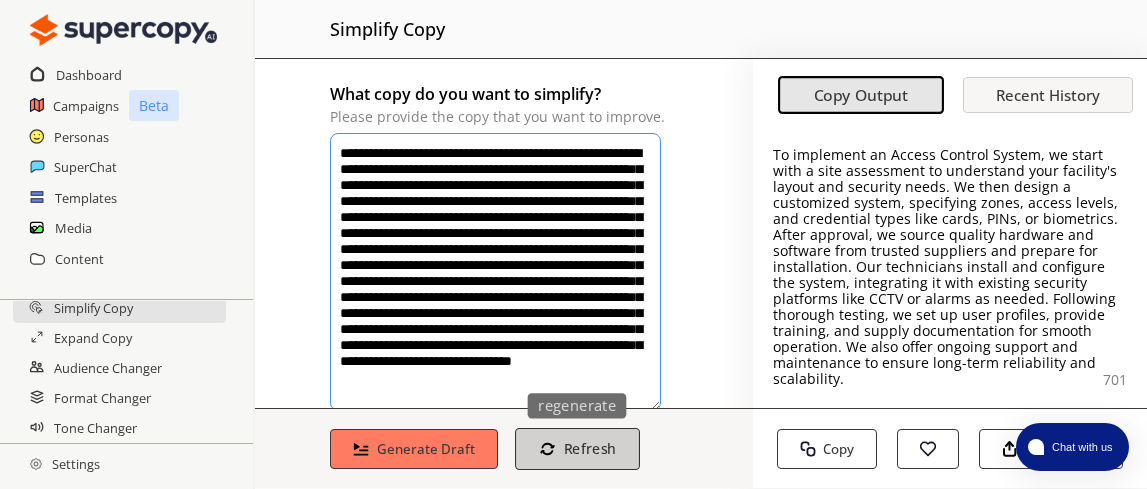 scroll, scrollTop: 45, scrollLeft: 0, axis: vertical 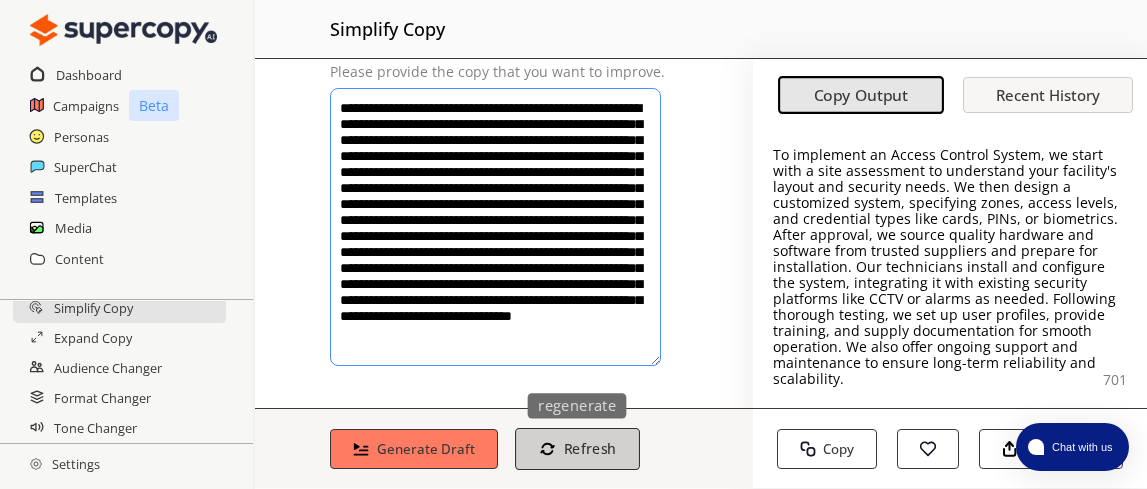 drag, startPoint x: 340, startPoint y: 153, endPoint x: 591, endPoint y: 456, distance: 393.459 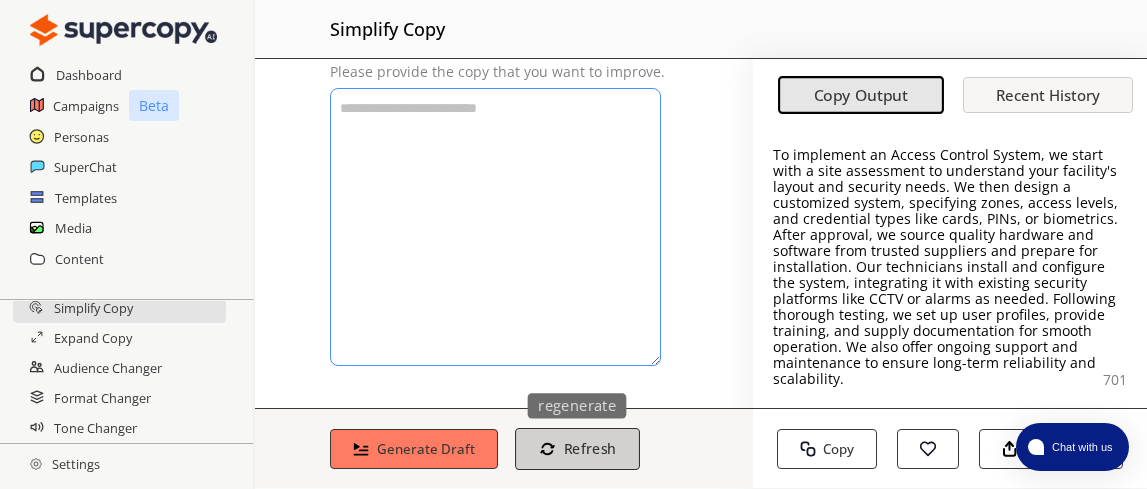 scroll, scrollTop: 0, scrollLeft: 0, axis: both 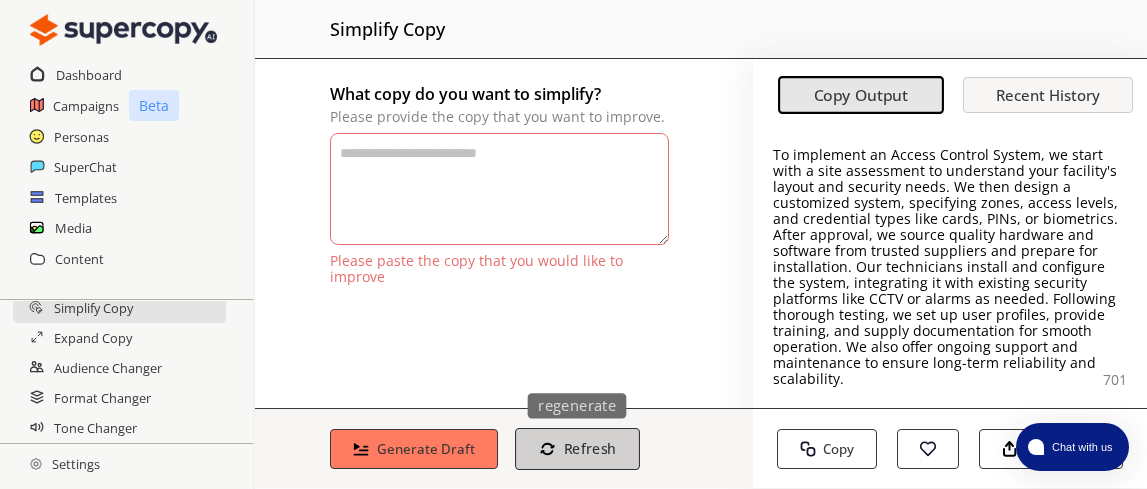 paste on "**********" 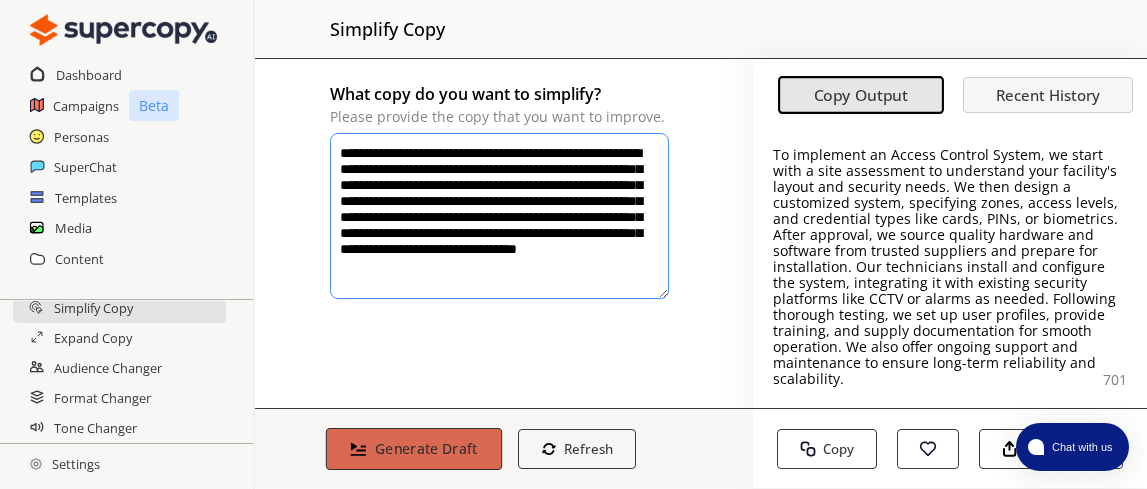 type on "**********" 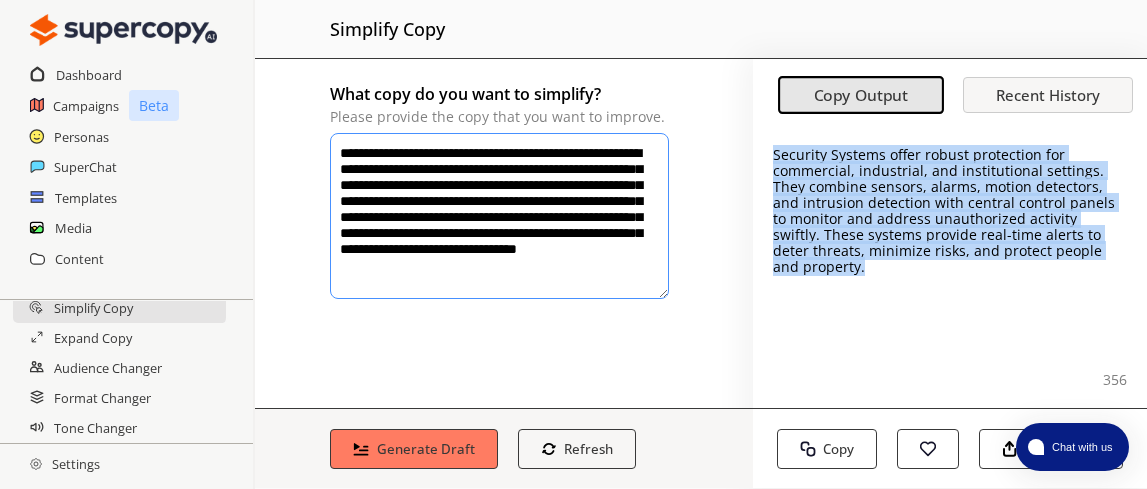 drag, startPoint x: 763, startPoint y: 155, endPoint x: 845, endPoint y: 270, distance: 141.24094 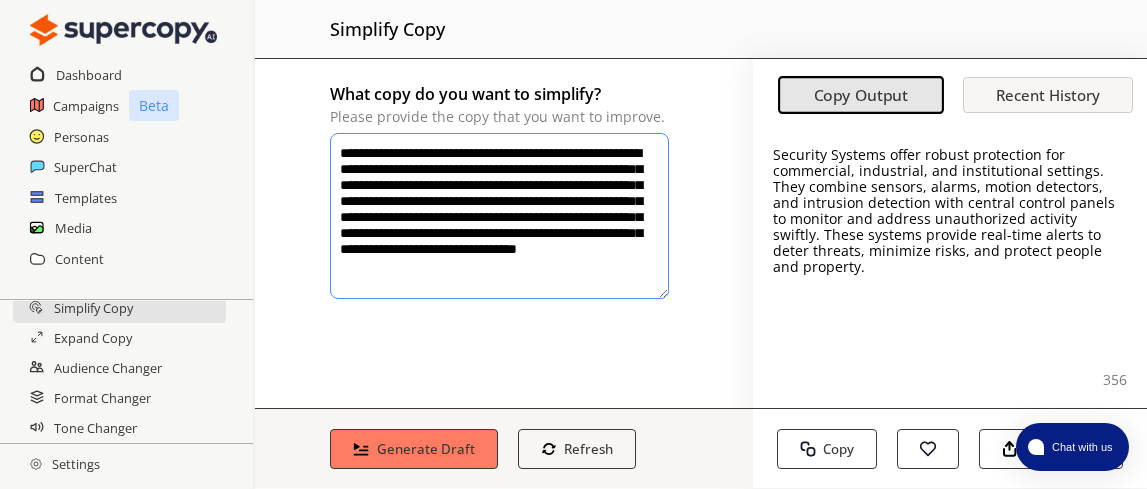 drag, startPoint x: 341, startPoint y: 153, endPoint x: 673, endPoint y: 376, distance: 399.94125 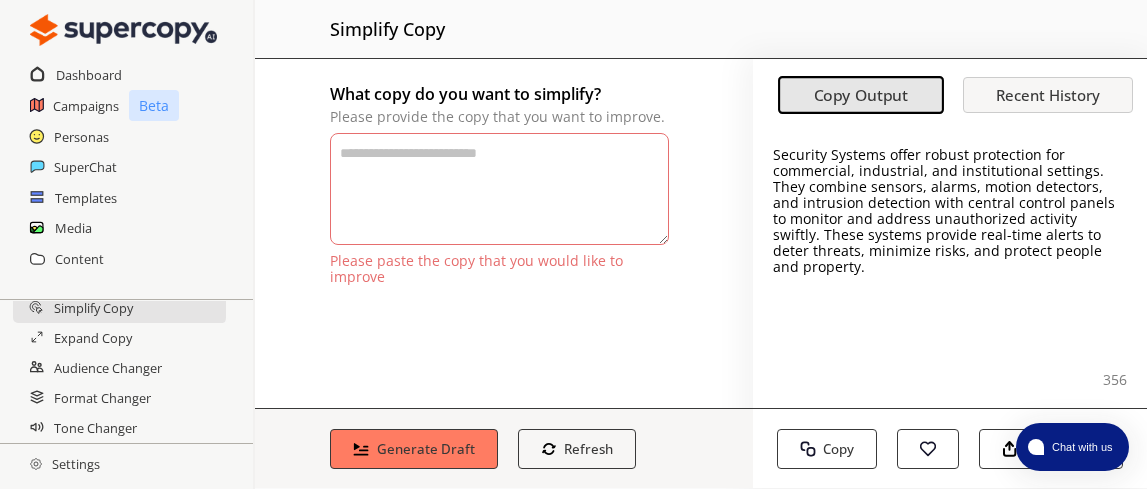 paste on "**********" 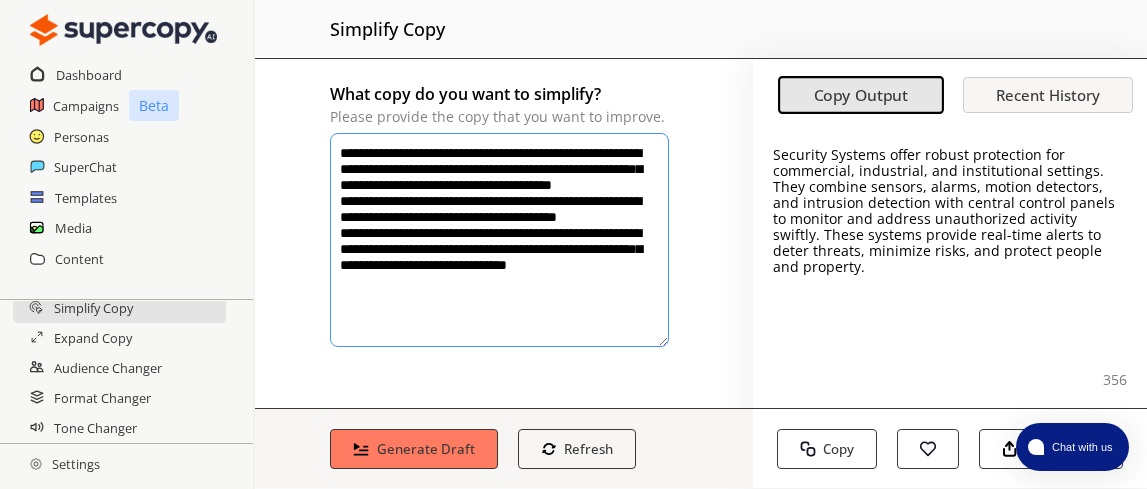 click on "**********" at bounding box center [499, 240] 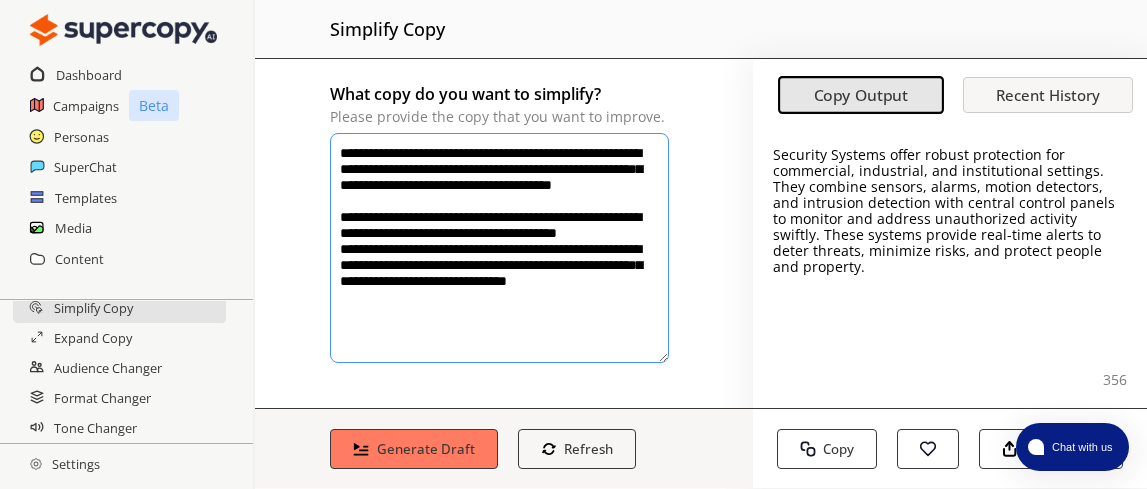 click on "**********" at bounding box center (499, 248) 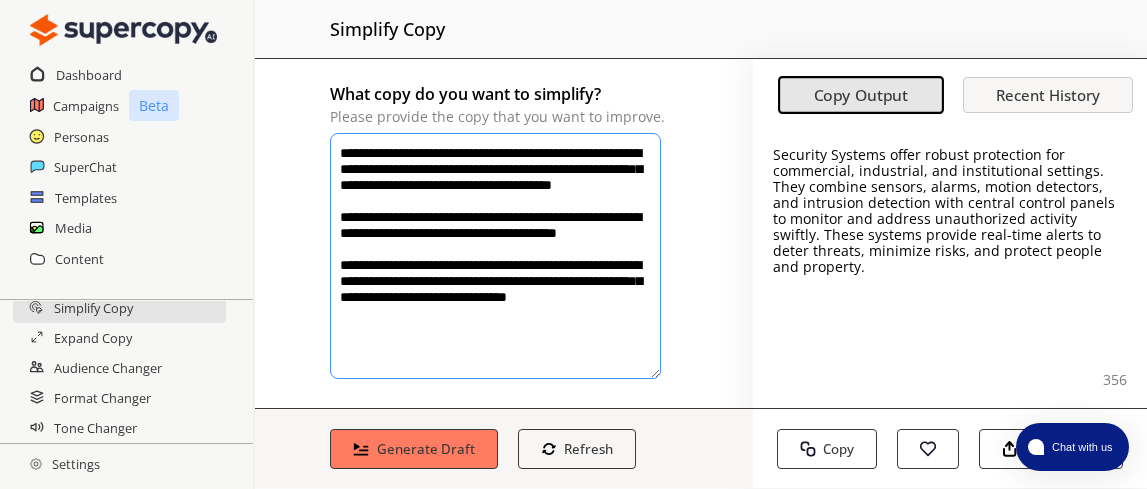 click on "**********" at bounding box center (495, 256) 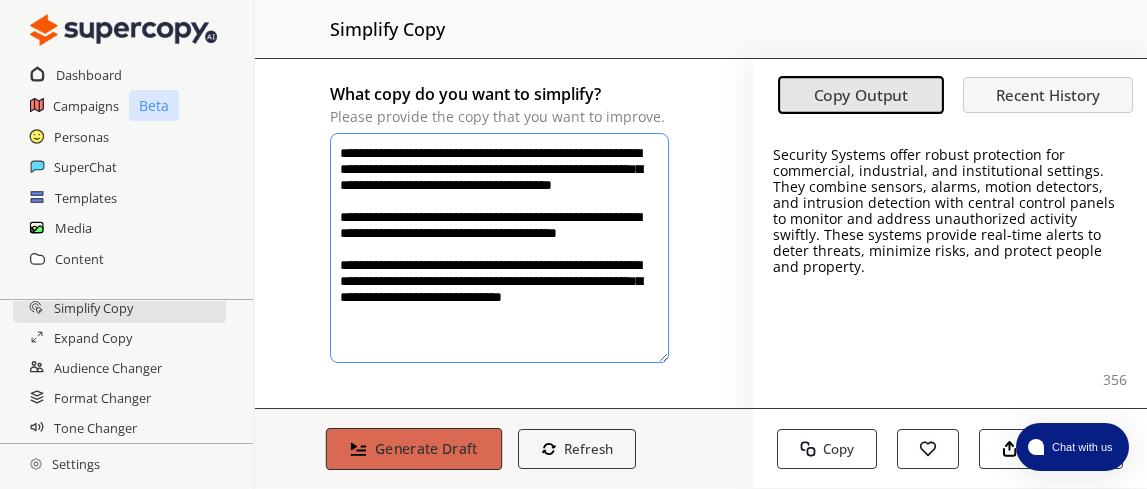 click on "Generate Draft" at bounding box center (426, 448) 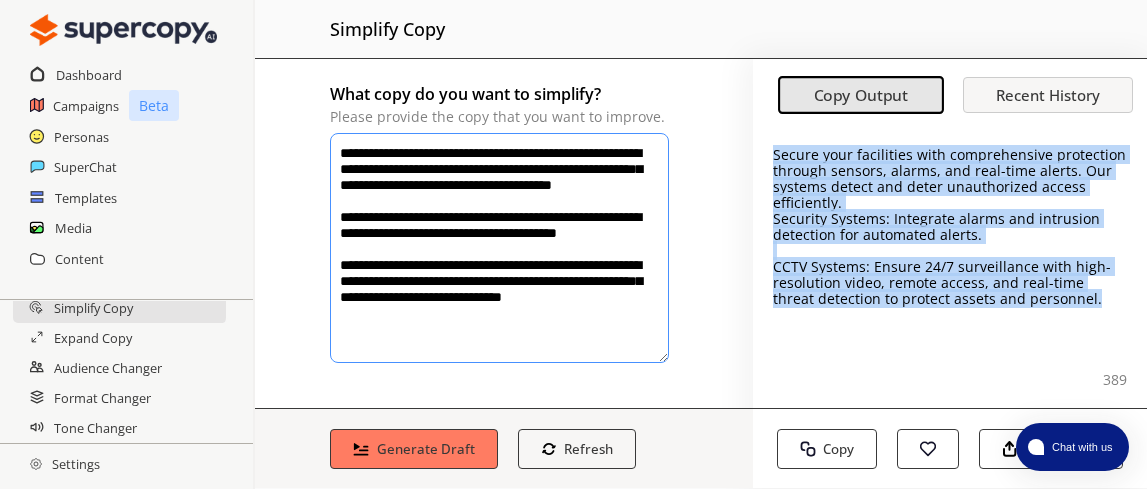 drag, startPoint x: 767, startPoint y: 155, endPoint x: 1044, endPoint y: 305, distance: 315.00635 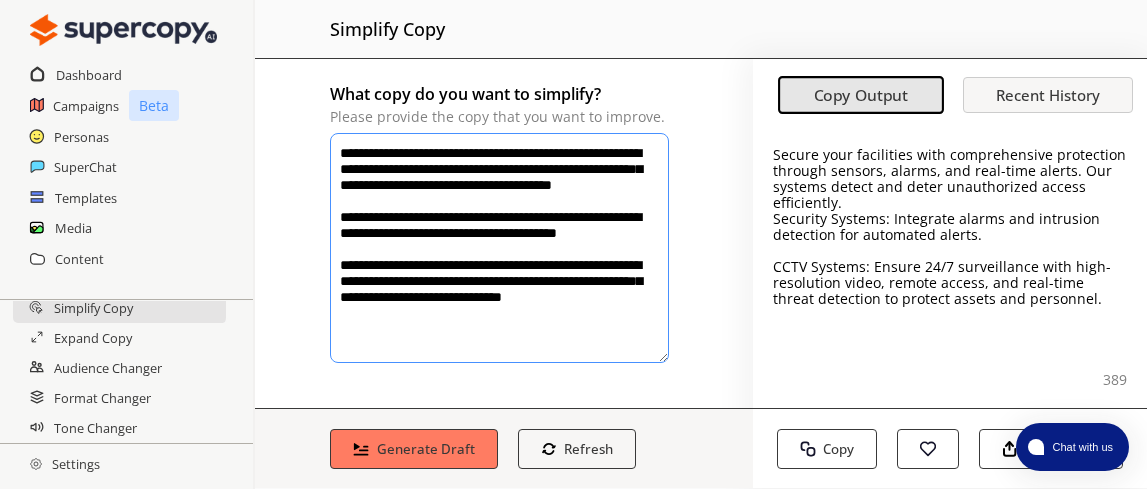 drag, startPoint x: 344, startPoint y: 152, endPoint x: 509, endPoint y: 389, distance: 288.78018 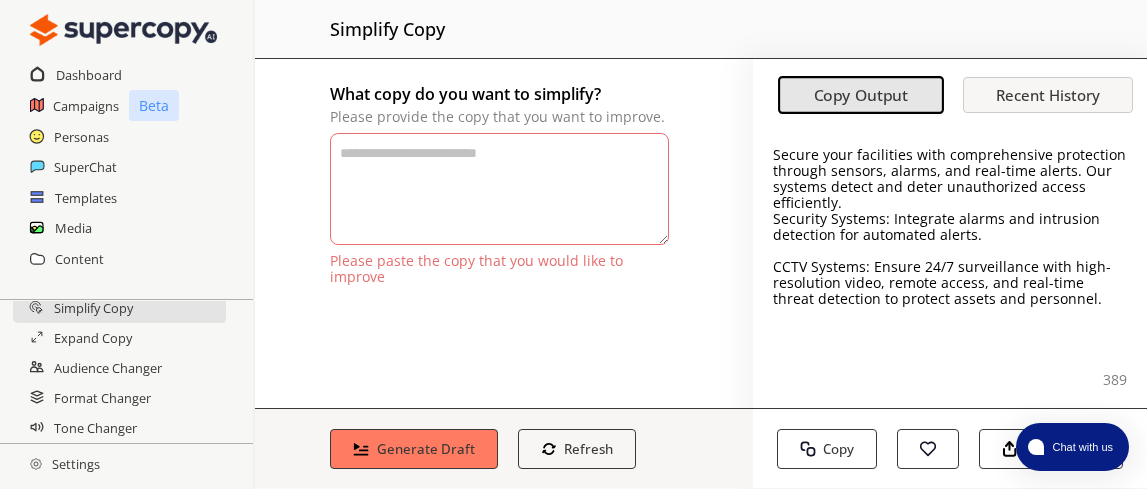 paste on "**********" 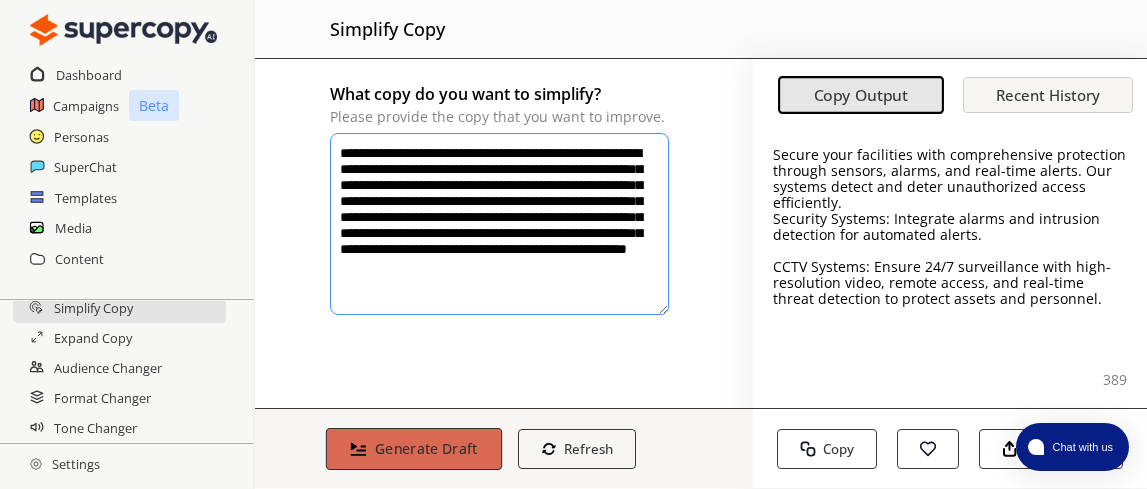 type on "**********" 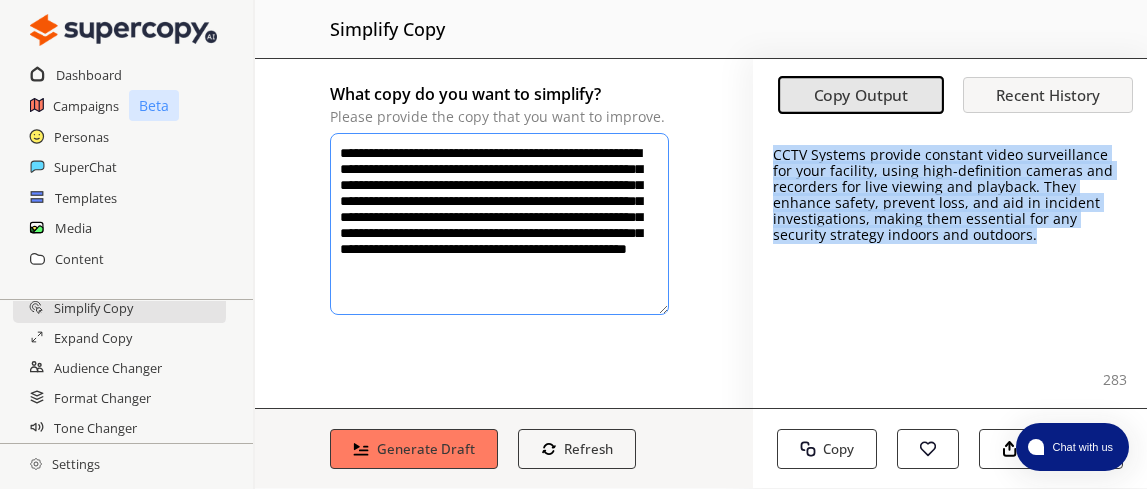 drag, startPoint x: 764, startPoint y: 156, endPoint x: 1039, endPoint y: 237, distance: 286.681 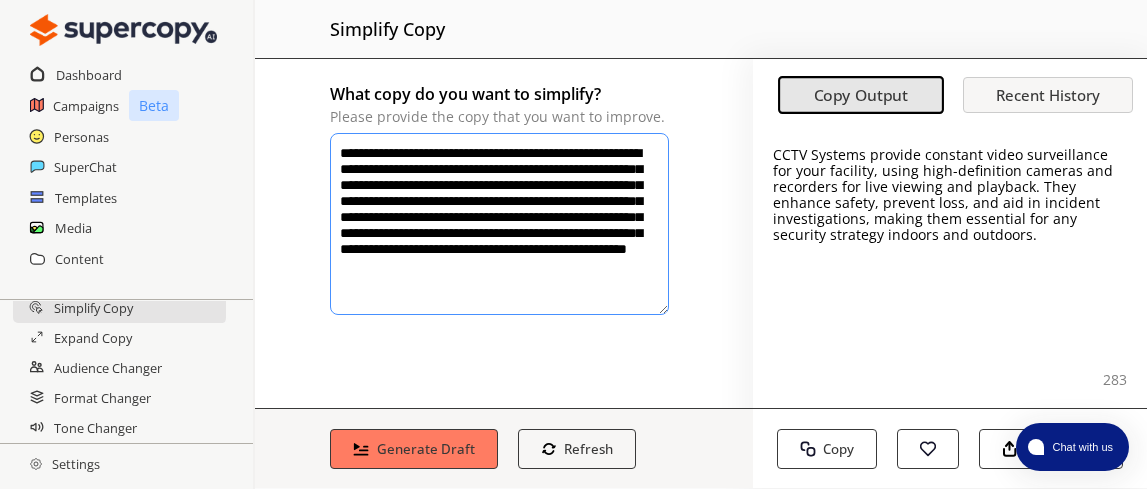 click on "**********" at bounding box center (499, 224) 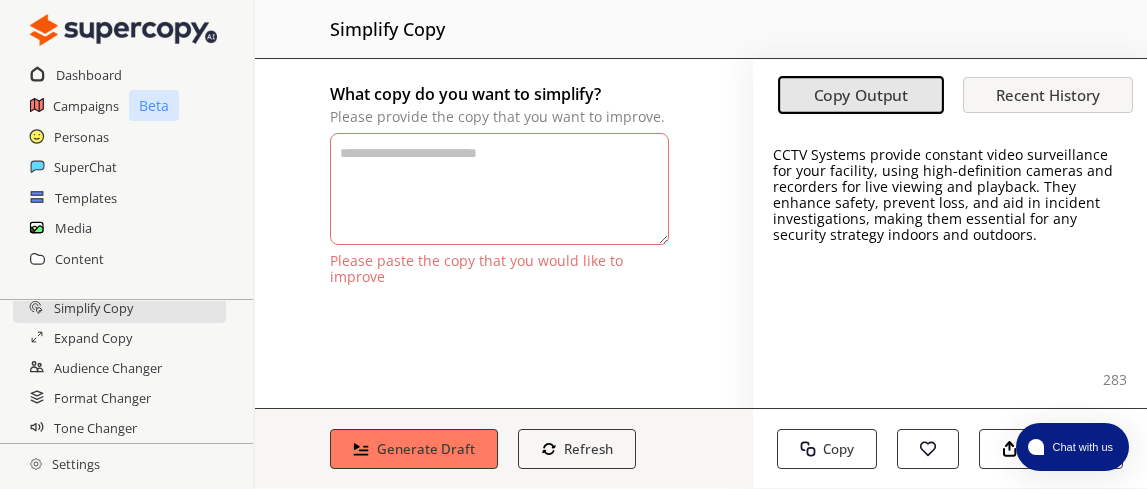 paste on "**********" 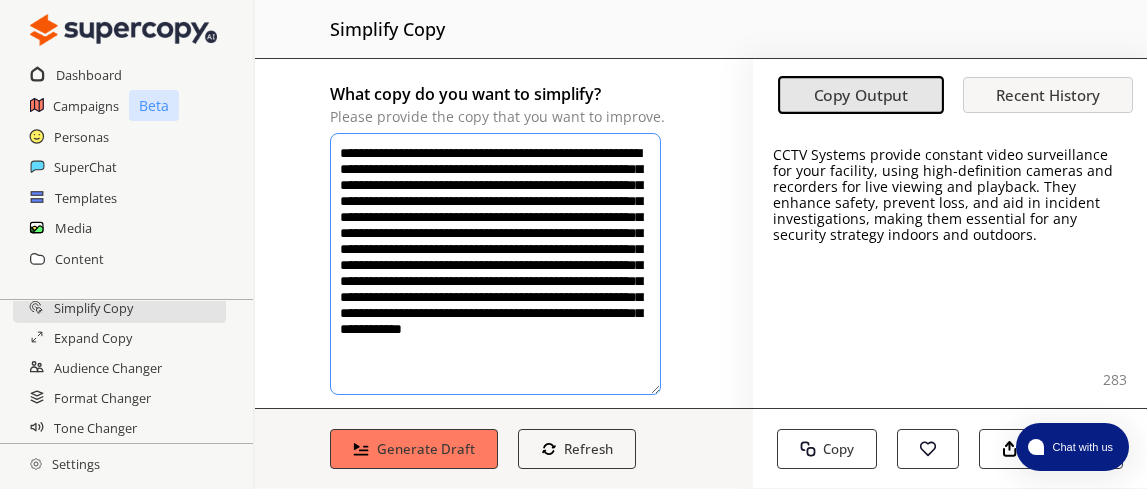 scroll, scrollTop: 8, scrollLeft: 0, axis: vertical 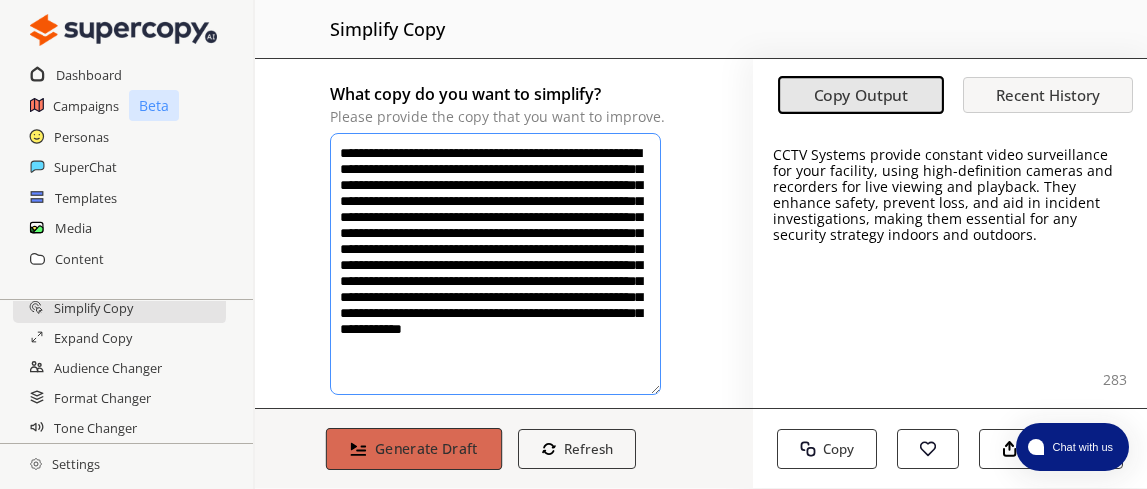 type on "**********" 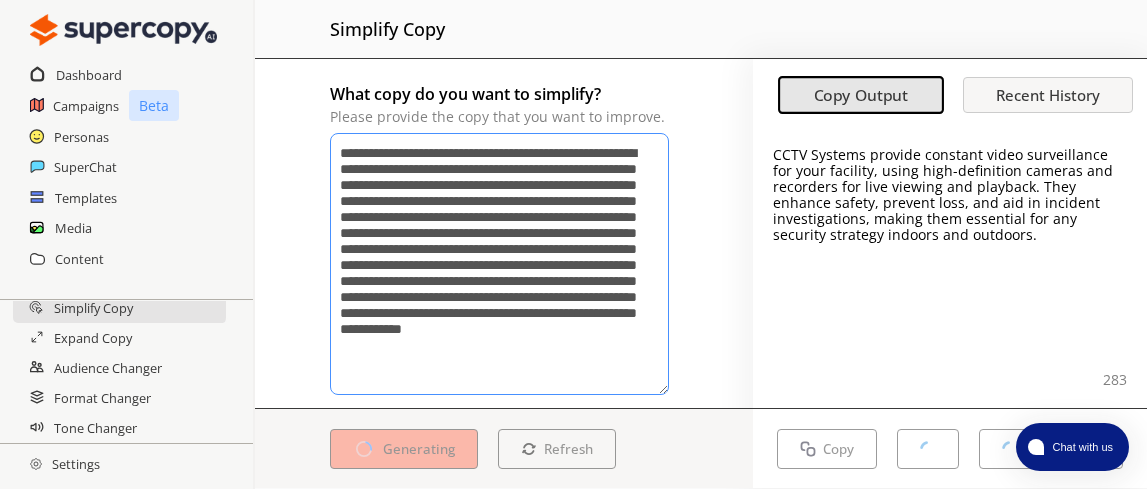scroll, scrollTop: 8, scrollLeft: 0, axis: vertical 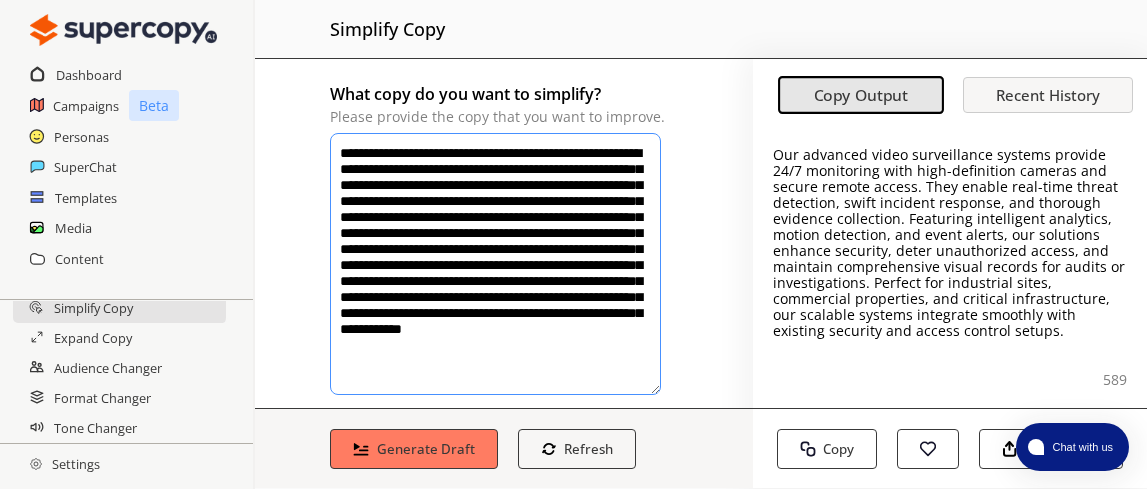 click on "Our advanced video surveillance systems provide 24/7 monitoring with high-definition cameras and secure remote access. They enable real-time threat detection, swift incident response, and thorough evidence collection. Featuring intelligent analytics, motion detection, and event alerts, our solutions enhance security, deter unauthorized access, and maintain comprehensive visual records for audits or investigations. Perfect for industrial sites, commercial properties, and critical infrastructure, our scalable systems integrate smoothly with existing security and access control setups." at bounding box center (949, 242) 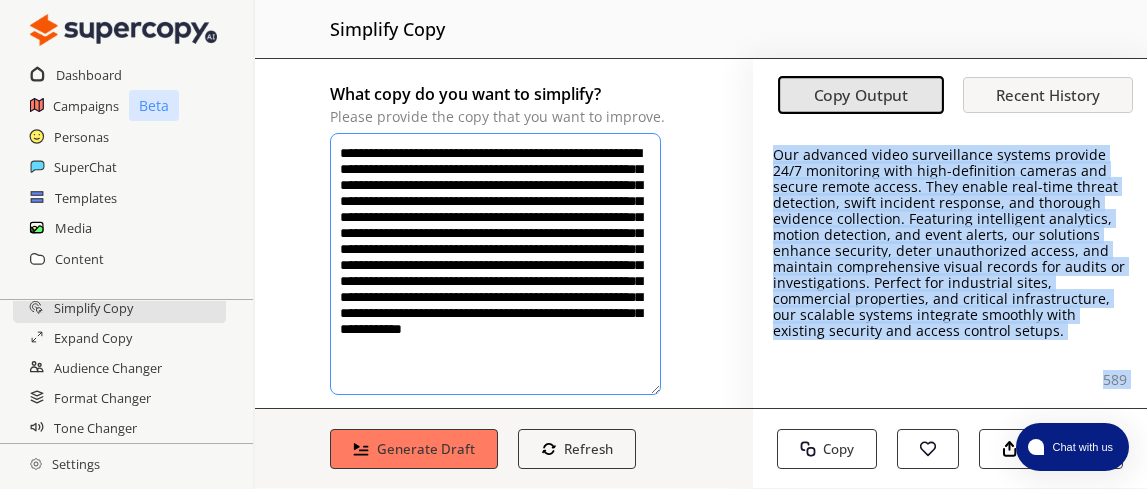 drag, startPoint x: 767, startPoint y: 159, endPoint x: 1048, endPoint y: 329, distance: 328.422 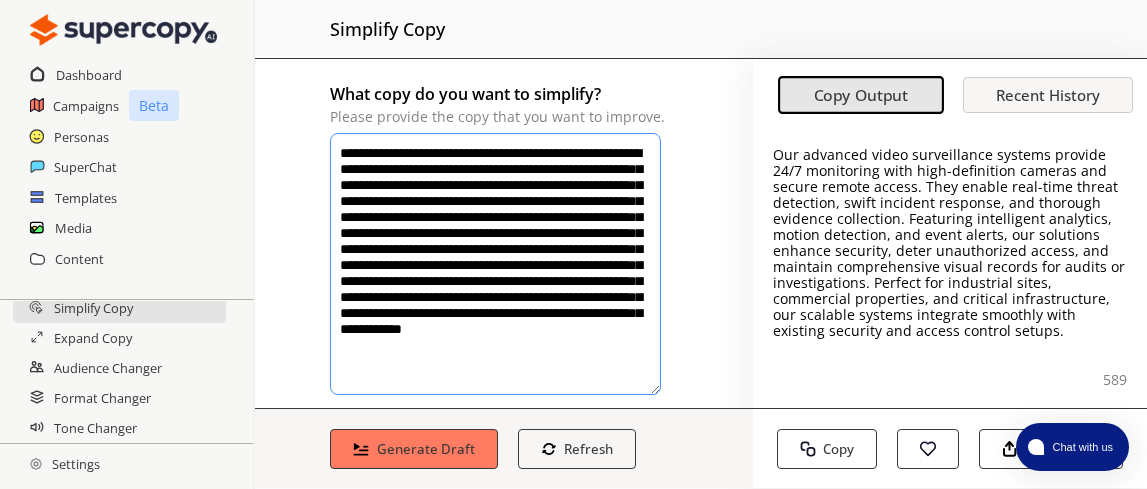 drag, startPoint x: 343, startPoint y: 146, endPoint x: 471, endPoint y: 393, distance: 278.19598 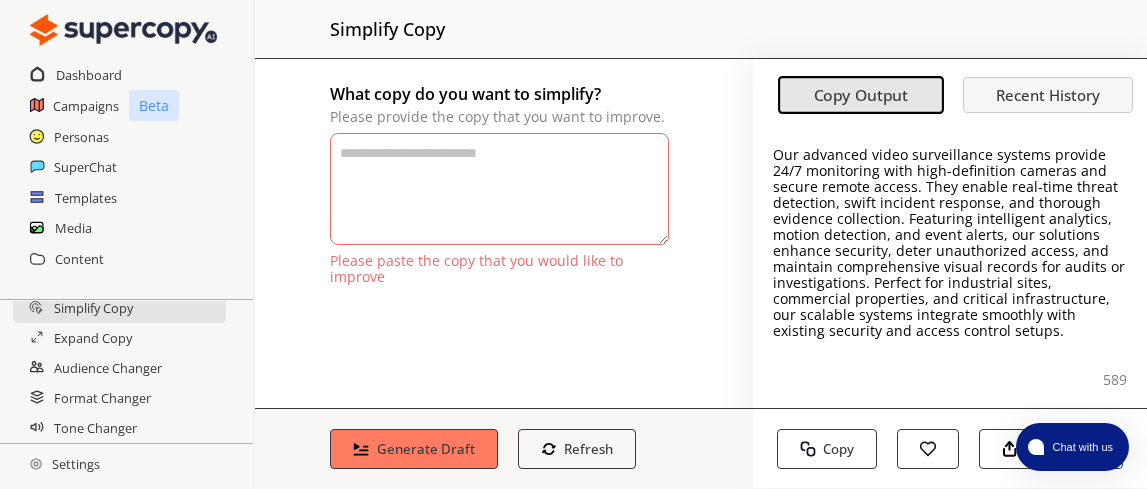 scroll, scrollTop: 0, scrollLeft: 0, axis: both 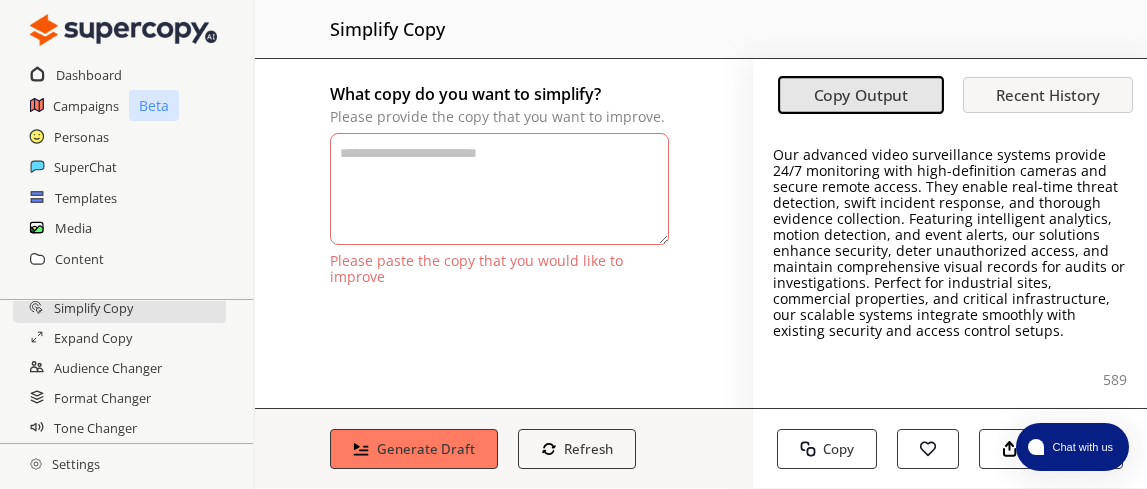 paste on "**********" 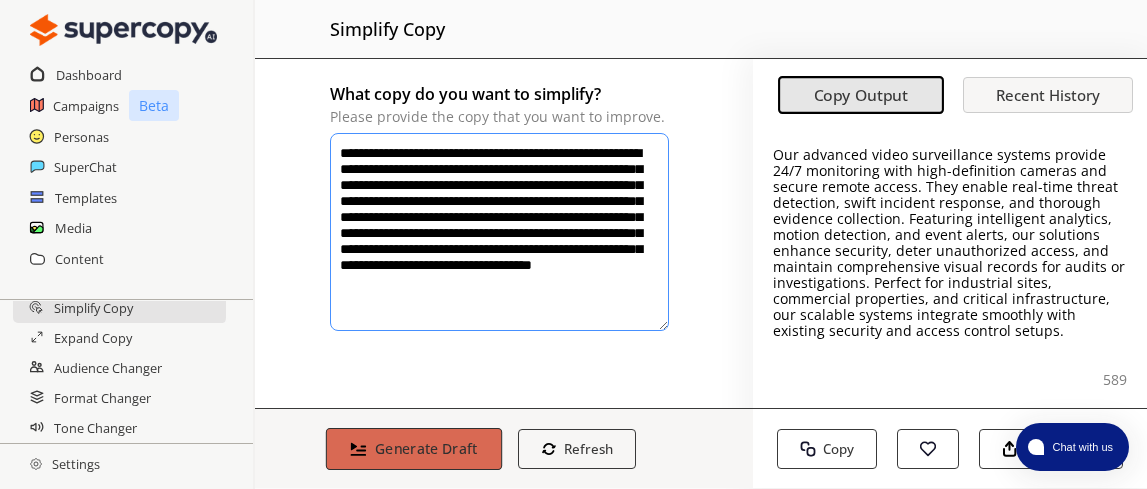 type on "**********" 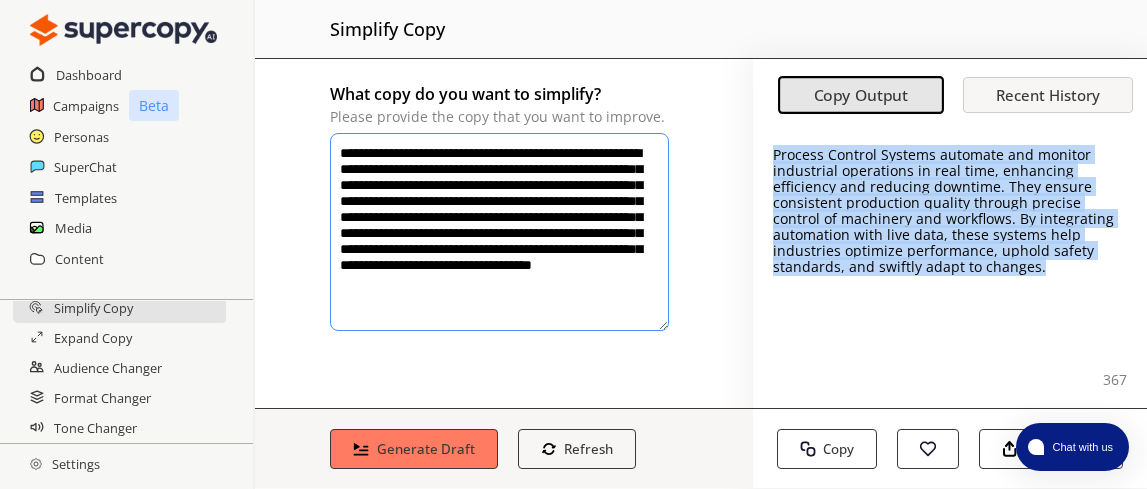 drag, startPoint x: 764, startPoint y: 158, endPoint x: 1043, endPoint y: 271, distance: 301.01495 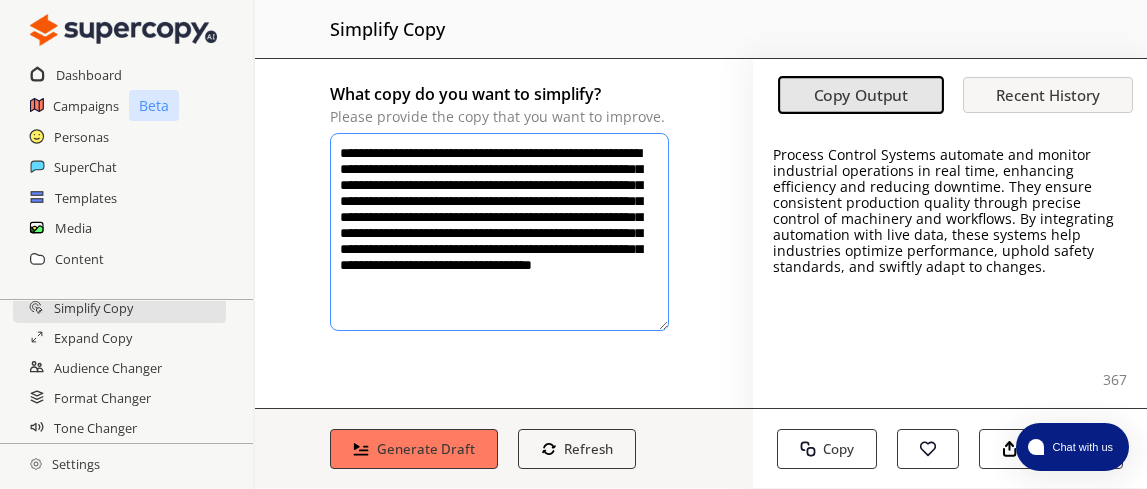 drag, startPoint x: 339, startPoint y: 153, endPoint x: 591, endPoint y: 332, distance: 309.10355 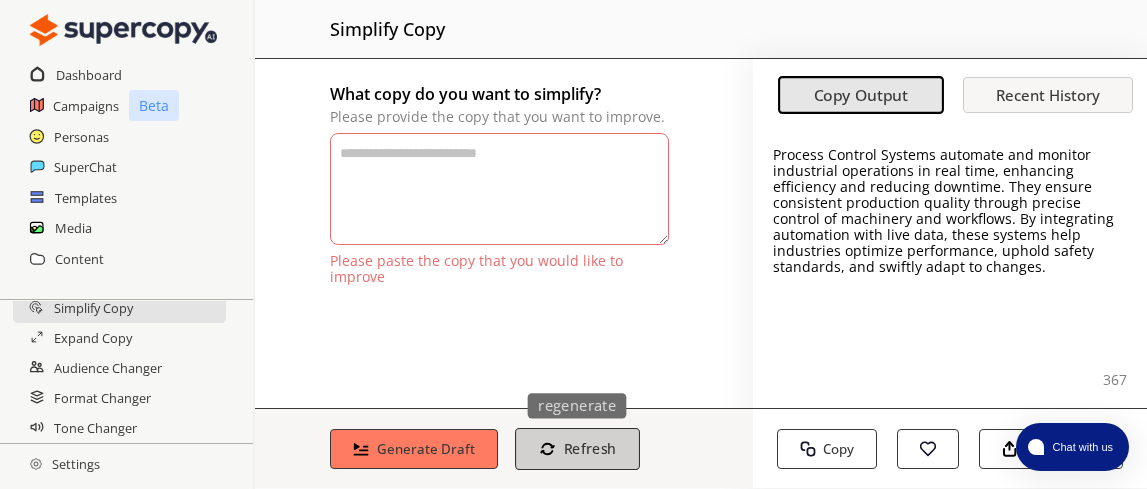 paste on "**********" 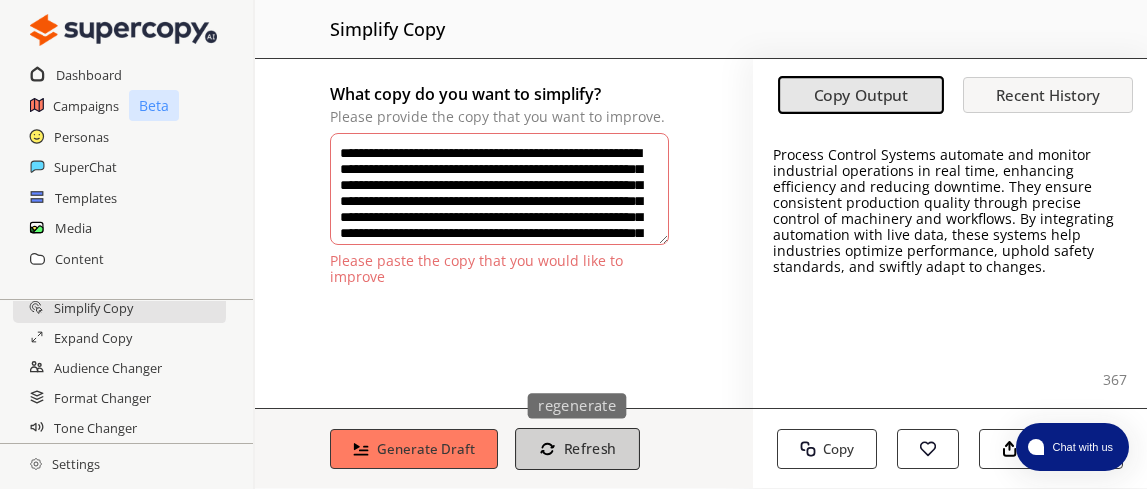 scroll, scrollTop: 8, scrollLeft: 0, axis: vertical 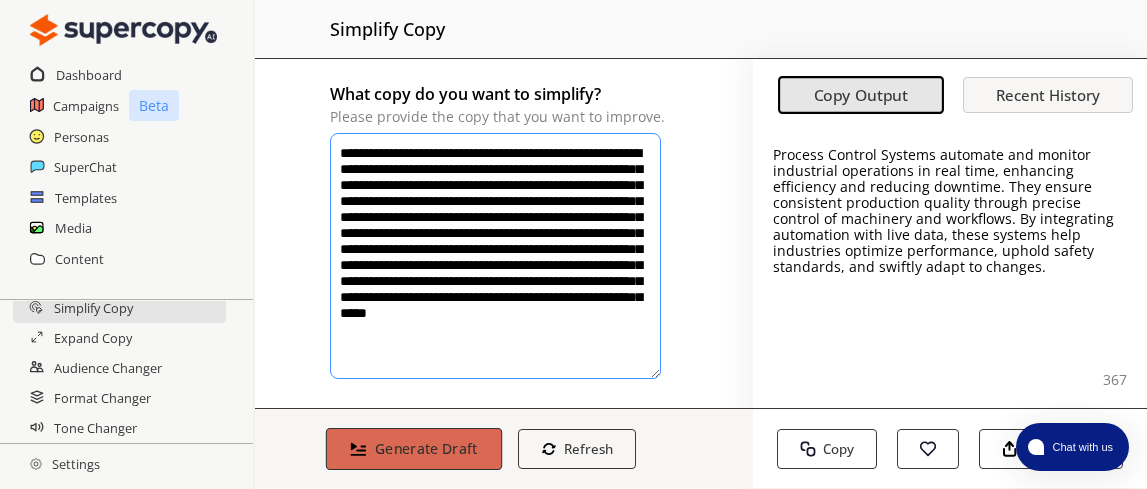 type on "**********" 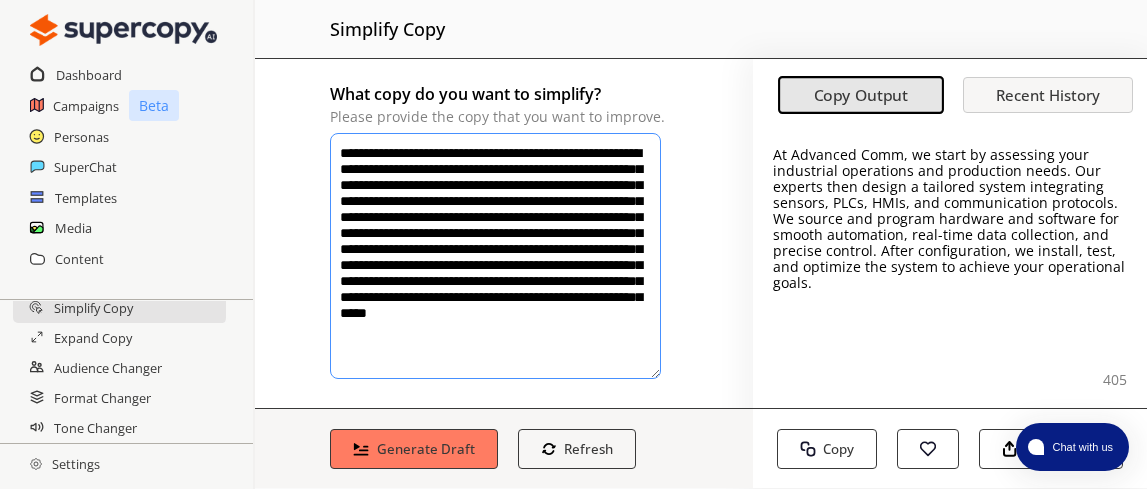 scroll, scrollTop: 8, scrollLeft: 0, axis: vertical 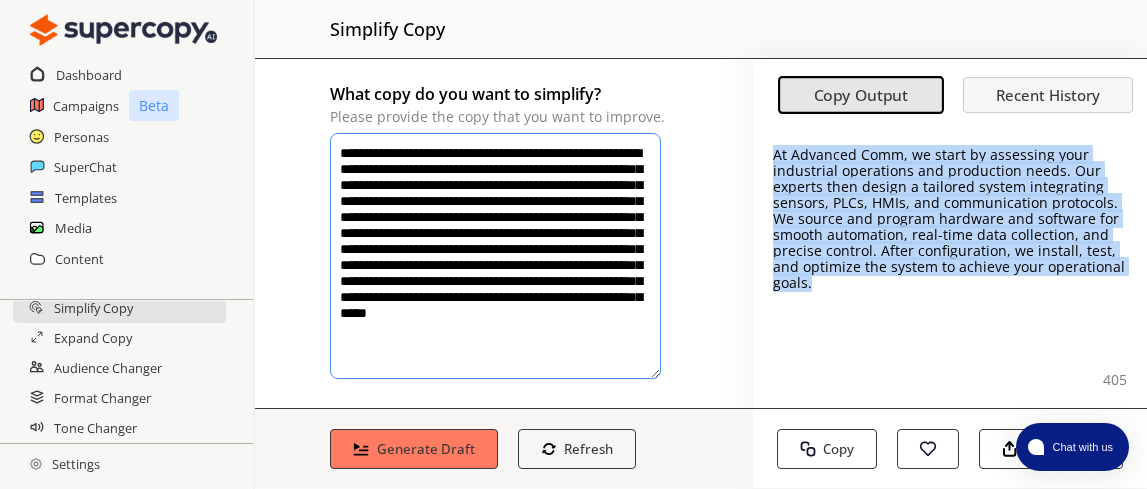 drag, startPoint x: 765, startPoint y: 157, endPoint x: 813, endPoint y: 284, distance: 135.76819 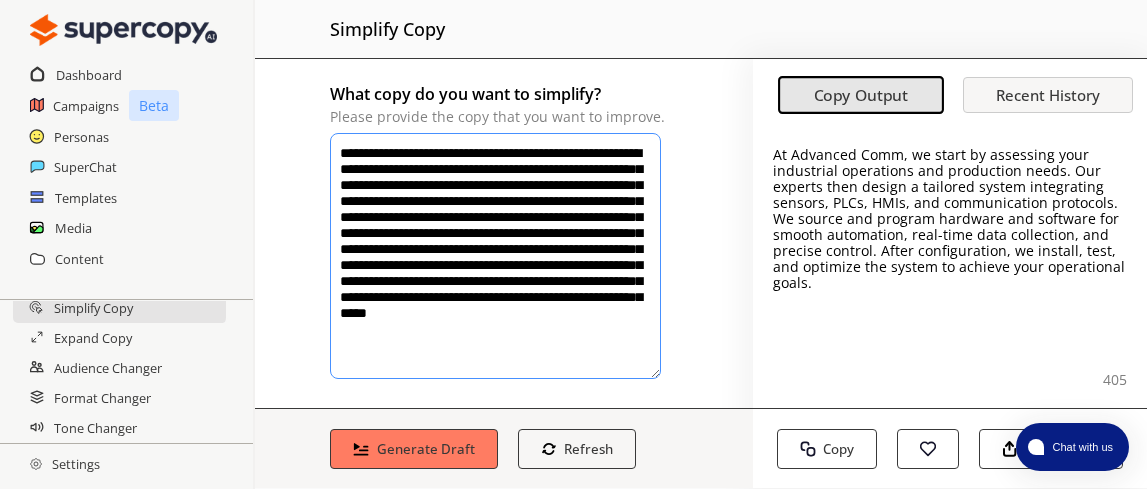 drag, startPoint x: 341, startPoint y: 144, endPoint x: 471, endPoint y: 370, distance: 260.72208 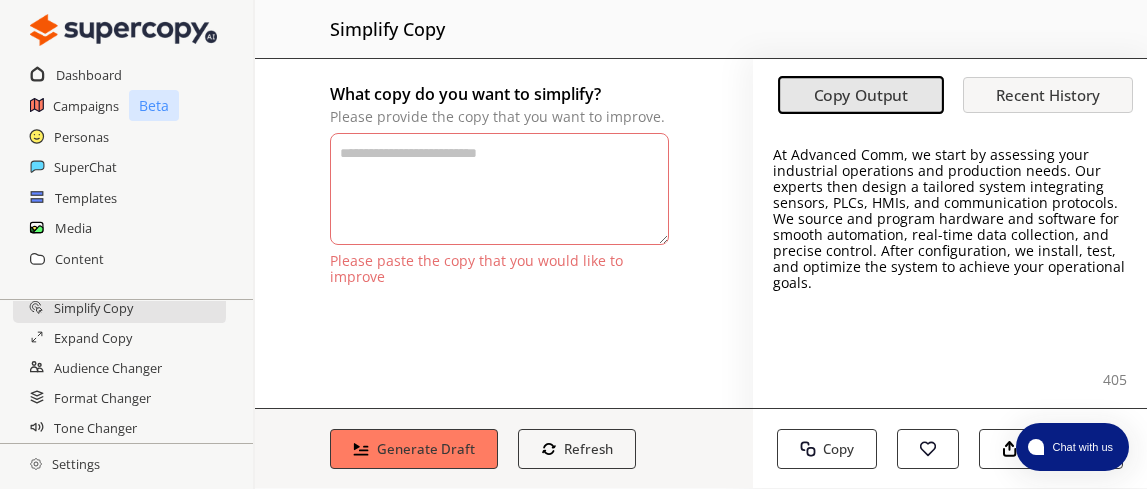 scroll, scrollTop: 0, scrollLeft: 0, axis: both 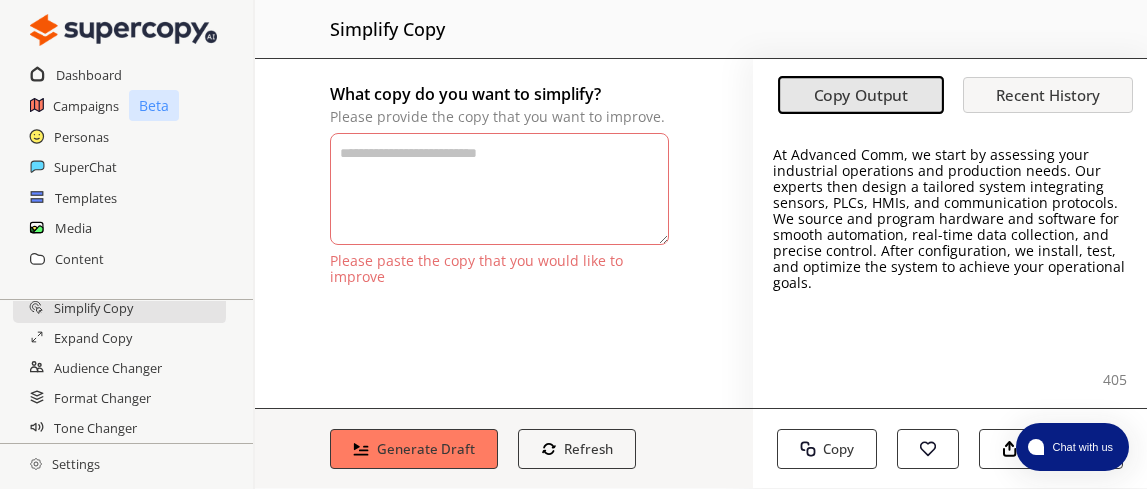 paste on "**********" 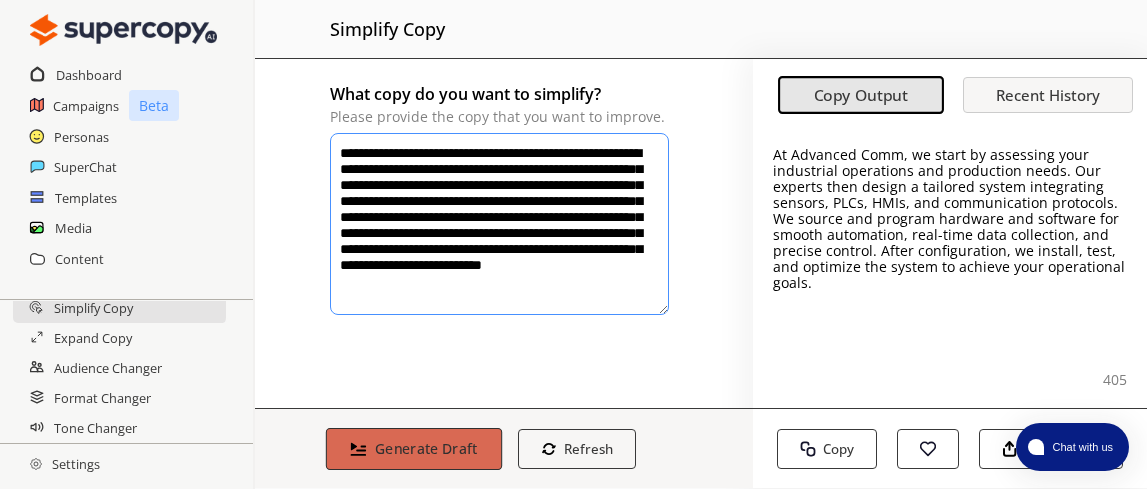 type on "**********" 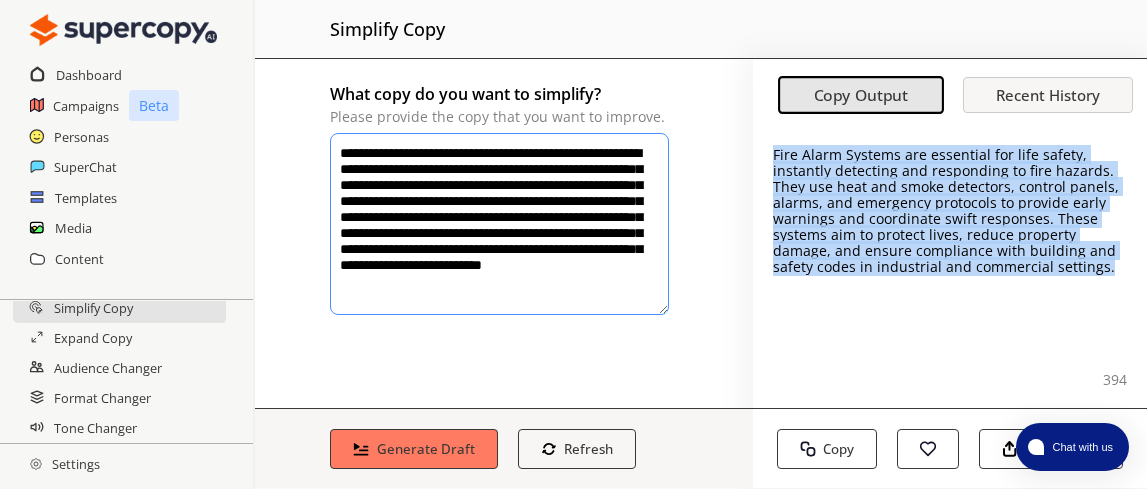 drag, startPoint x: 764, startPoint y: 158, endPoint x: 1100, endPoint y: 276, distance: 356.11795 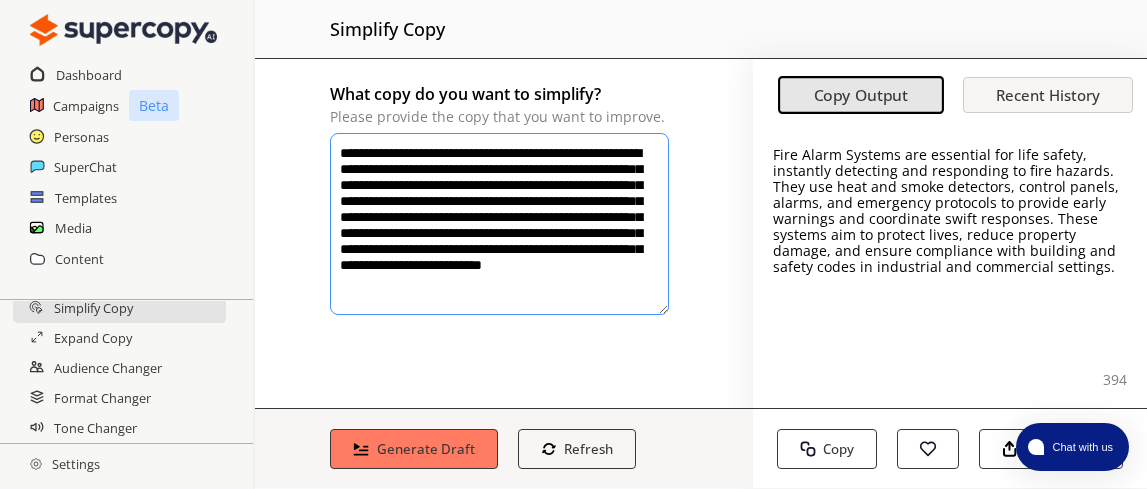 drag, startPoint x: 341, startPoint y: 149, endPoint x: 688, endPoint y: 369, distance: 410.86374 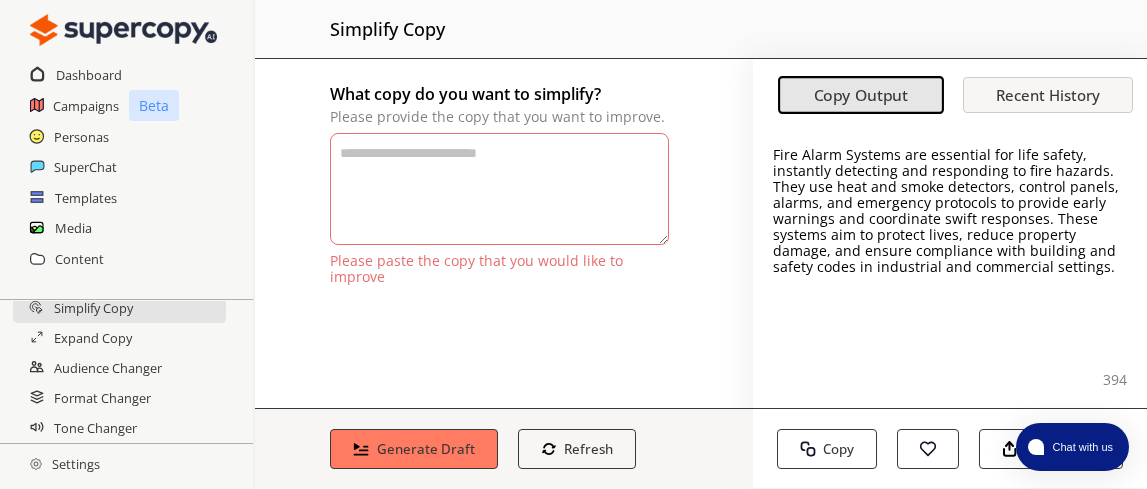 paste on "**********" 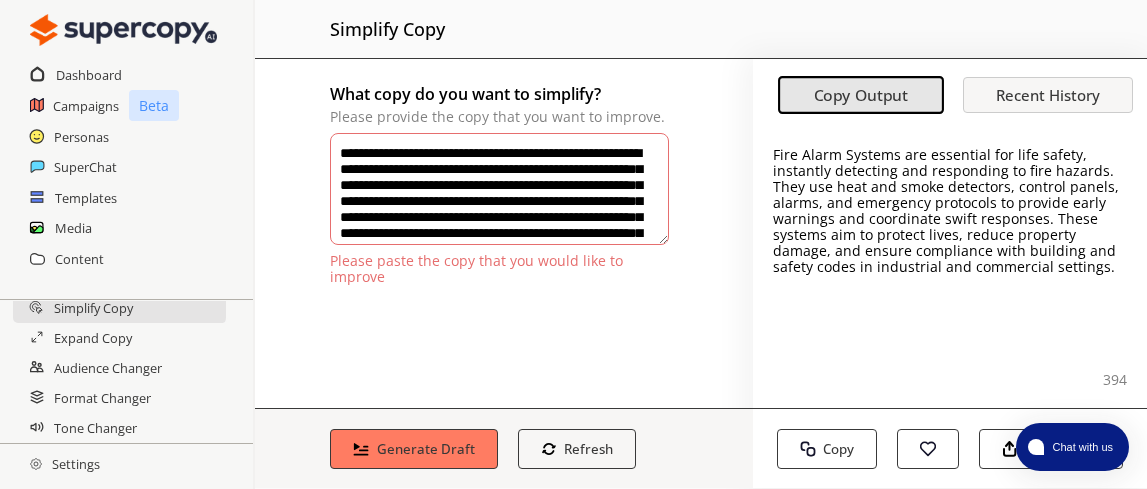 scroll, scrollTop: 17, scrollLeft: 0, axis: vertical 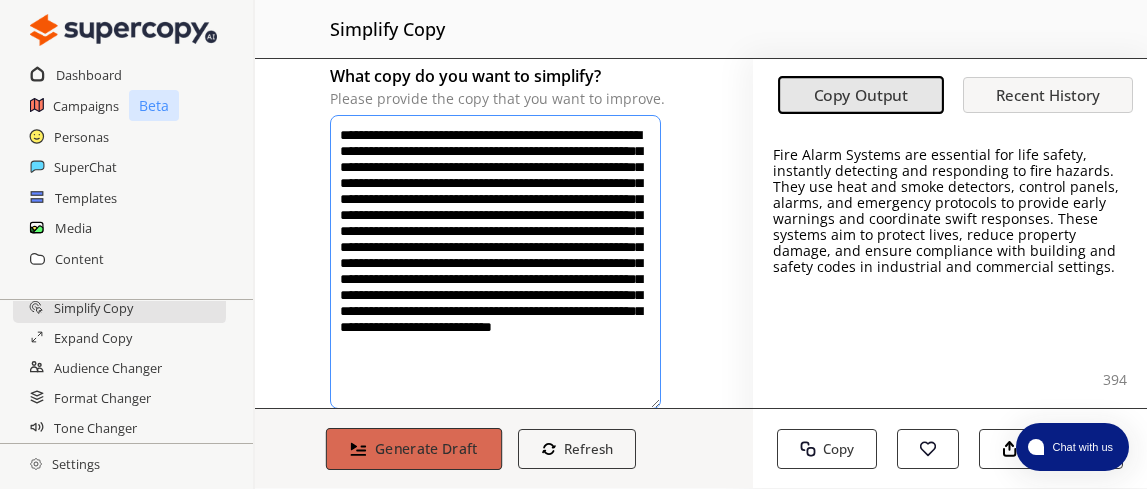 type on "**********" 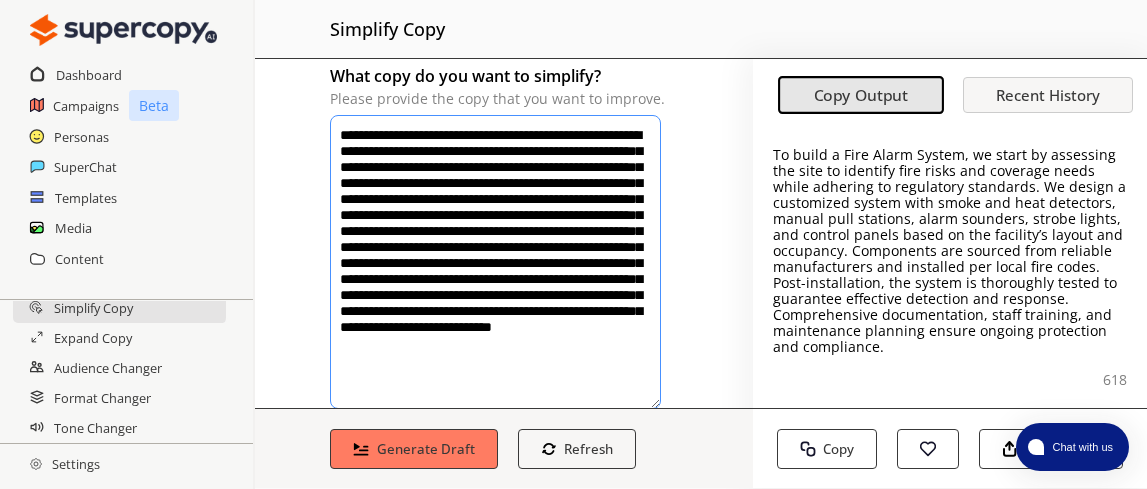 scroll, scrollTop: 8, scrollLeft: 0, axis: vertical 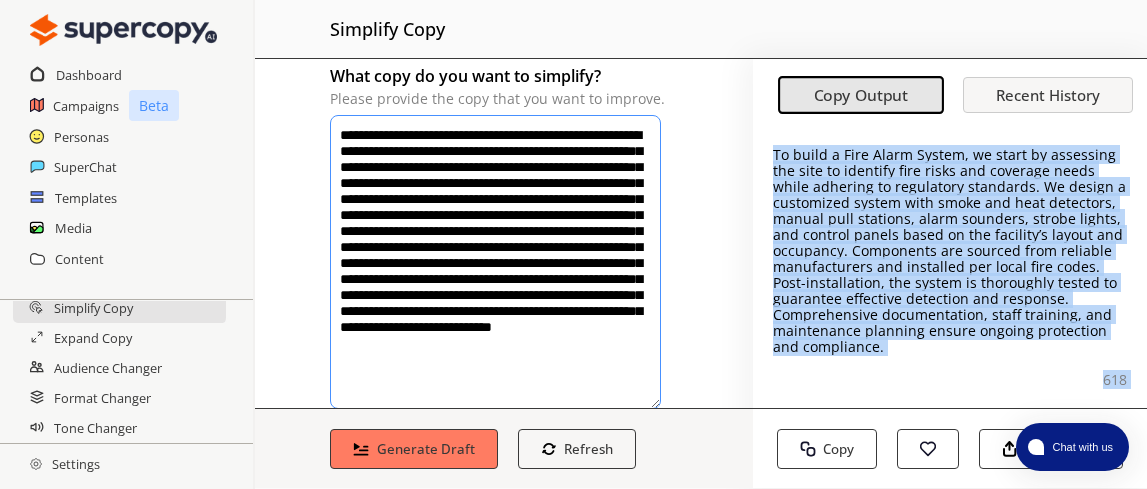 drag, startPoint x: 765, startPoint y: 155, endPoint x: 883, endPoint y: 340, distance: 219.4288 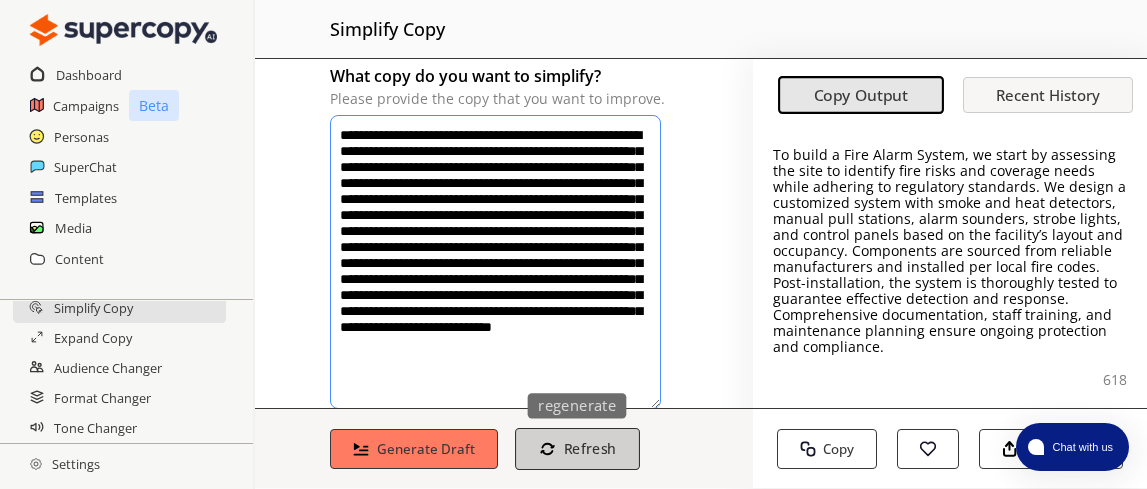 scroll, scrollTop: 61, scrollLeft: 0, axis: vertical 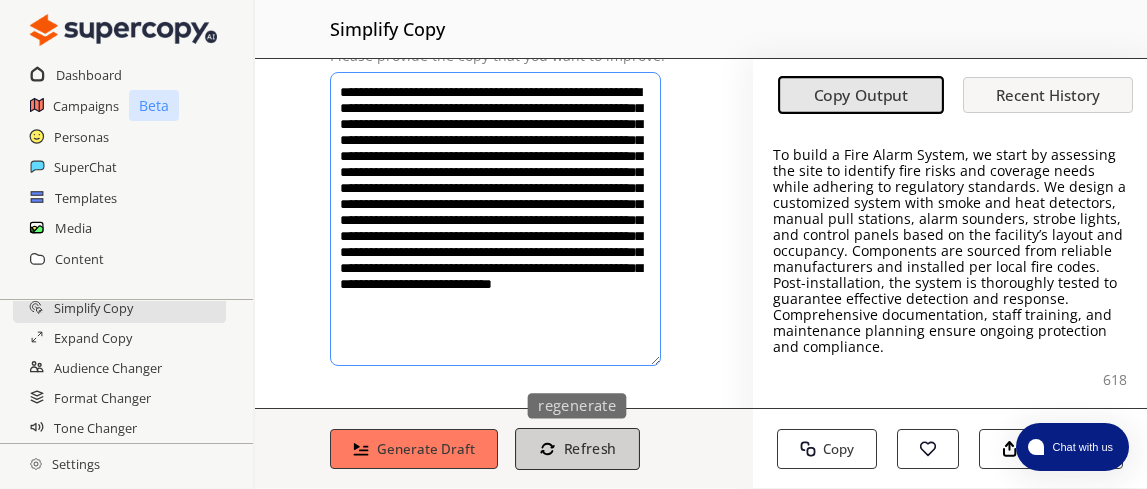 drag, startPoint x: 342, startPoint y: 131, endPoint x: 610, endPoint y: 454, distance: 419.70584 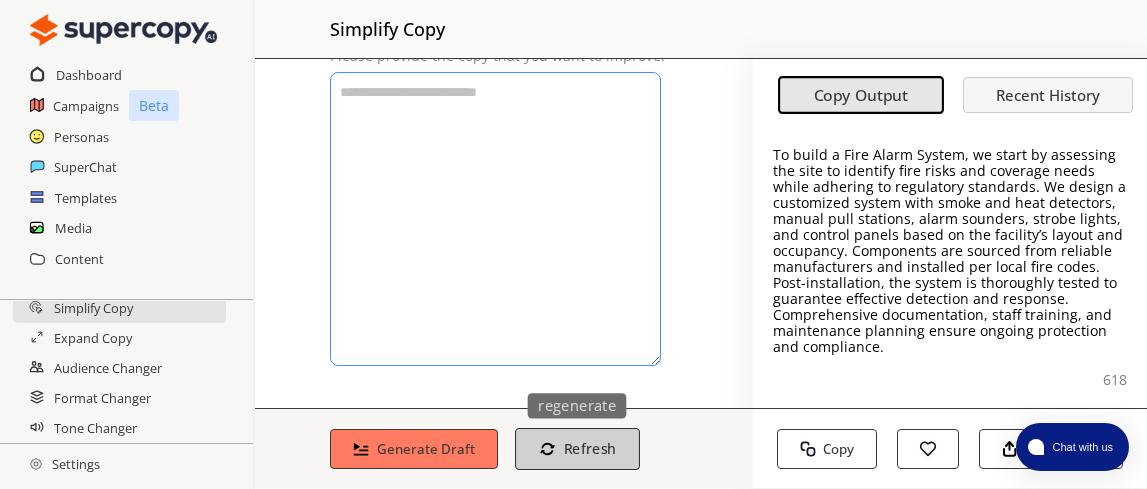 scroll, scrollTop: 0, scrollLeft: 0, axis: both 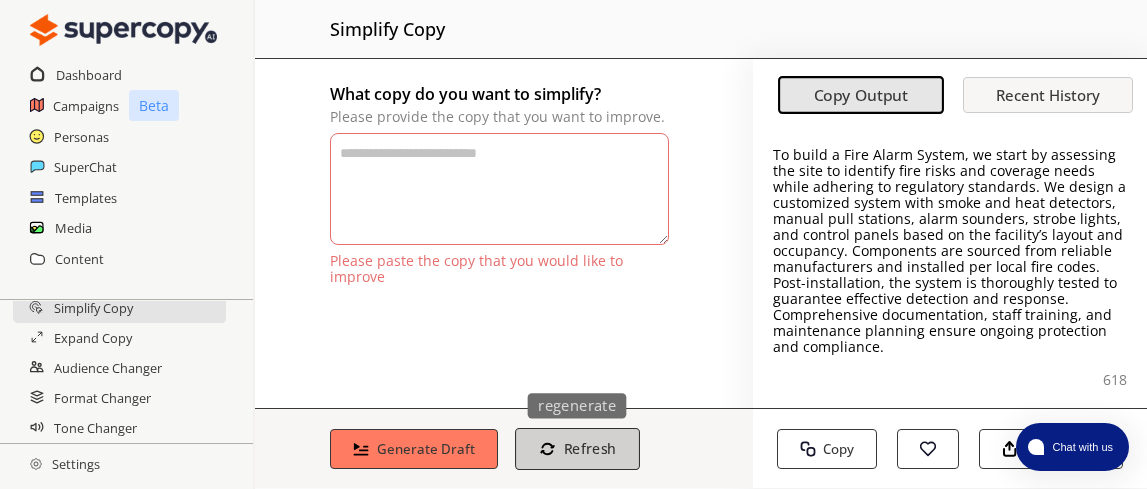 paste on "**********" 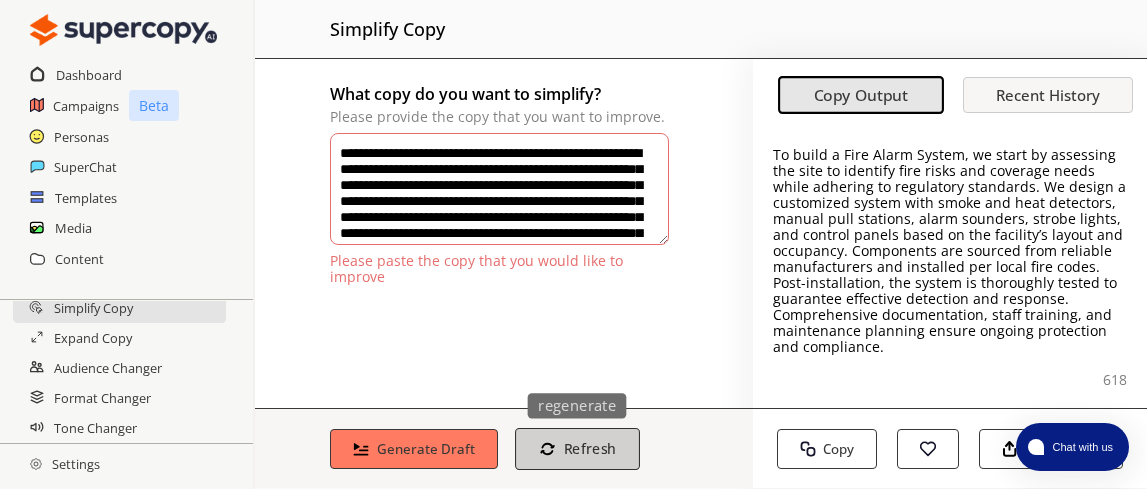 scroll, scrollTop: 8, scrollLeft: 0, axis: vertical 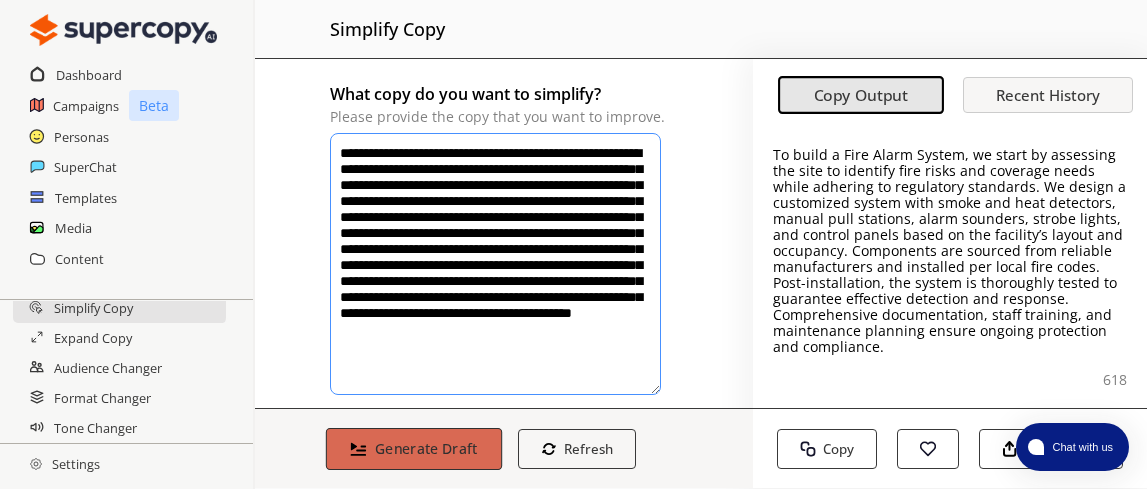 type on "**********" 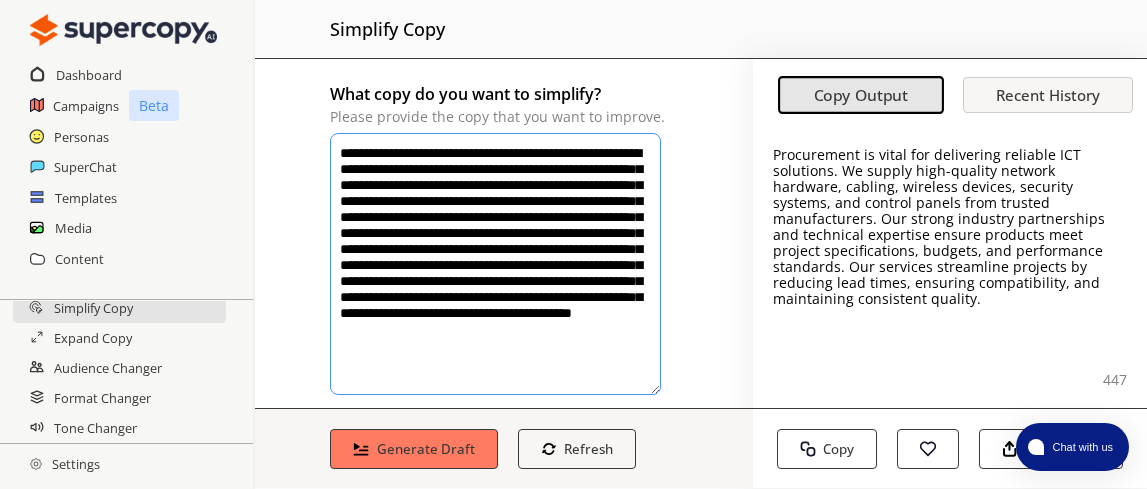 scroll, scrollTop: 8, scrollLeft: 0, axis: vertical 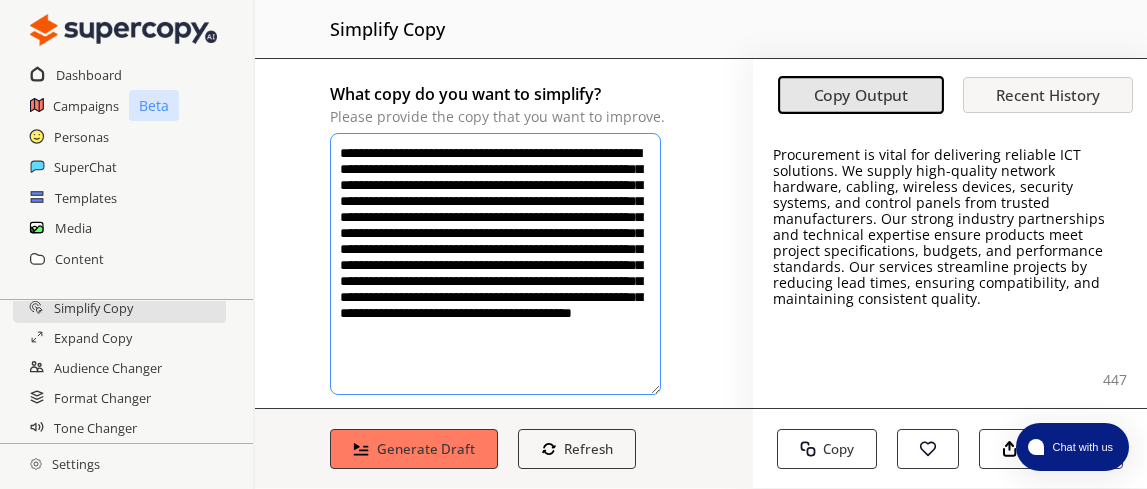 click on "Procurement is vital for delivering reliable ICT solutions. We supply high-quality network hardware, cabling, wireless devices, security systems, and control panels from trusted manufacturers. Our strong industry partnerships and technical expertise ensure products meet project specifications, budgets, and performance standards. Our services streamline projects by reducing lead times, ensuring compatibility, and maintaining consistent quality." at bounding box center (939, 226) 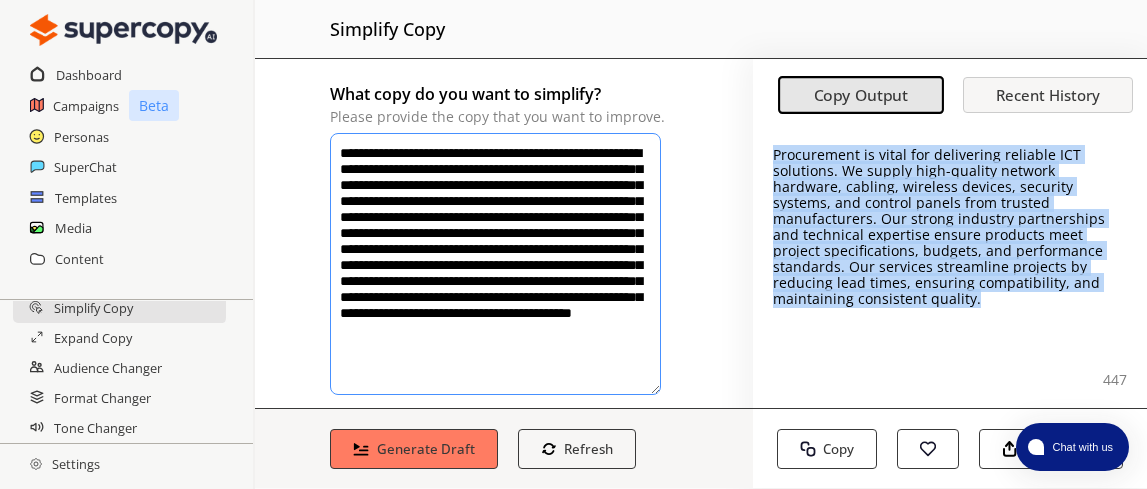 drag, startPoint x: 765, startPoint y: 152, endPoint x: 1097, endPoint y: 294, distance: 361.09277 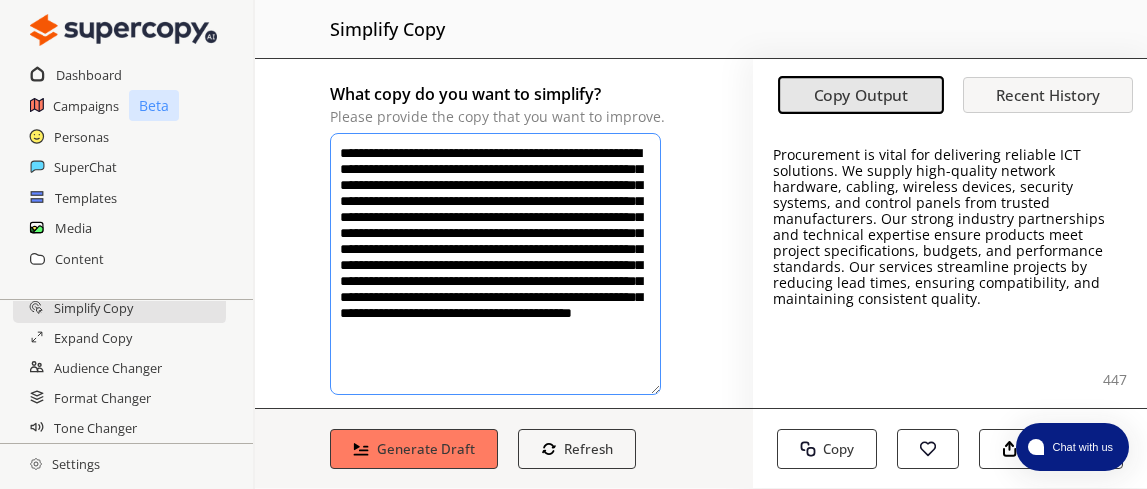 scroll, scrollTop: 29, scrollLeft: 0, axis: vertical 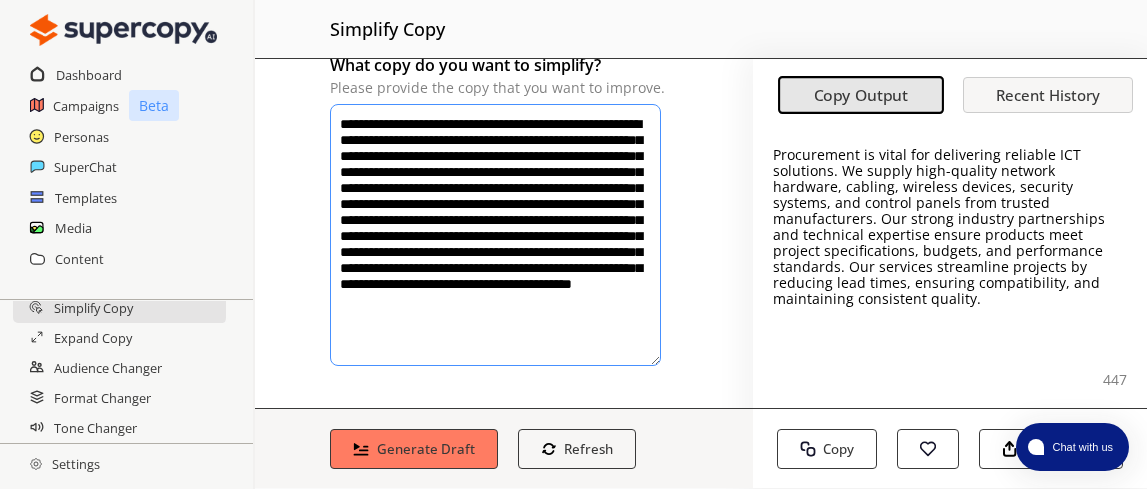 drag, startPoint x: 342, startPoint y: 146, endPoint x: 568, endPoint y: 425, distance: 359.05014 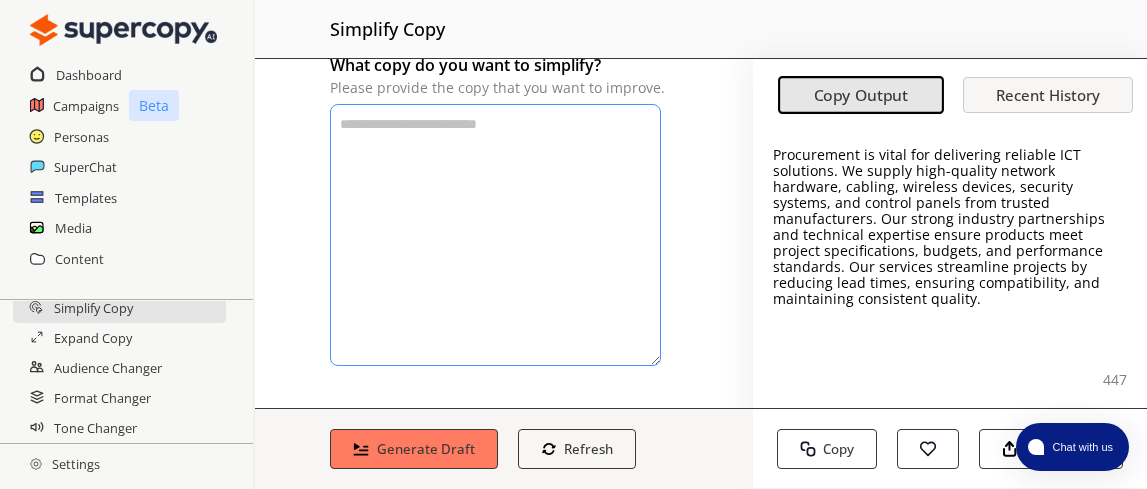 scroll, scrollTop: 0, scrollLeft: 0, axis: both 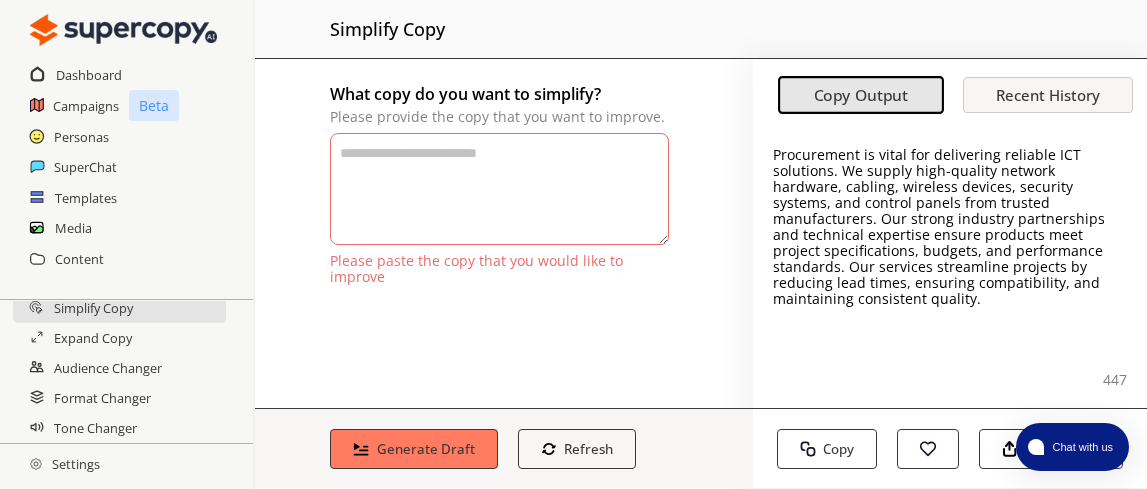 paste on "**********" 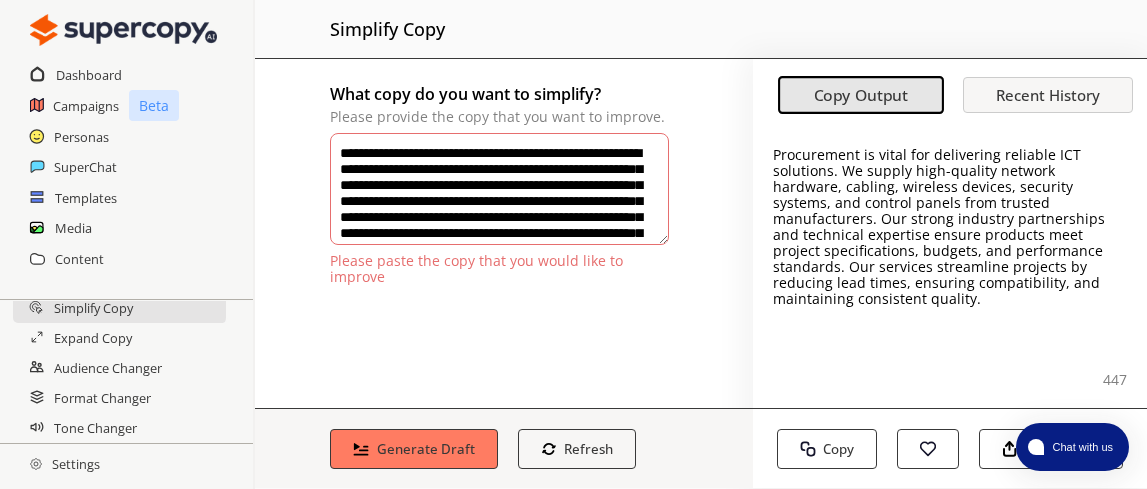 scroll, scrollTop: 37, scrollLeft: 0, axis: vertical 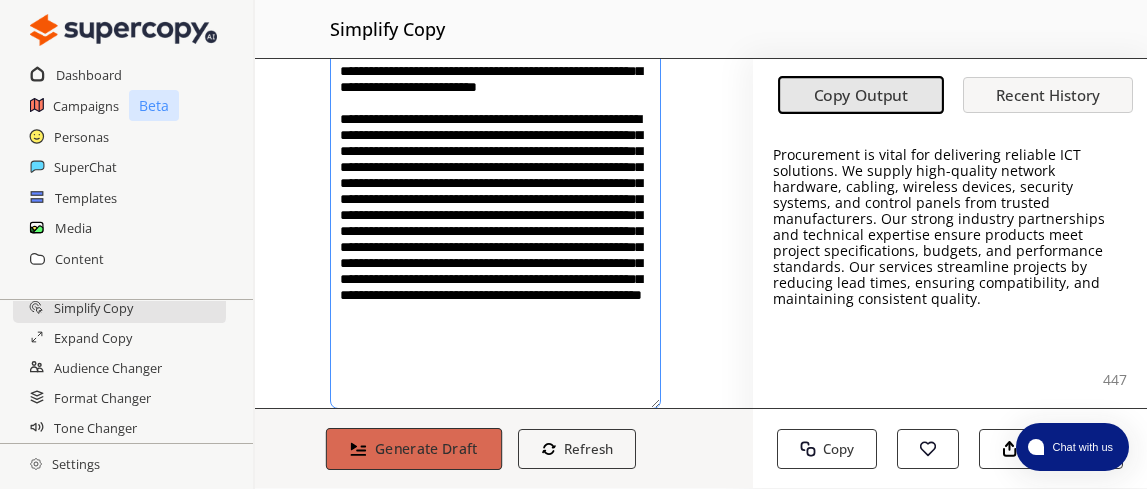 click on "Generate Draft" at bounding box center (426, 448) 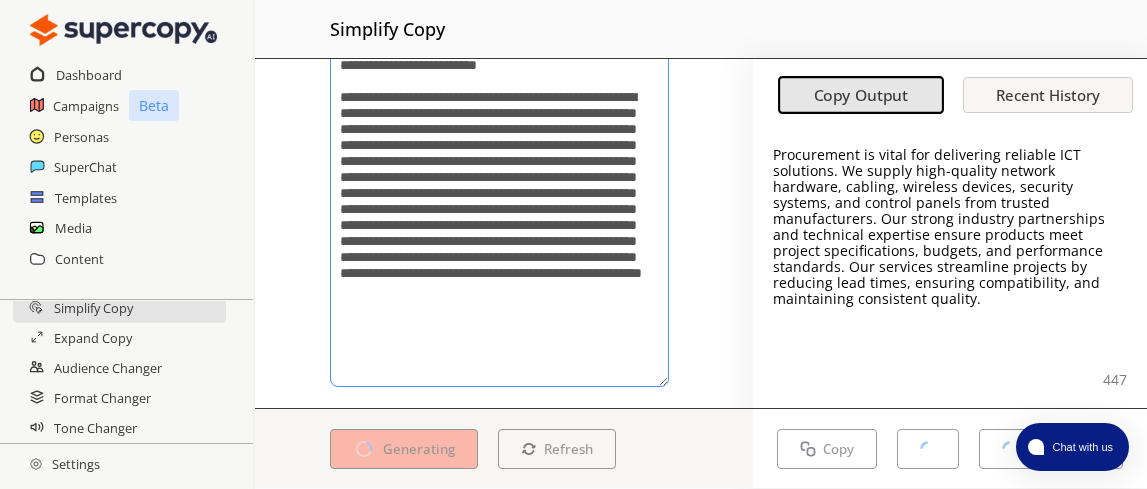 scroll, scrollTop: 24, scrollLeft: 0, axis: vertical 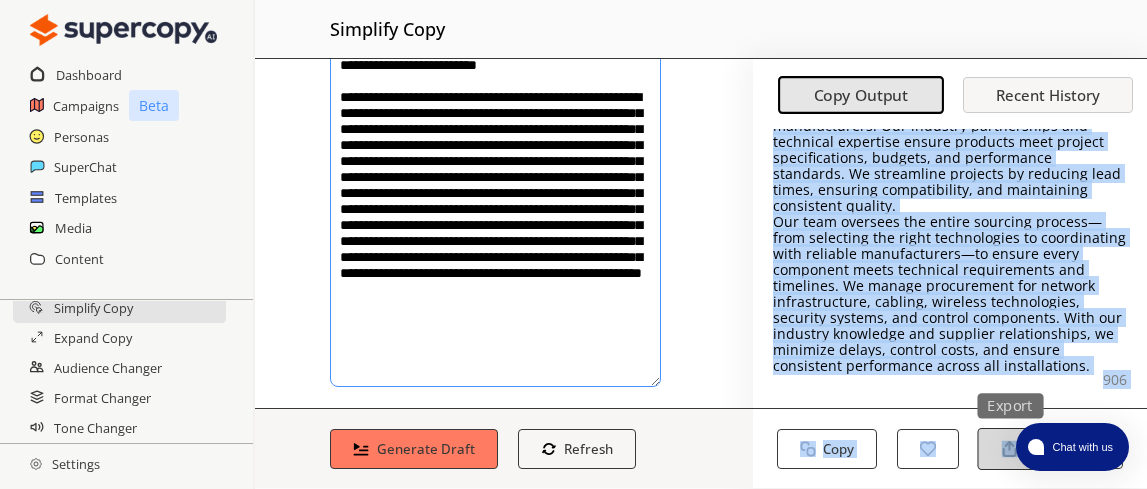 drag, startPoint x: 764, startPoint y: 155, endPoint x: 997, endPoint y: 443, distance: 370.44974 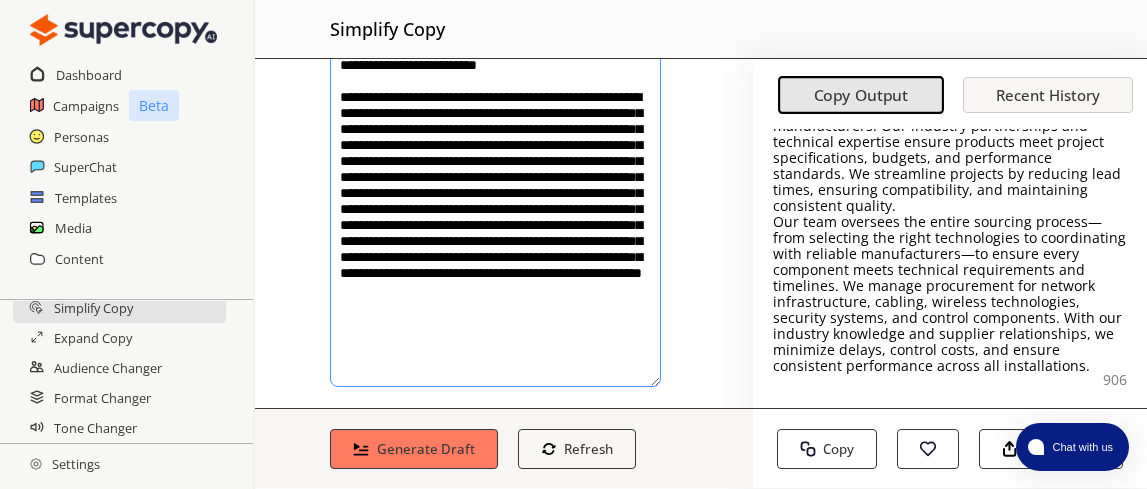 scroll, scrollTop: 0, scrollLeft: 0, axis: both 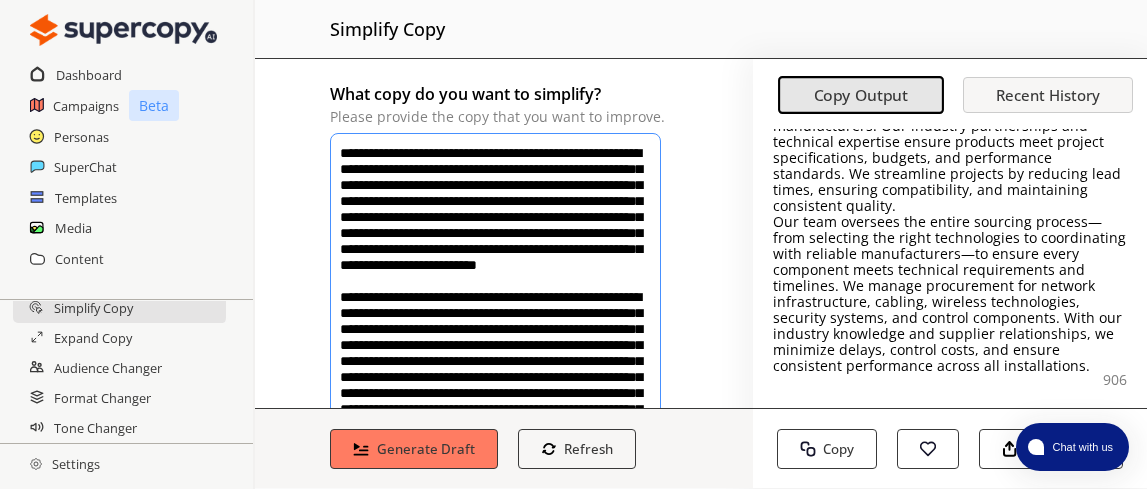 drag, startPoint x: 434, startPoint y: 379, endPoint x: 301, endPoint y: 34, distance: 369.74857 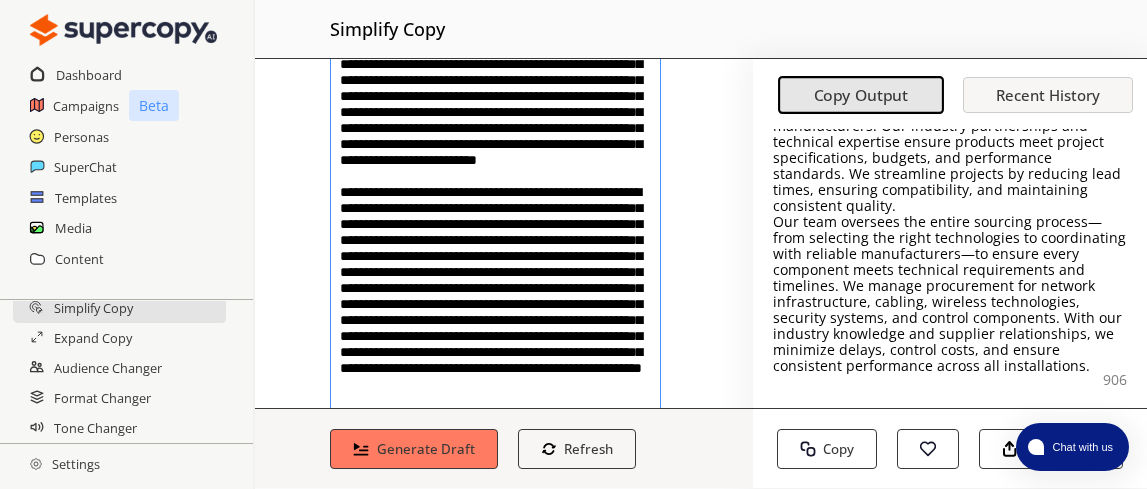 scroll, scrollTop: 0, scrollLeft: 0, axis: both 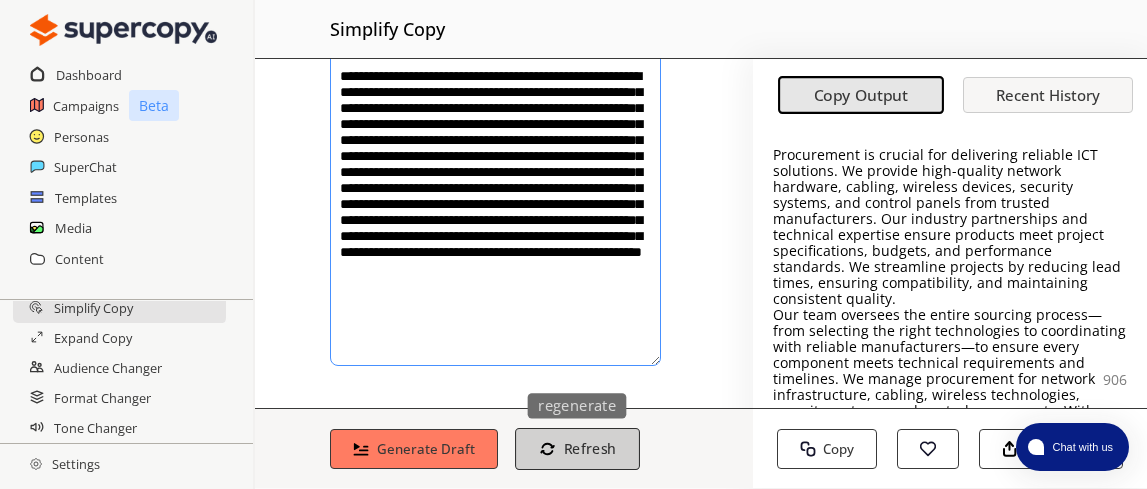 drag, startPoint x: 338, startPoint y: 145, endPoint x: 529, endPoint y: 468, distance: 375.24658 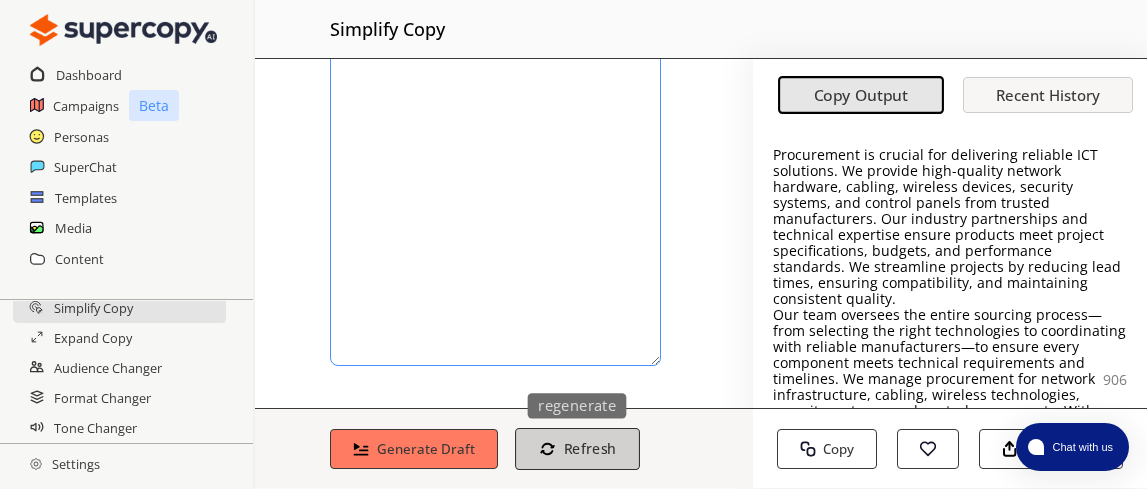 scroll, scrollTop: 0, scrollLeft: 0, axis: both 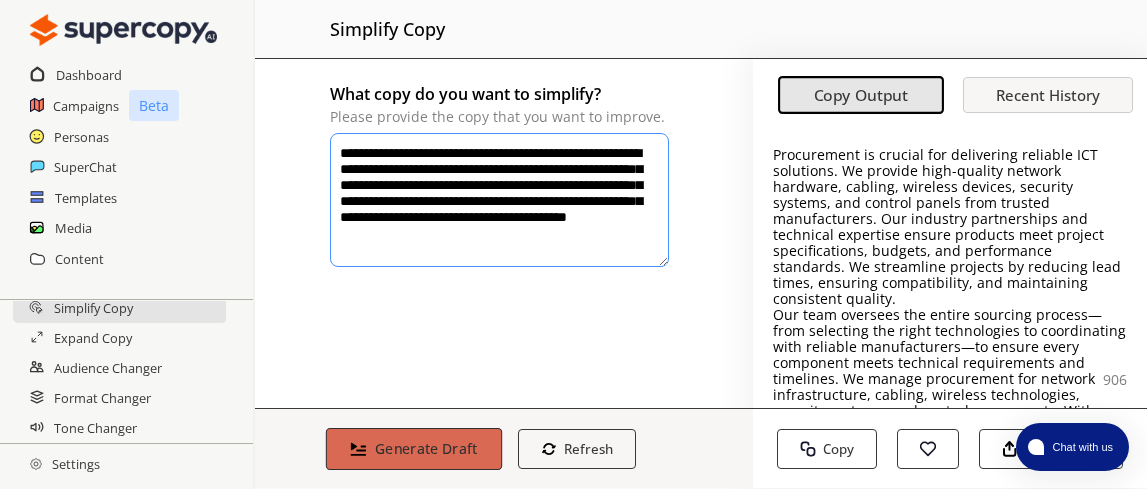 click on "Generate Draft" at bounding box center [414, 449] 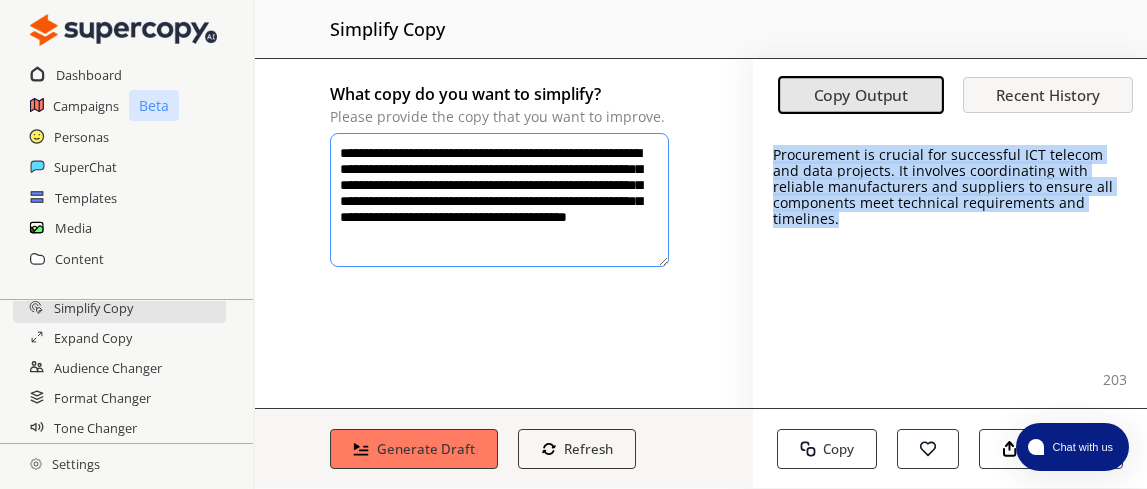 drag, startPoint x: 763, startPoint y: 157, endPoint x: 849, endPoint y: 225, distance: 109.63576 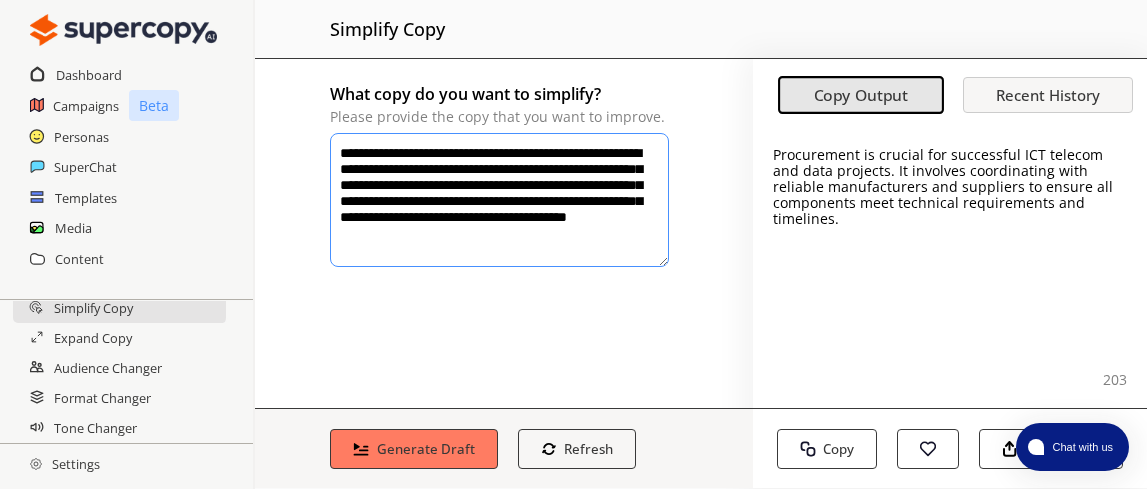 drag, startPoint x: 339, startPoint y: 152, endPoint x: 505, endPoint y: 254, distance: 194.83327 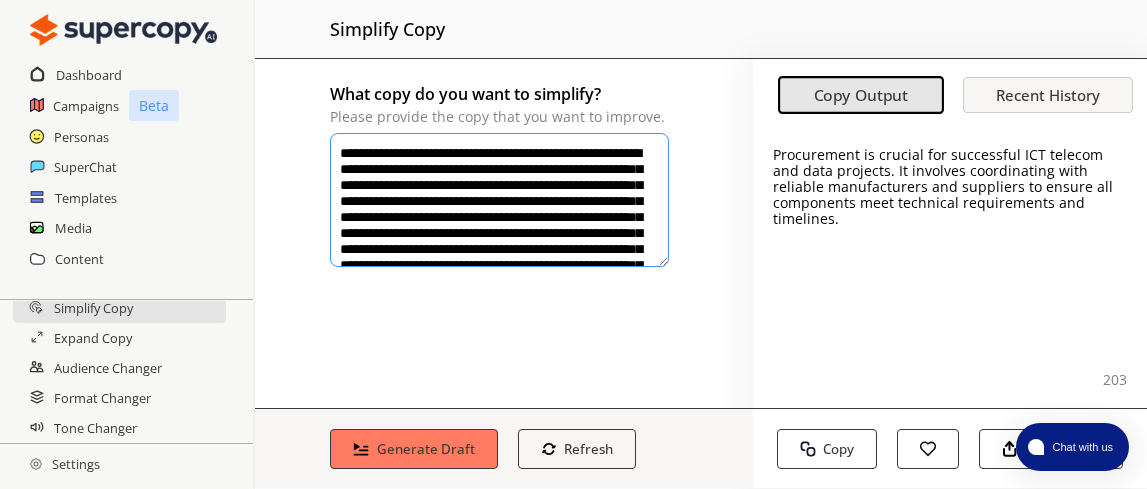 scroll, scrollTop: 10, scrollLeft: 0, axis: vertical 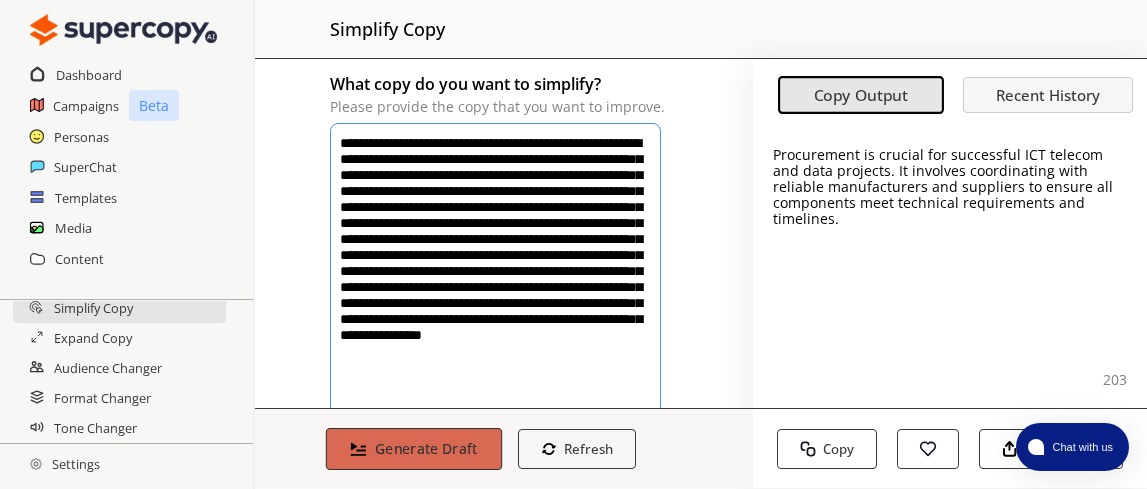 type on "**********" 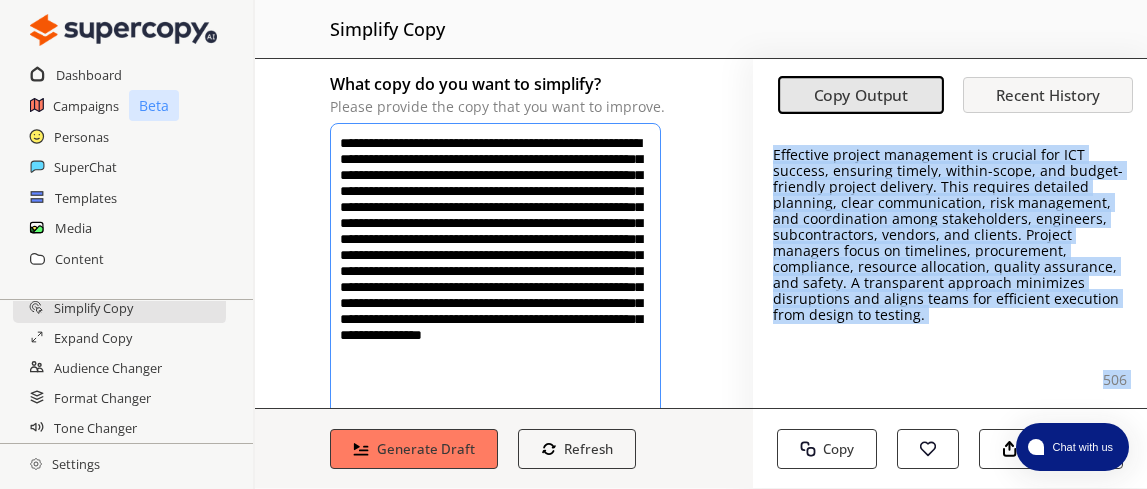 drag, startPoint x: 765, startPoint y: 155, endPoint x: 924, endPoint y: 323, distance: 231.31148 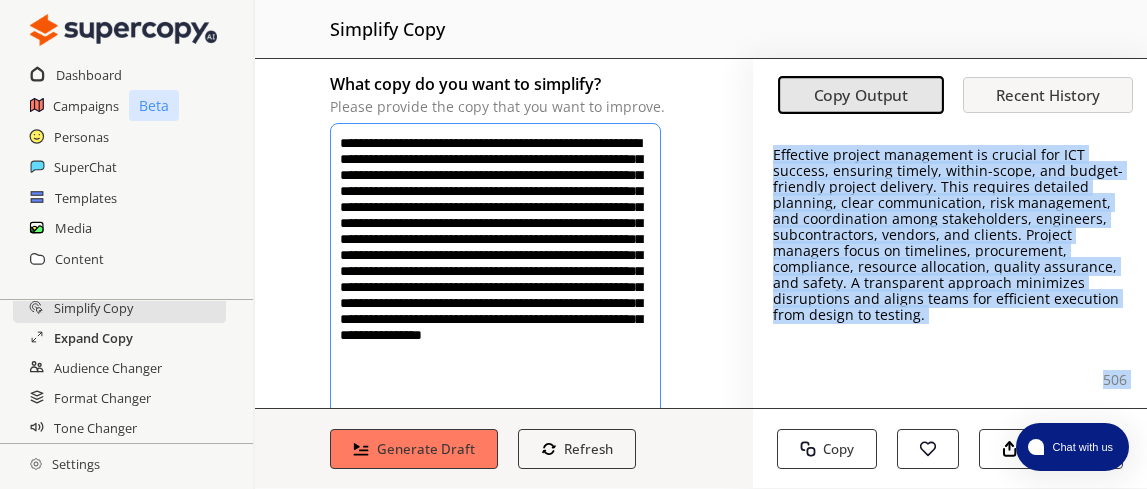 click on "Expand Copy" at bounding box center (93, 338) 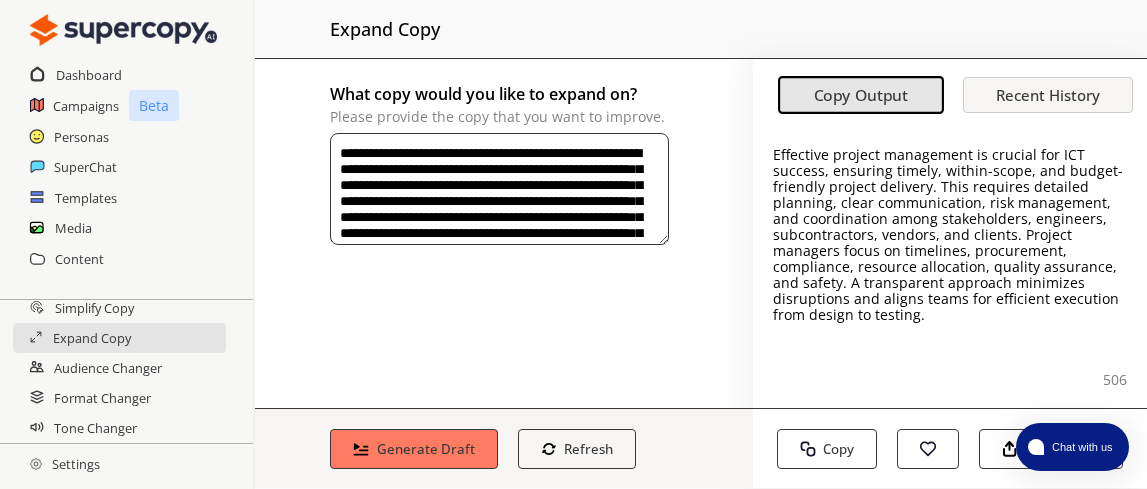 drag, startPoint x: 339, startPoint y: 152, endPoint x: 664, endPoint y: 261, distance: 342.79147 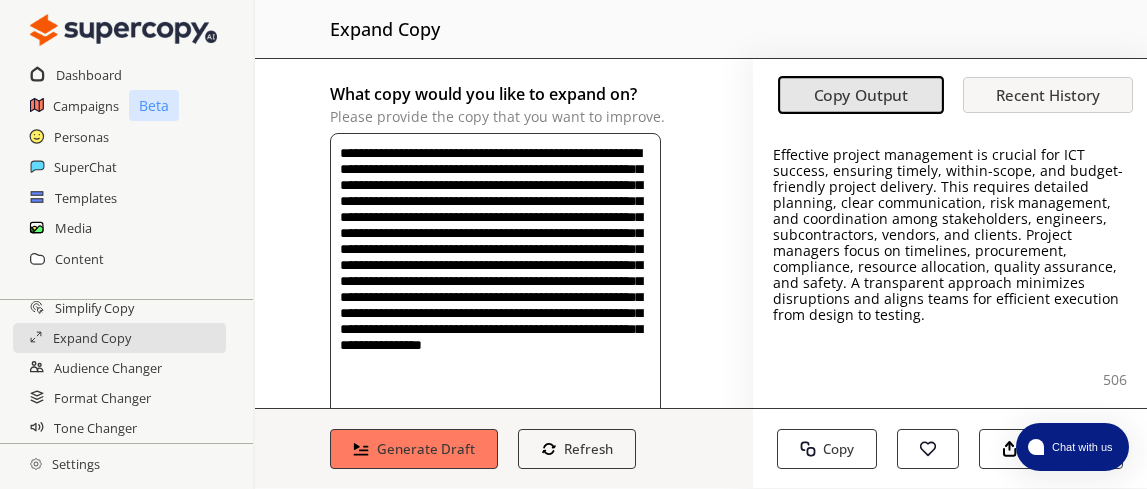click on "**********" at bounding box center [495, 280] 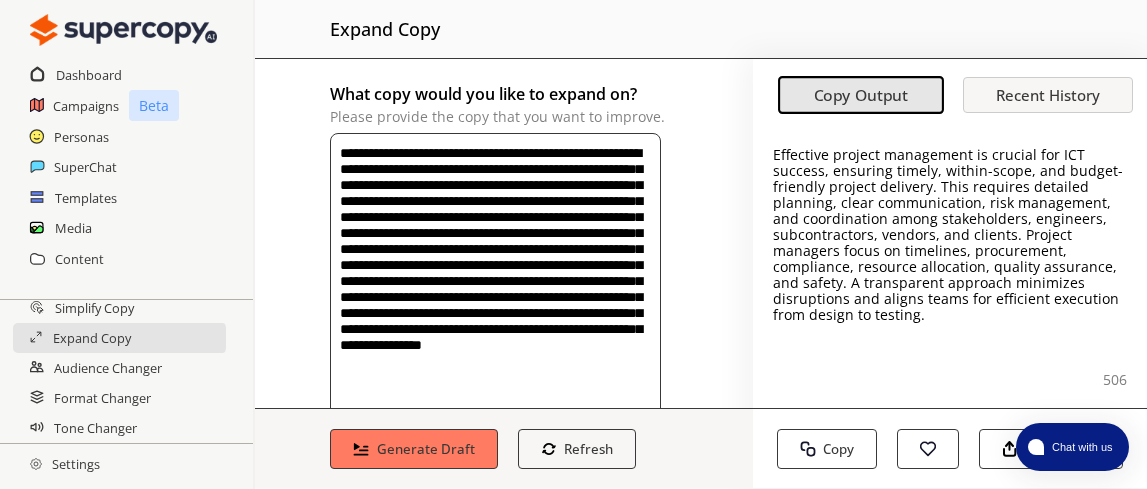 scroll, scrollTop: 61, scrollLeft: 0, axis: vertical 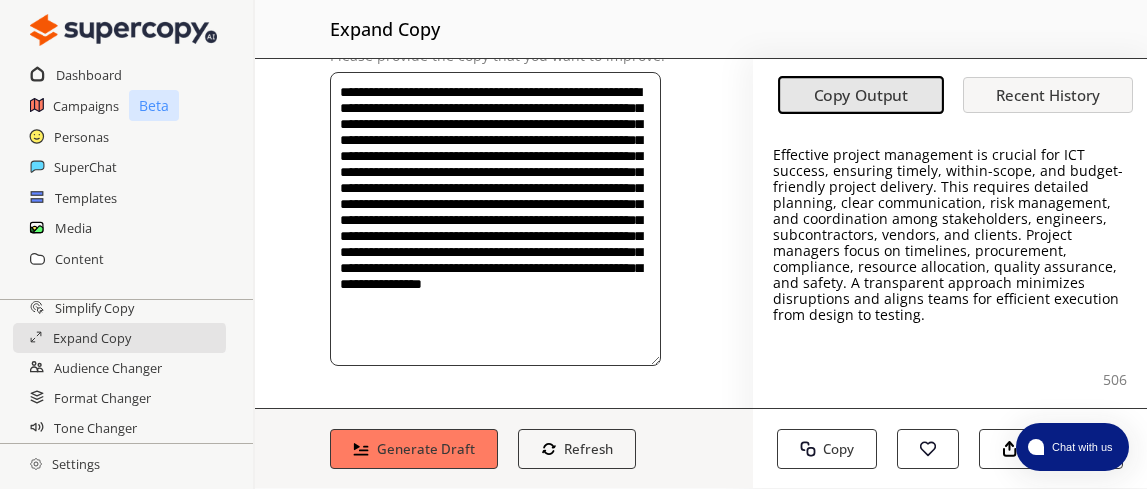 drag, startPoint x: 341, startPoint y: 150, endPoint x: 677, endPoint y: 521, distance: 500.5367 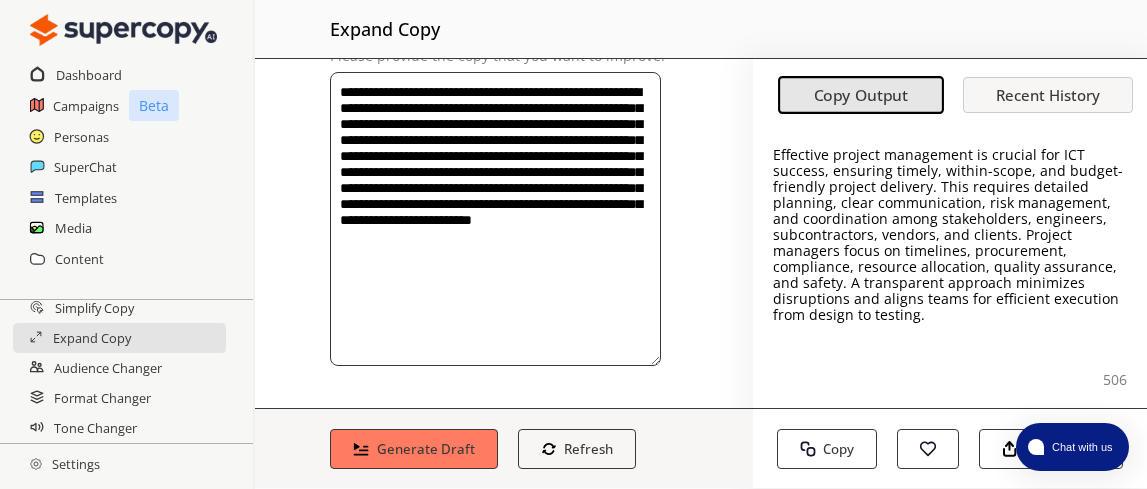 scroll, scrollTop: 0, scrollLeft: 0, axis: both 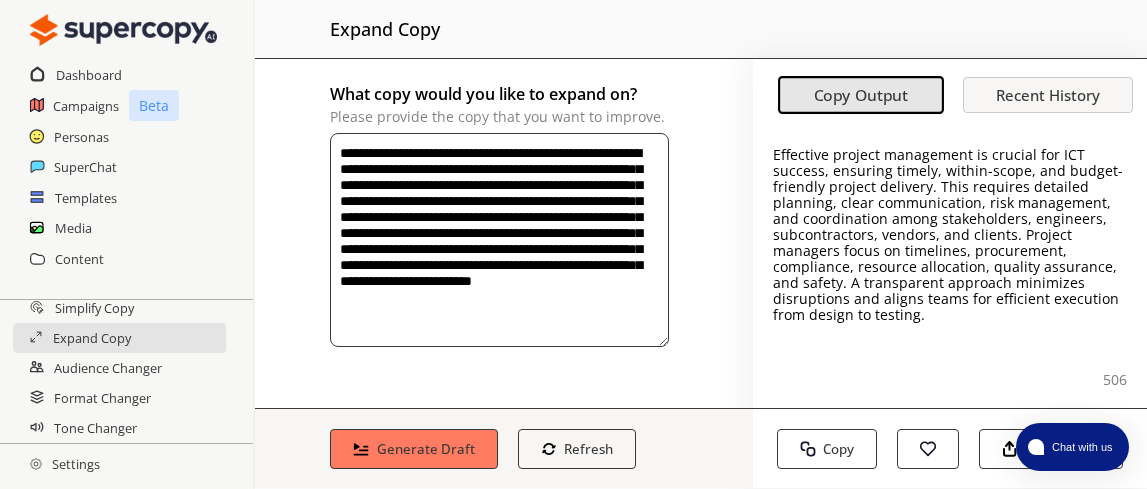 drag, startPoint x: 398, startPoint y: 154, endPoint x: 328, endPoint y: 150, distance: 70.11419 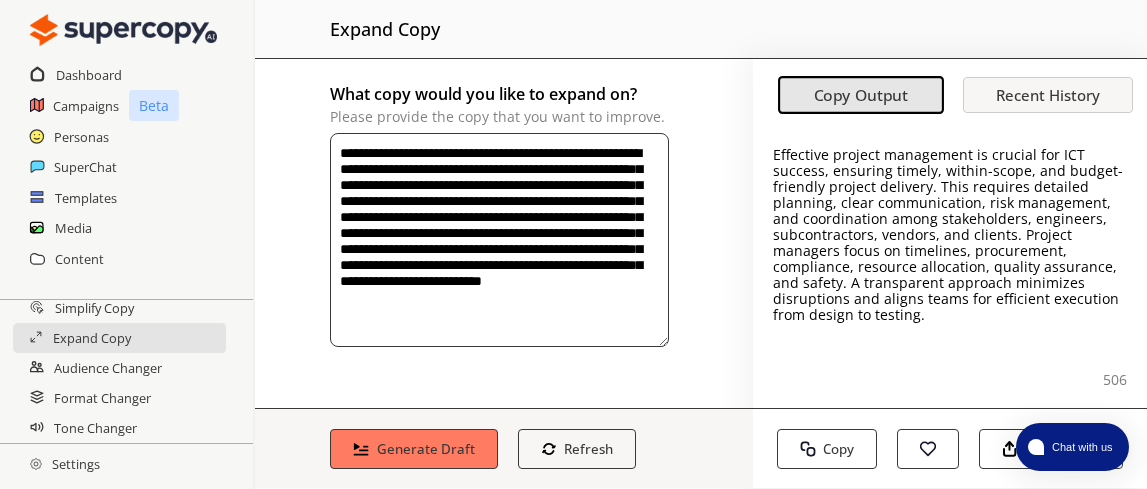 drag, startPoint x: 558, startPoint y: 155, endPoint x: 614, endPoint y: 154, distance: 56.008926 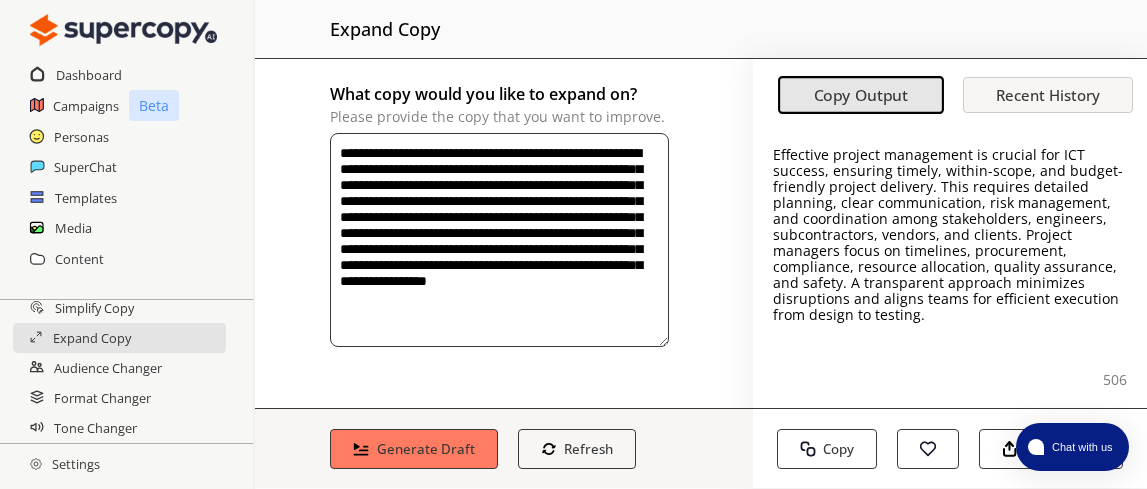 drag, startPoint x: 606, startPoint y: 154, endPoint x: 654, endPoint y: 155, distance: 48.010414 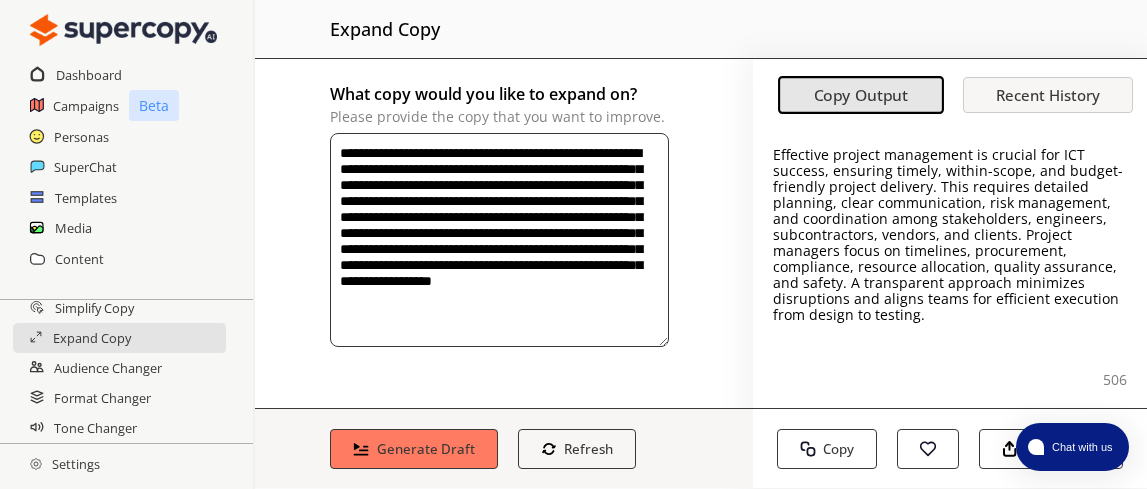 click on "**********" at bounding box center (499, 240) 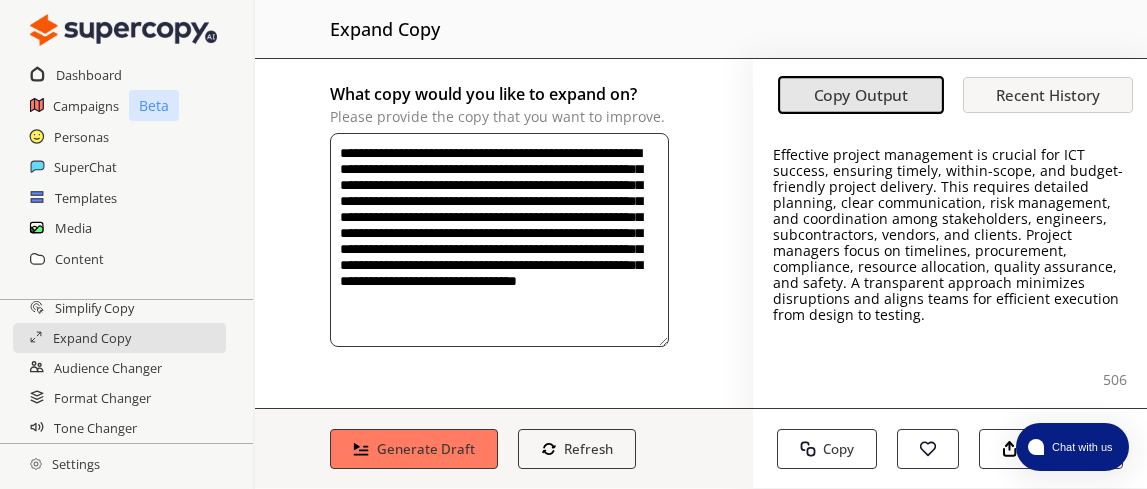drag, startPoint x: 604, startPoint y: 155, endPoint x: 397, endPoint y: 171, distance: 207.61743 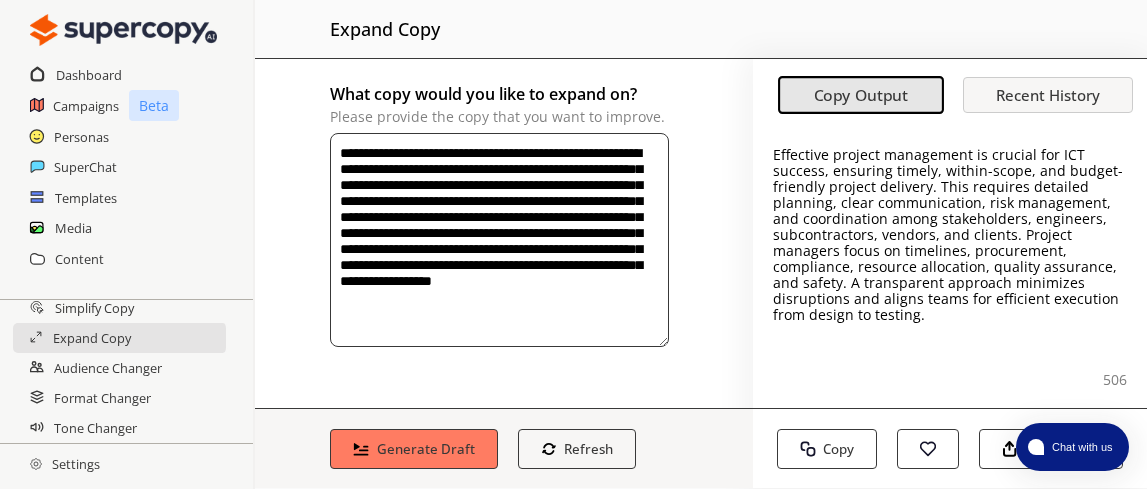 click on "**********" at bounding box center [499, 240] 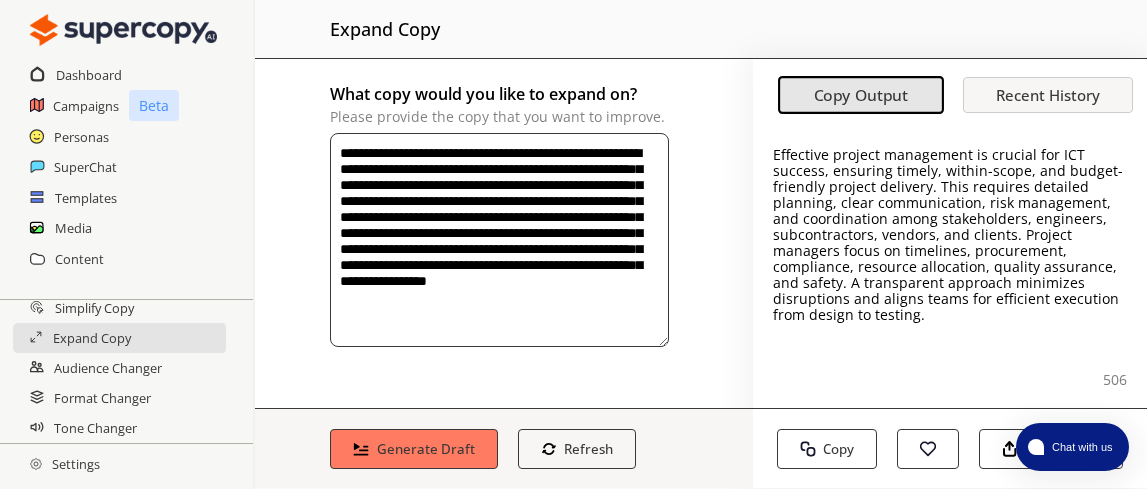 drag, startPoint x: 571, startPoint y: 156, endPoint x: 418, endPoint y: 152, distance: 153.05228 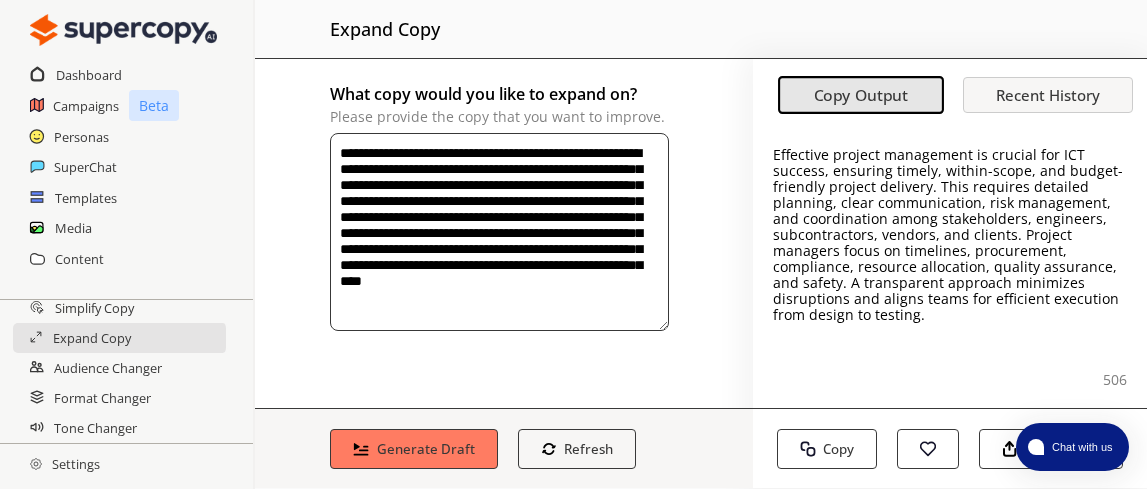 click on "**********" at bounding box center [499, 232] 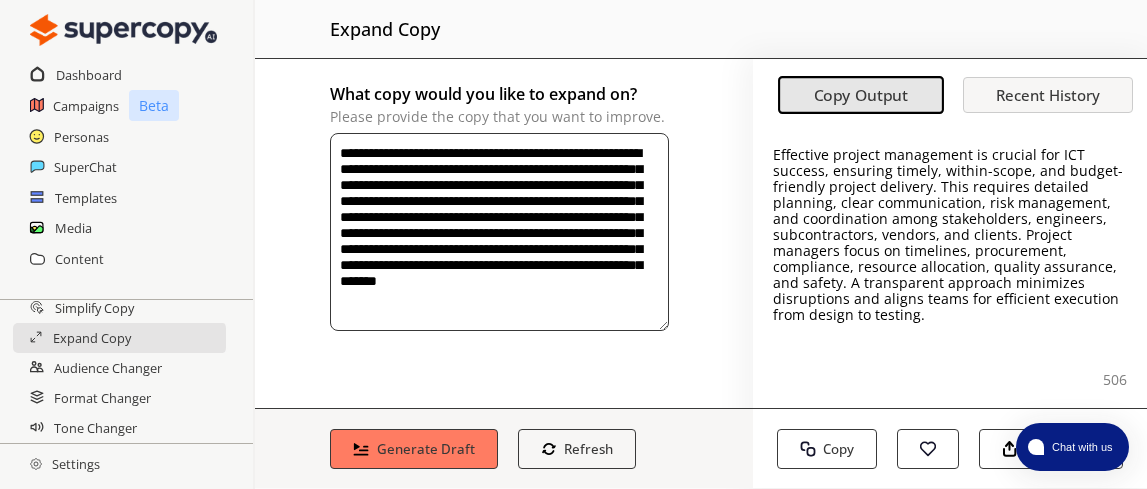 drag, startPoint x: 658, startPoint y: 151, endPoint x: 594, endPoint y: 157, distance: 64.28063 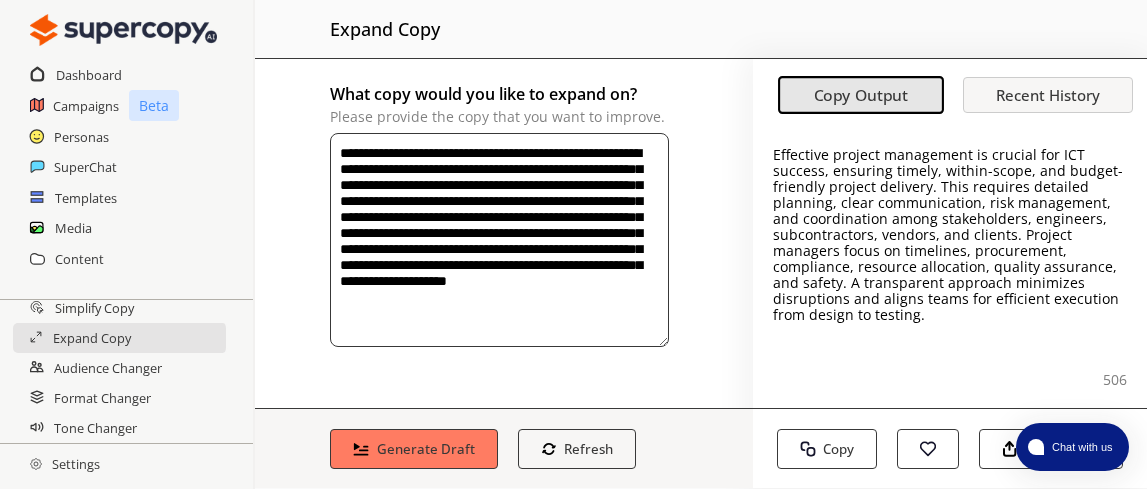 drag, startPoint x: 502, startPoint y: 171, endPoint x: 452, endPoint y: 172, distance: 50.01 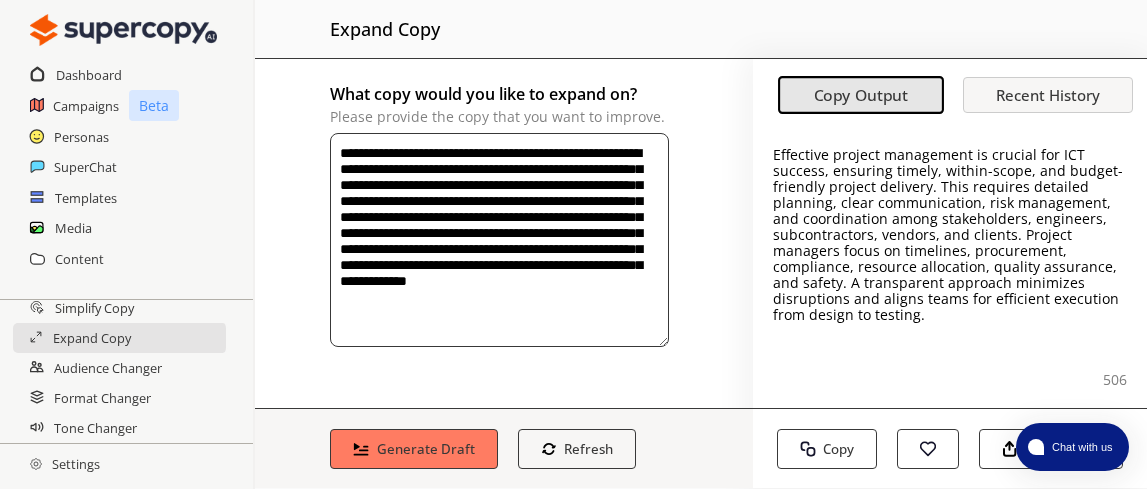 drag, startPoint x: 571, startPoint y: 172, endPoint x: 546, endPoint y: 172, distance: 25 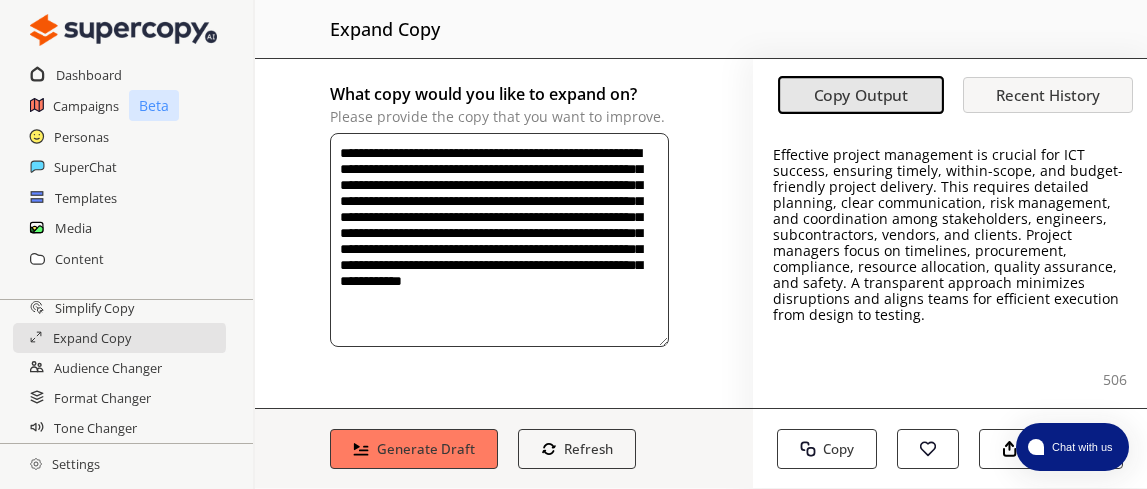 drag, startPoint x: 612, startPoint y: 172, endPoint x: 389, endPoint y: 181, distance: 223.18153 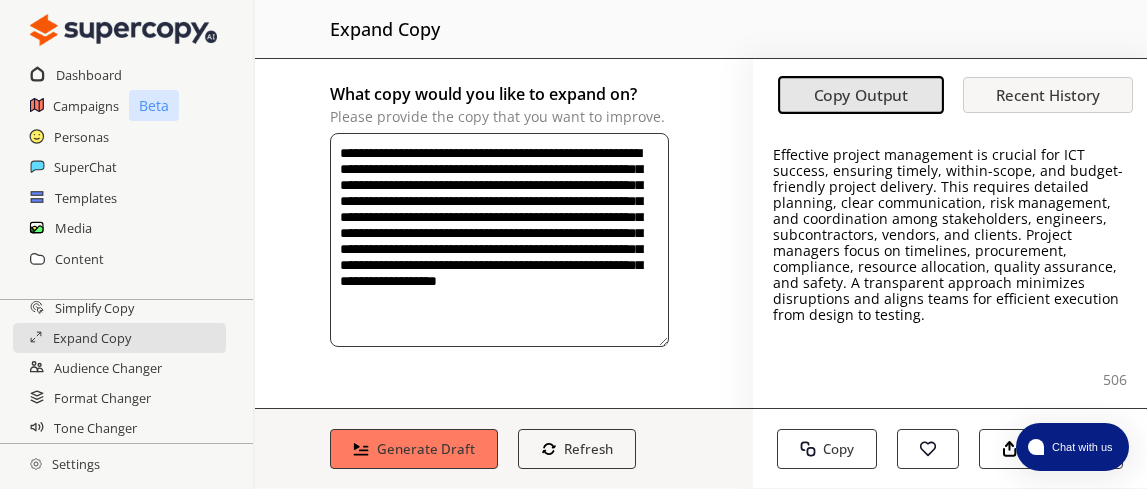 drag, startPoint x: 521, startPoint y: 186, endPoint x: 419, endPoint y: 185, distance: 102.0049 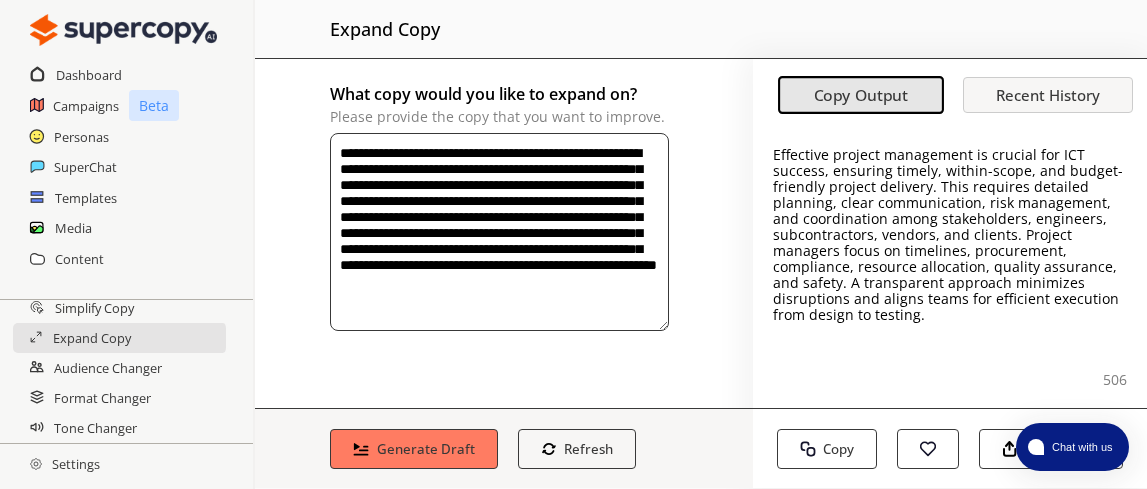 drag, startPoint x: 583, startPoint y: 234, endPoint x: 612, endPoint y: 316, distance: 86.977005 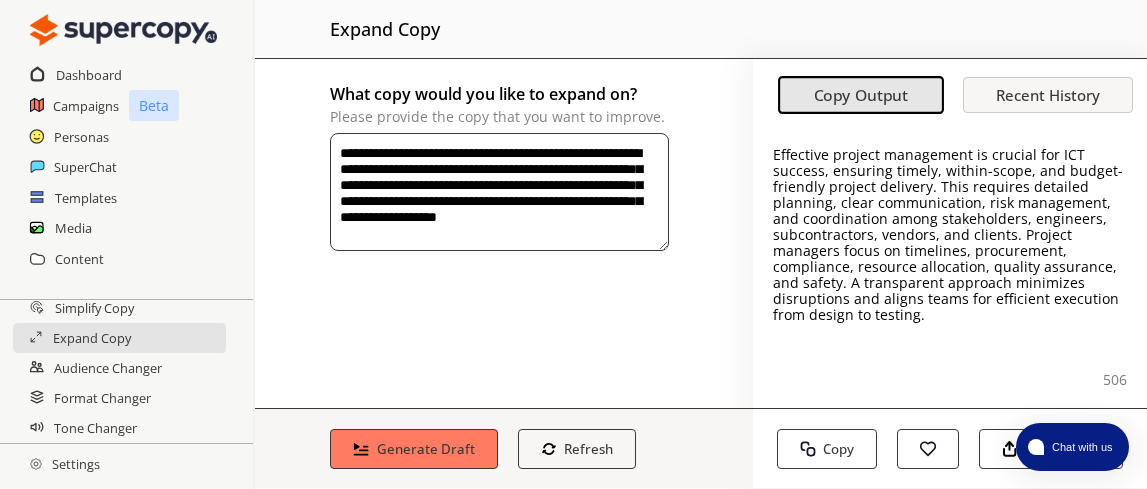 click on "**********" at bounding box center [499, 192] 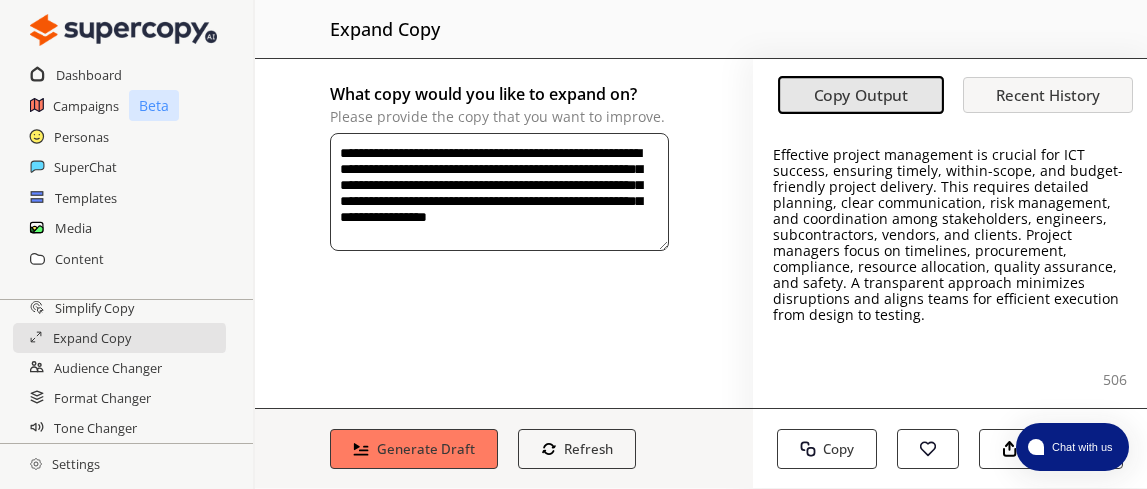 drag, startPoint x: 426, startPoint y: 183, endPoint x: 507, endPoint y: 182, distance: 81.00617 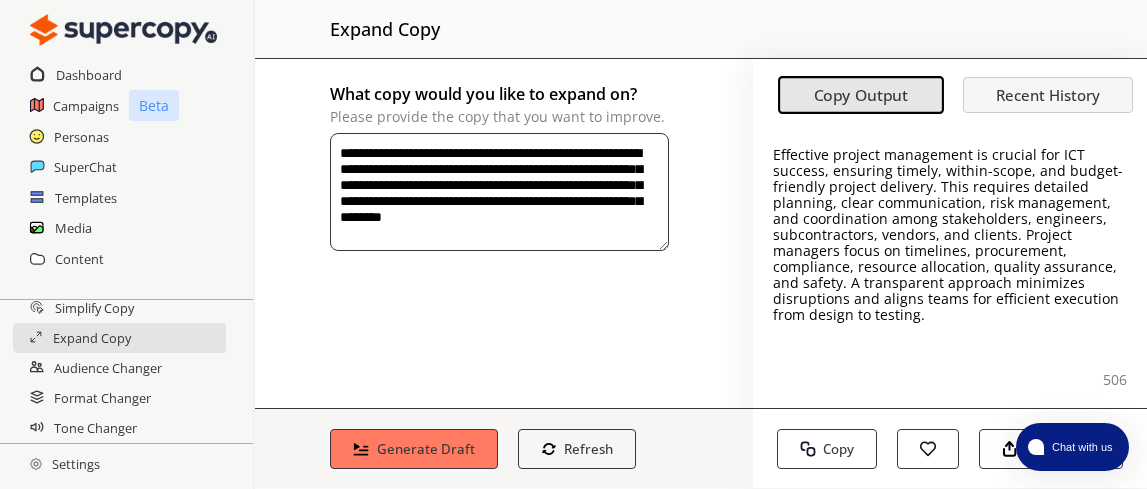 drag, startPoint x: 572, startPoint y: 206, endPoint x: 599, endPoint y: 203, distance: 27.166155 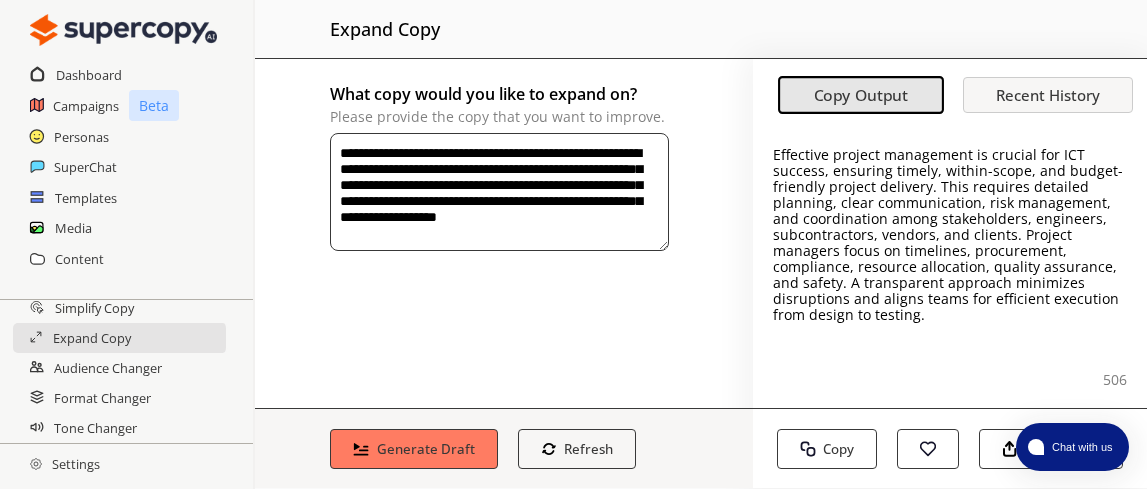 drag, startPoint x: 502, startPoint y: 215, endPoint x: 453, endPoint y: 216, distance: 49.010204 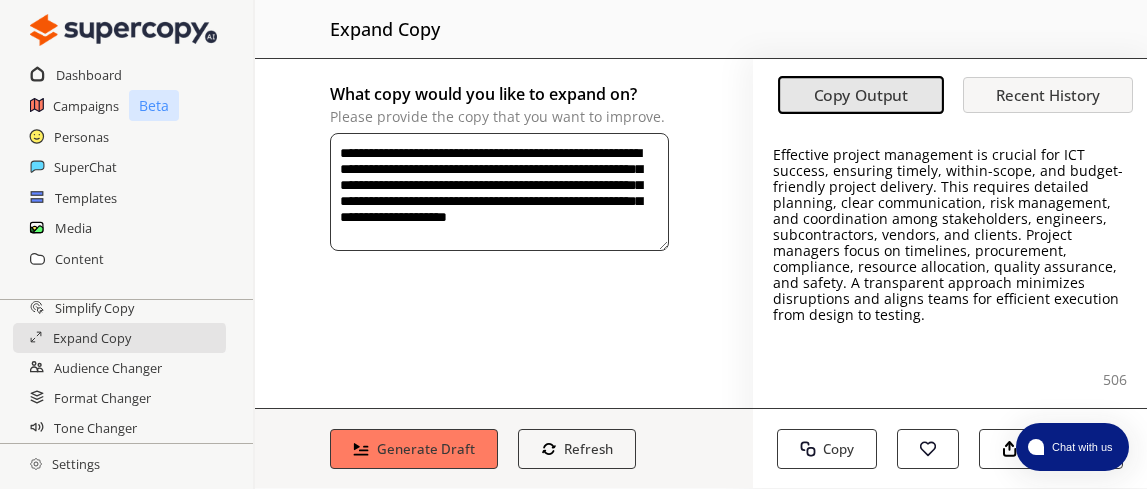 click on "**********" at bounding box center (499, 192) 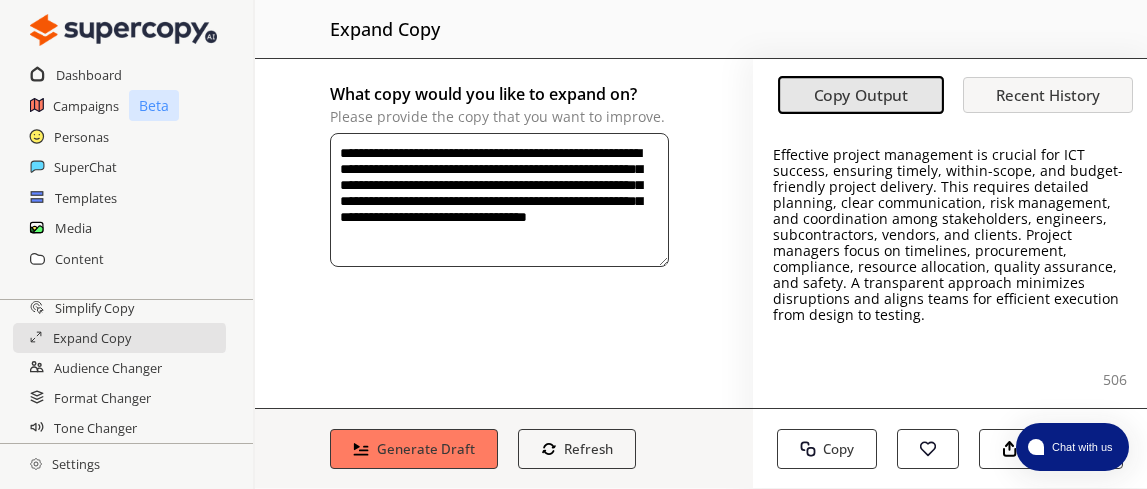 click on "**********" at bounding box center [499, 200] 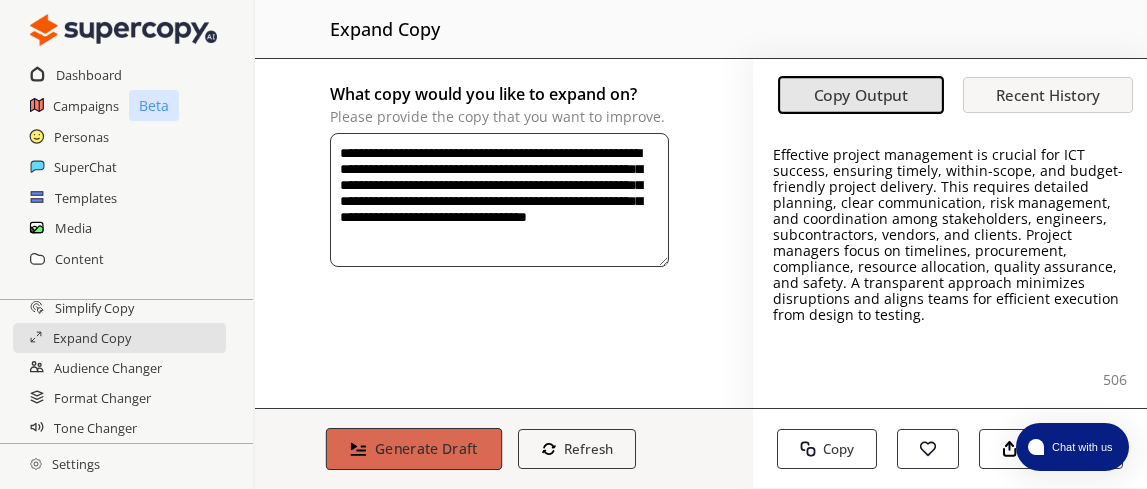 type on "**********" 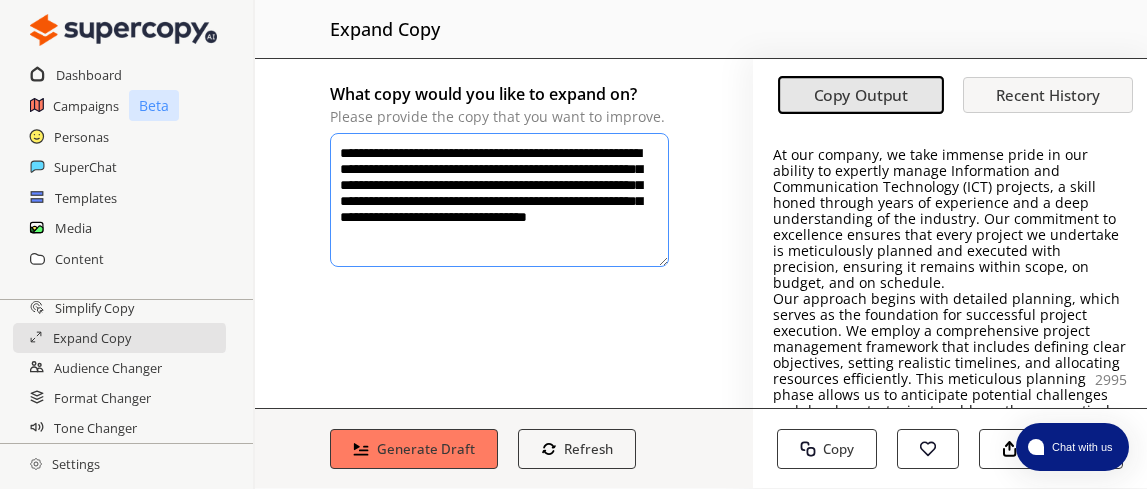 scroll, scrollTop: 8, scrollLeft: 11, axis: both 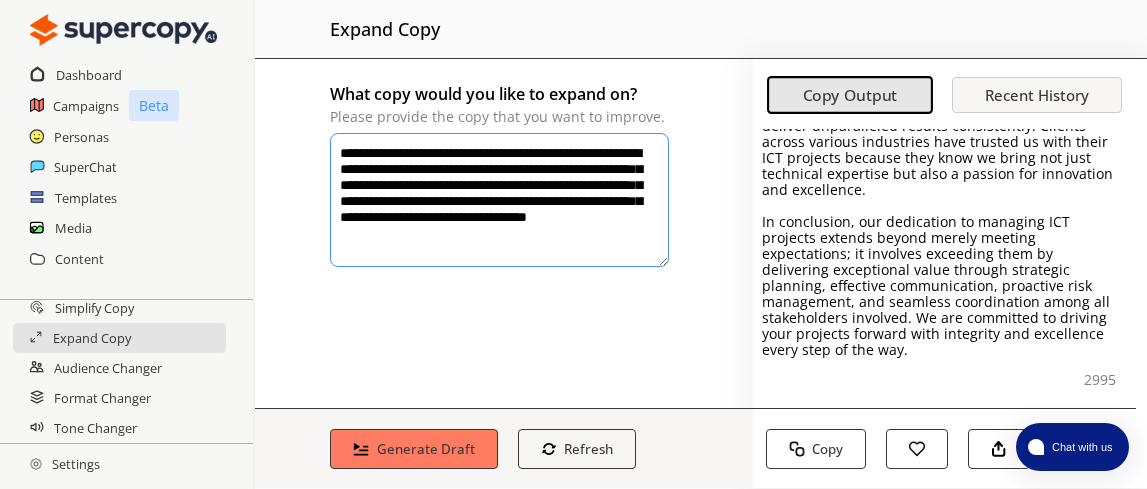 drag, startPoint x: 757, startPoint y: 149, endPoint x: 1059, endPoint y: 379, distance: 379.61032 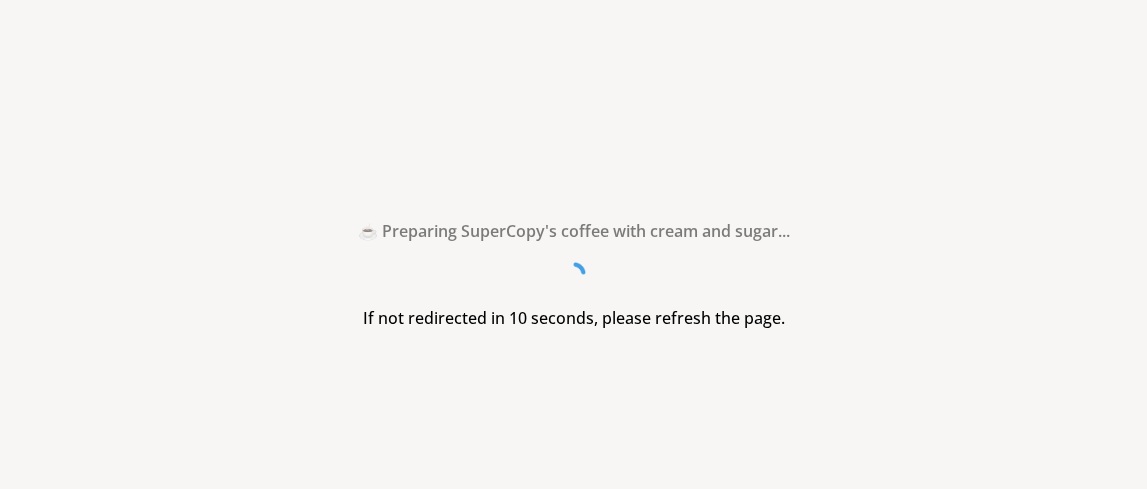 scroll, scrollTop: 0, scrollLeft: 0, axis: both 